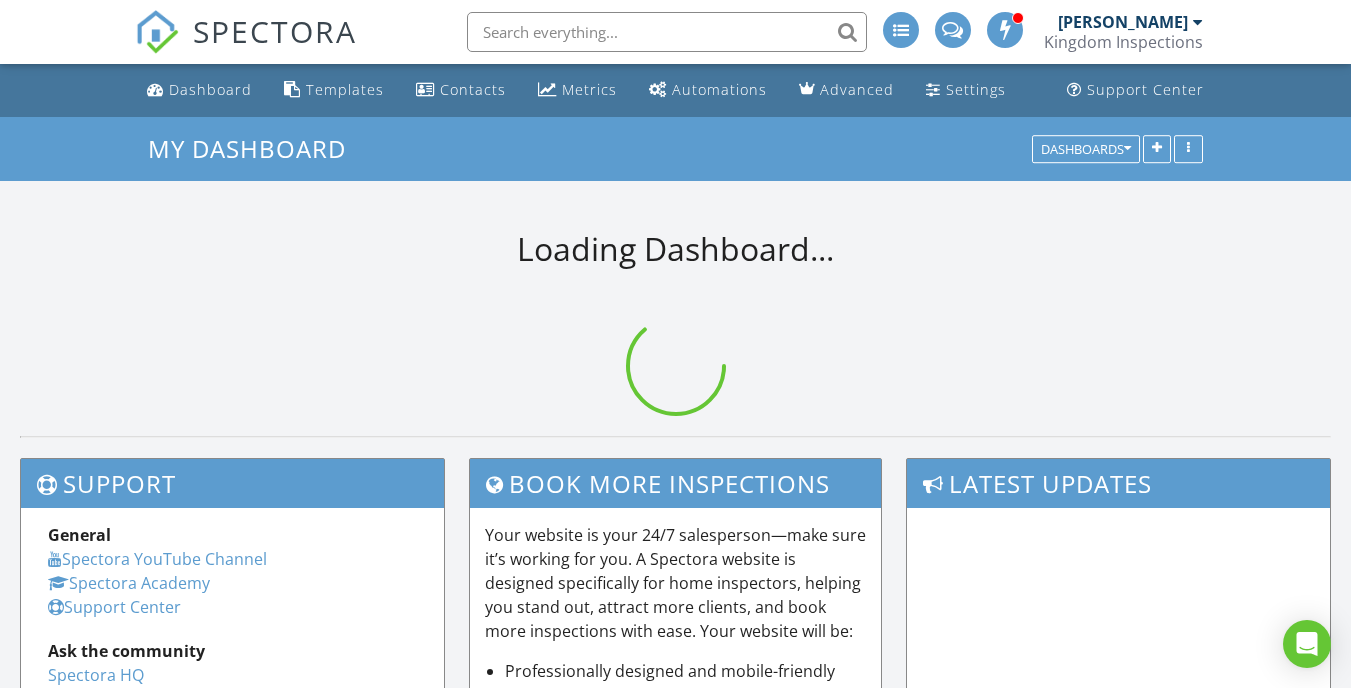 scroll, scrollTop: 0, scrollLeft: 0, axis: both 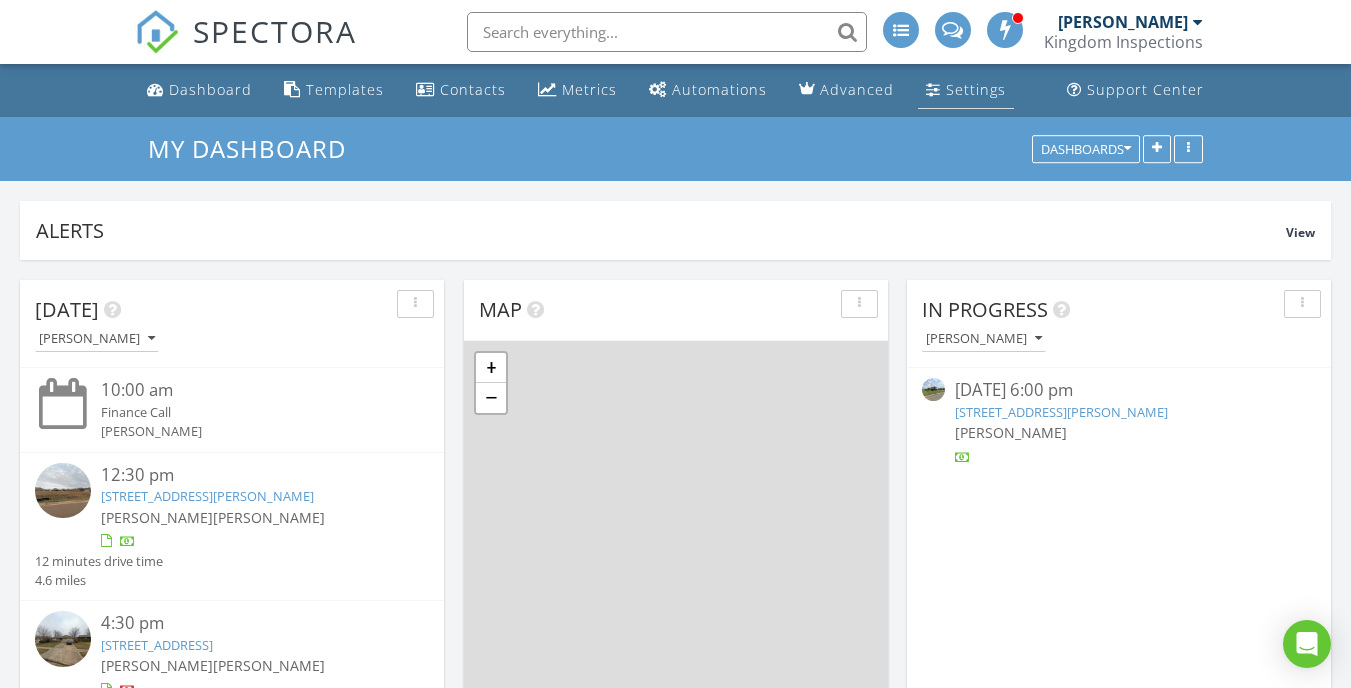 click at bounding box center (933, 89) 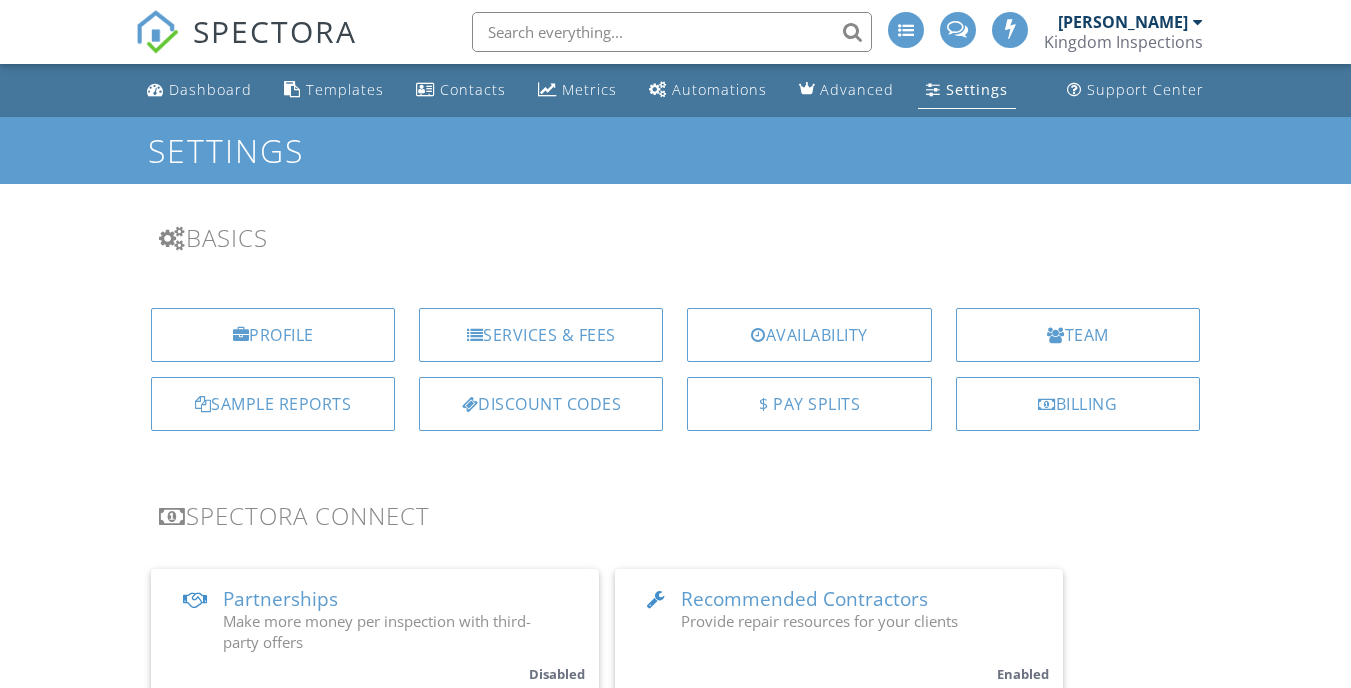 scroll, scrollTop: 0, scrollLeft: 0, axis: both 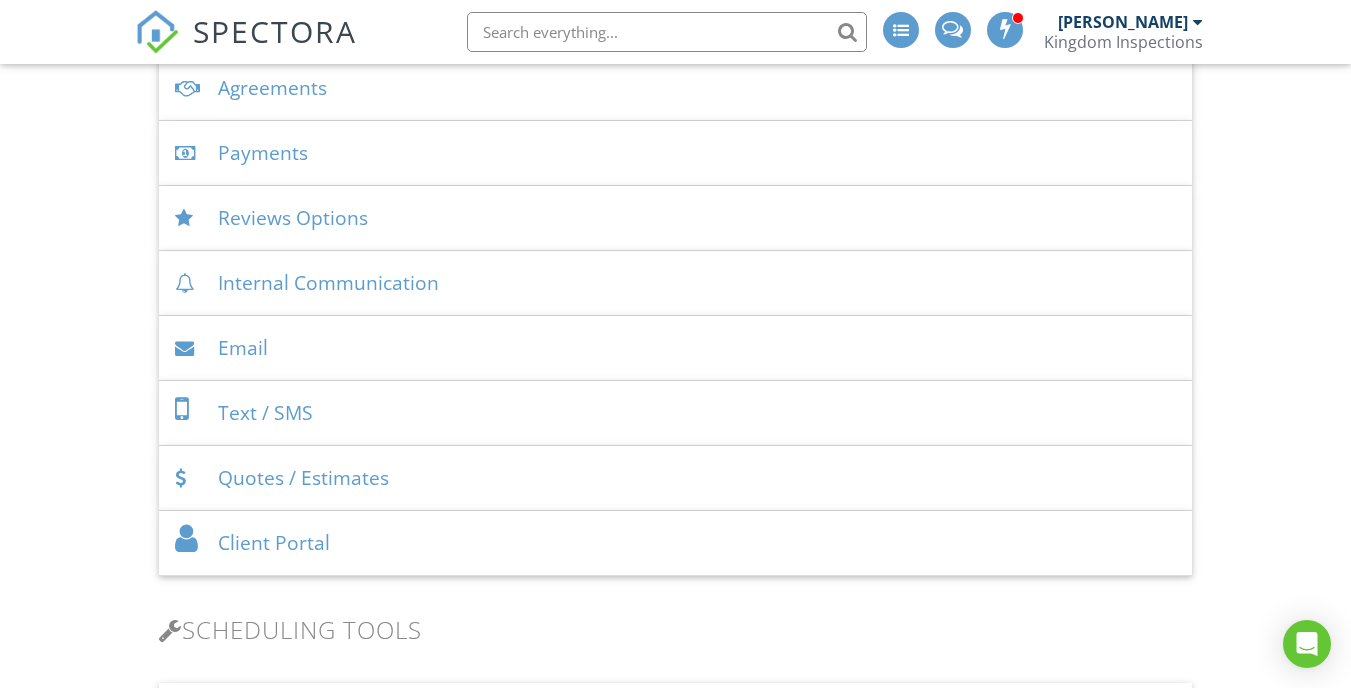 click on "Email" at bounding box center [675, 348] 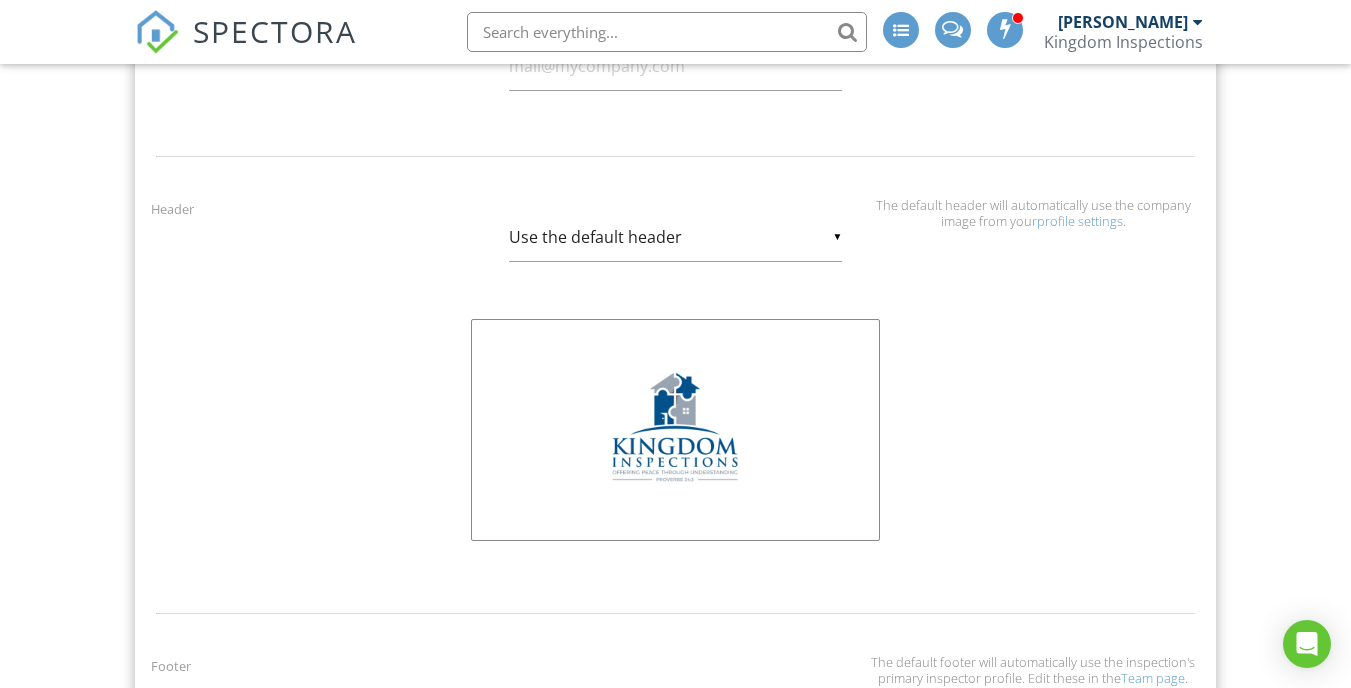 scroll, scrollTop: 831, scrollLeft: 0, axis: vertical 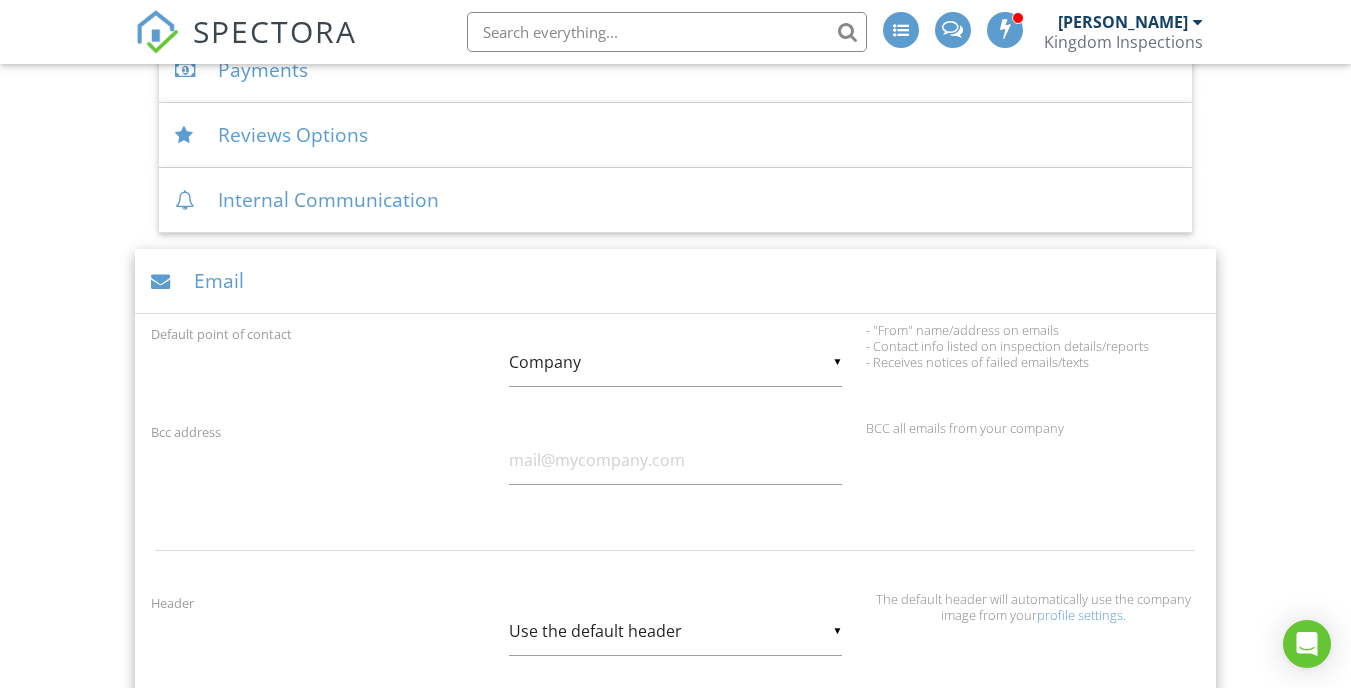 click on "▼ Company Inspector Company Inspector
Company" at bounding box center [676, 362] 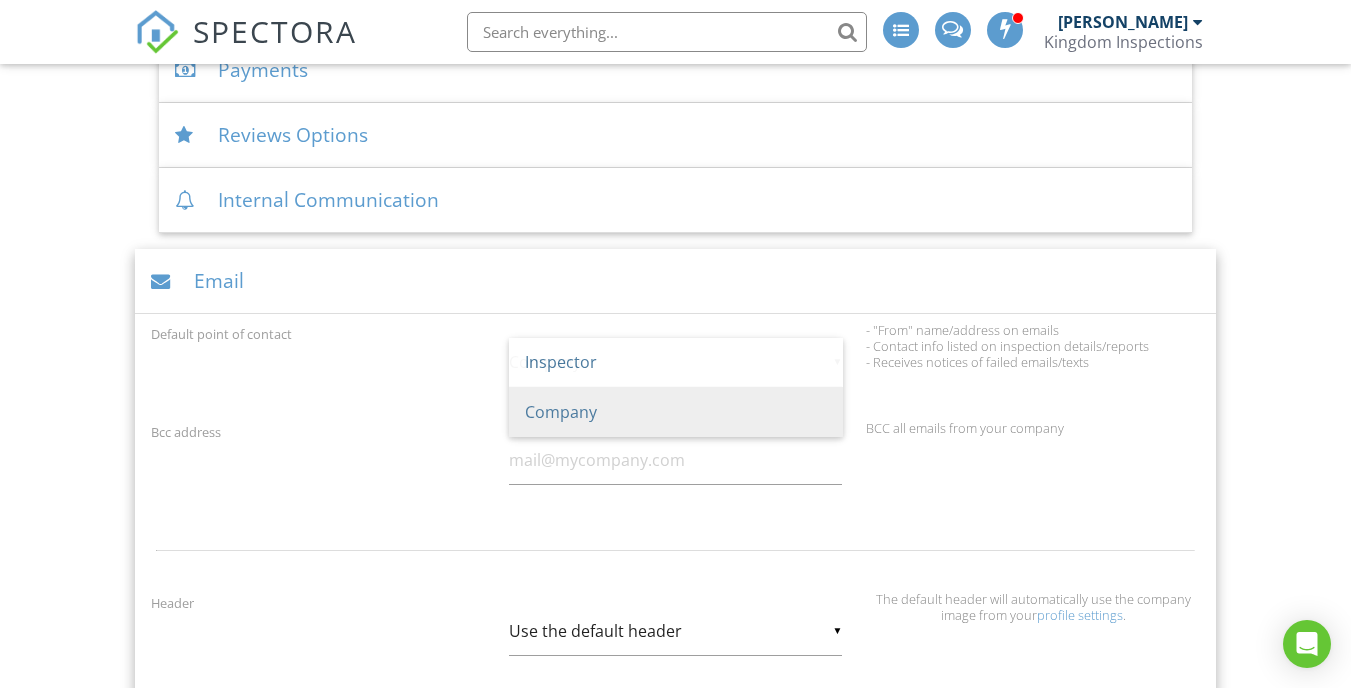 scroll, scrollTop: 0, scrollLeft: 0, axis: both 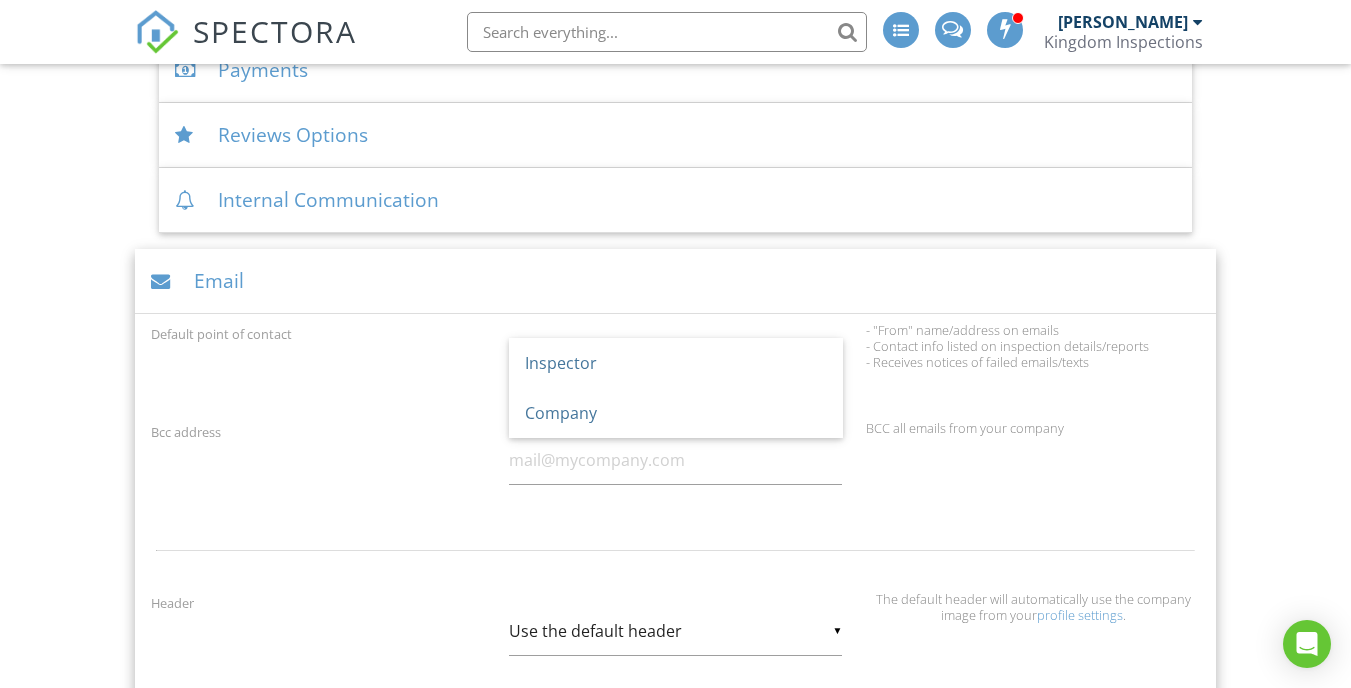 click on "Default point of contact
▼ Company Inspector Company Inspector
Company
Email addresses notice
Yahoo/AOL does not support our email automation features.
We recommend non-Yahoo/AOL email addresses in order to allow your clients & agents to receive emails sent by Spectora on your behalf.
You can verify your inspectors are not using those addresses  here .
Warning!
This point of contact selection has a Yahoo/AOL email address.  Yahoo/AOL does not support our email automation features.
We recommend non-Yahoo/AOL email addresses in order to allow your clients & agents to receive emails sent by Spectora on your behalf.
You can change the company email address  here .
- "From" name/address on emails - Contact info listed on inspection details/reports - Receives notices of failed emails/texts" at bounding box center [675, 367] 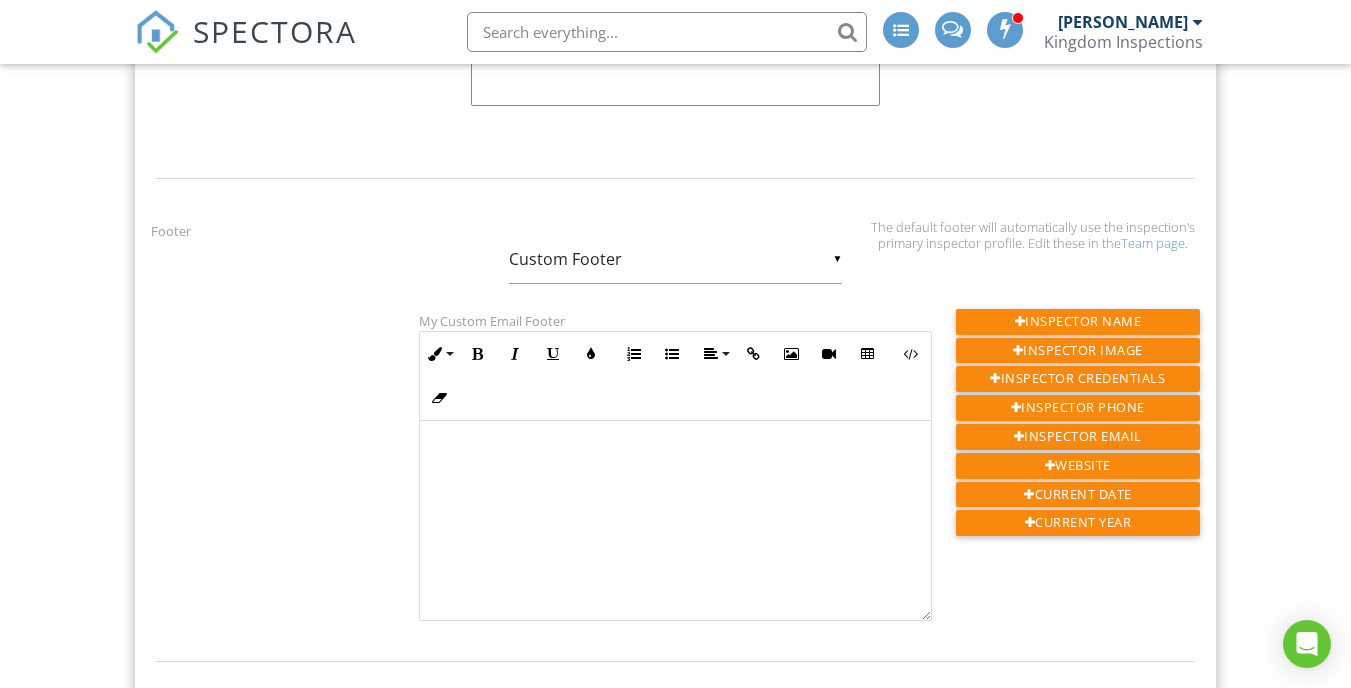 scroll, scrollTop: 1808, scrollLeft: 0, axis: vertical 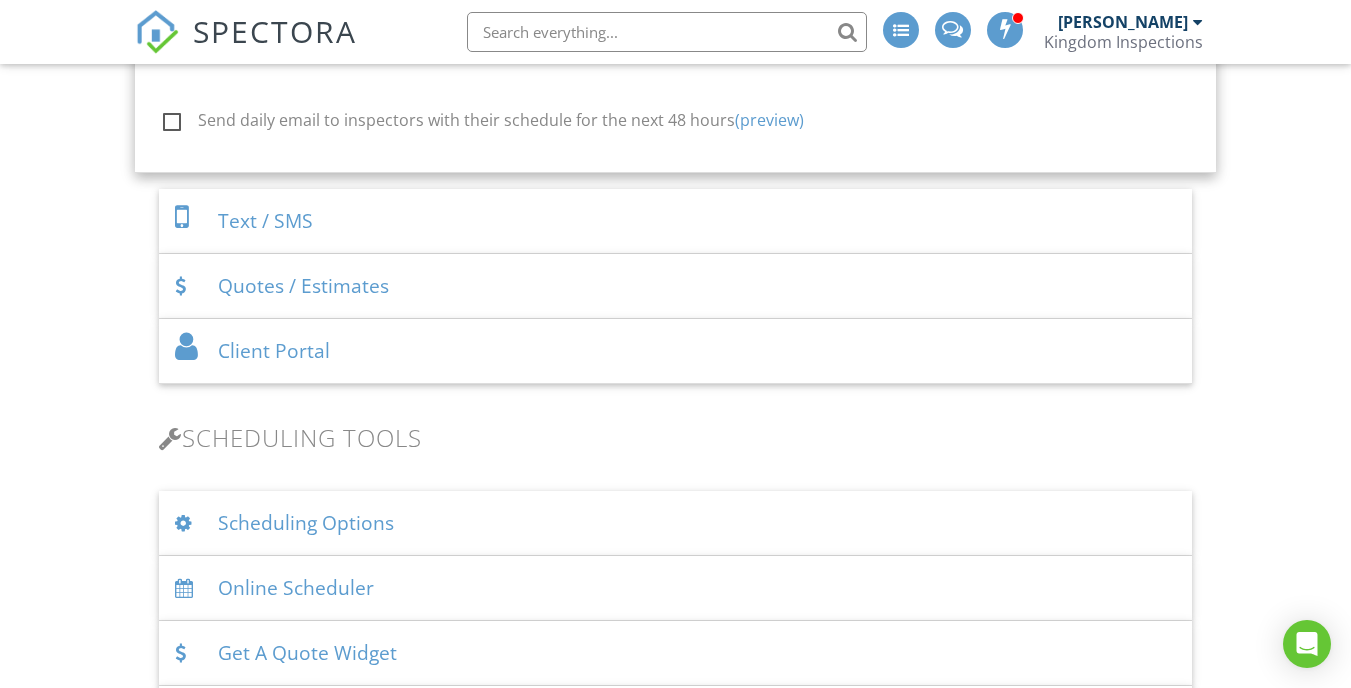 click on "Text / SMS" at bounding box center [675, 221] 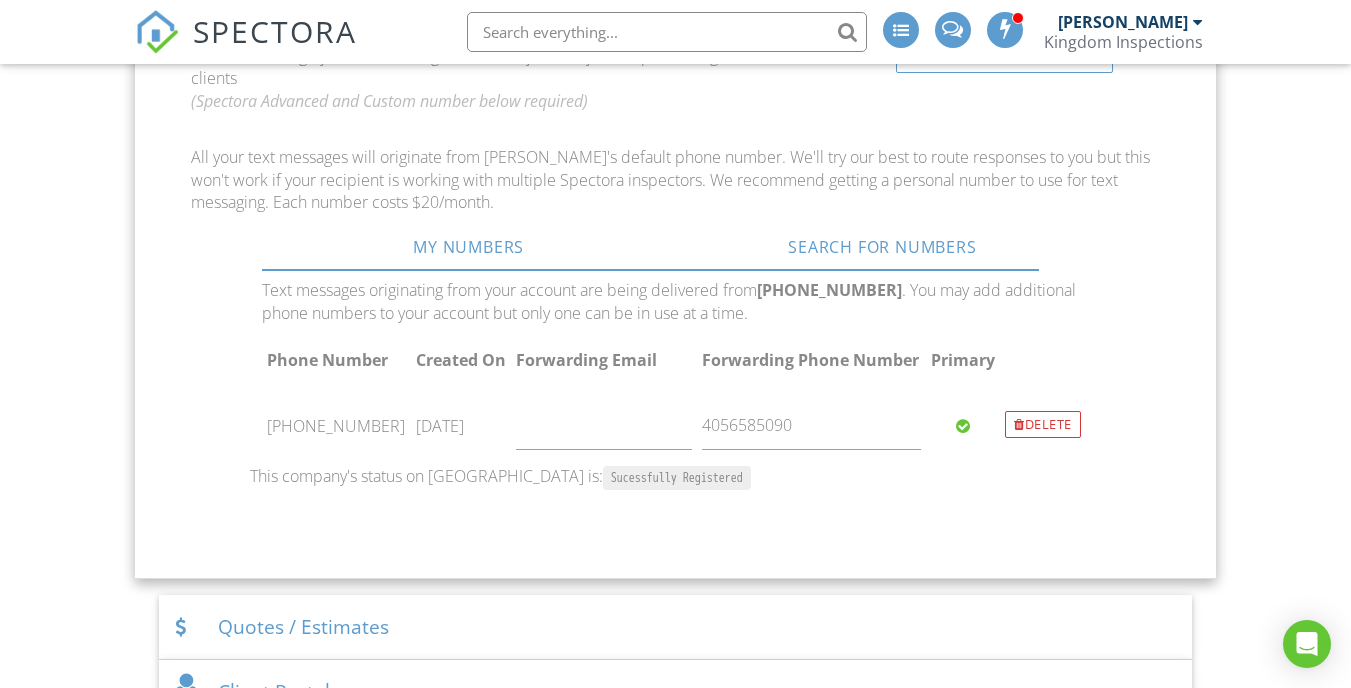 scroll, scrollTop: 847, scrollLeft: 0, axis: vertical 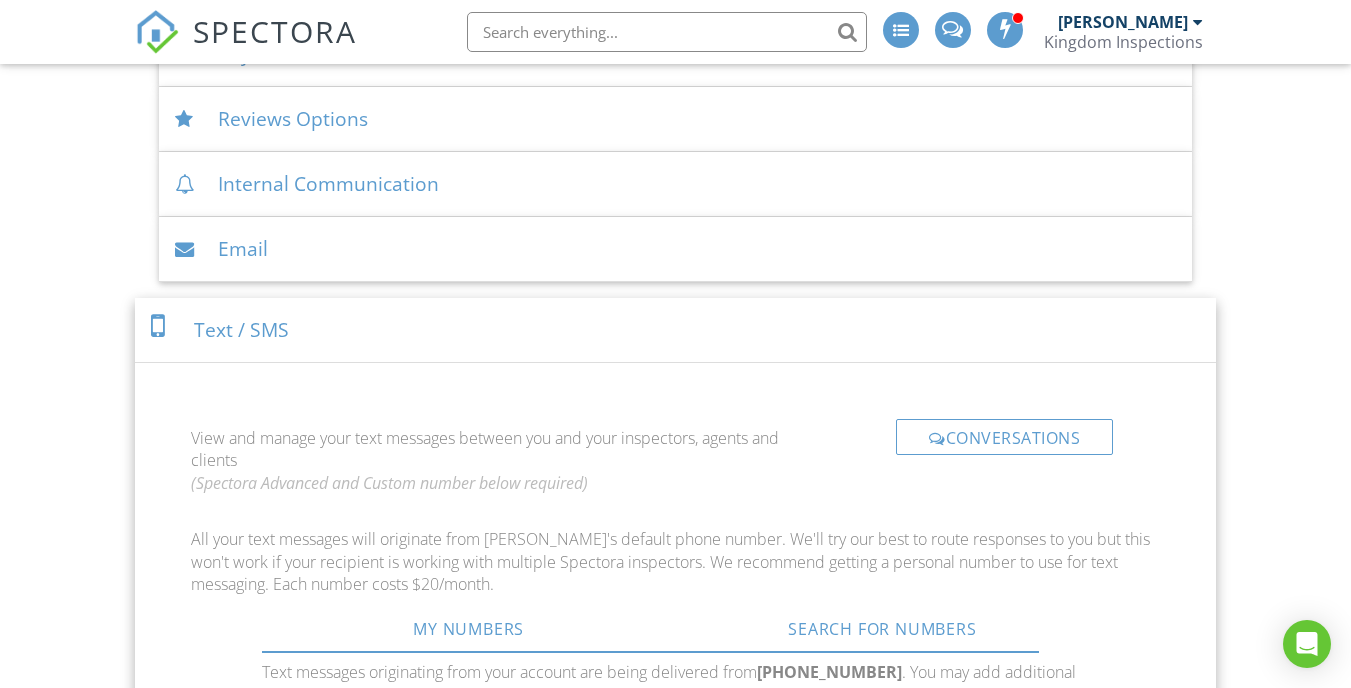 click on "Text / SMS" at bounding box center (675, 330) 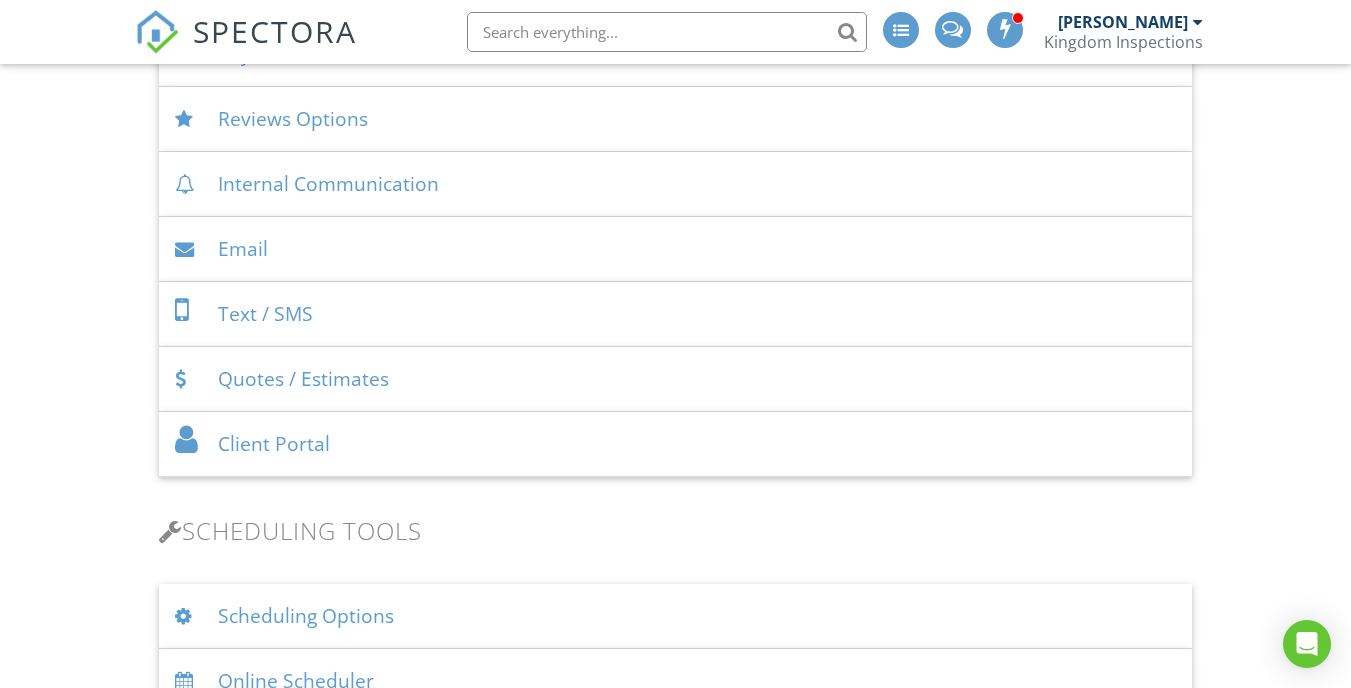 click on "Quotes / Estimates" at bounding box center (675, 379) 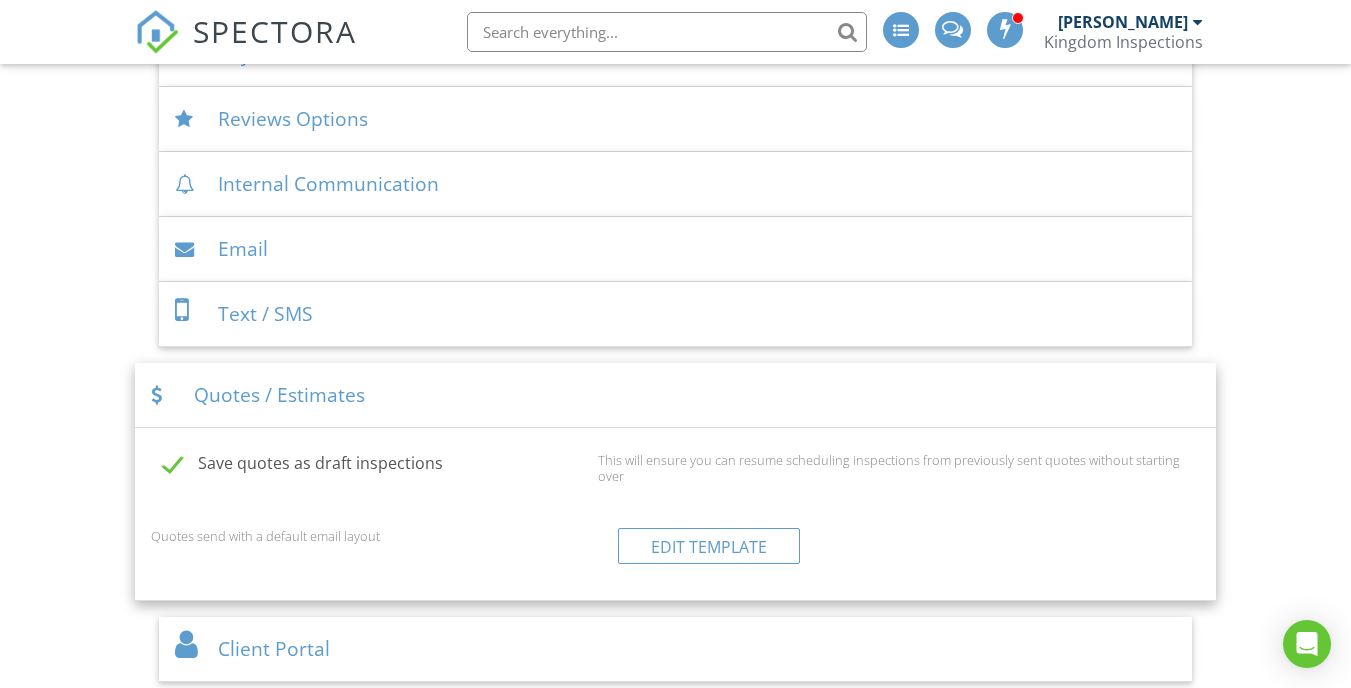 click on "Quotes / Estimates" at bounding box center [675, 395] 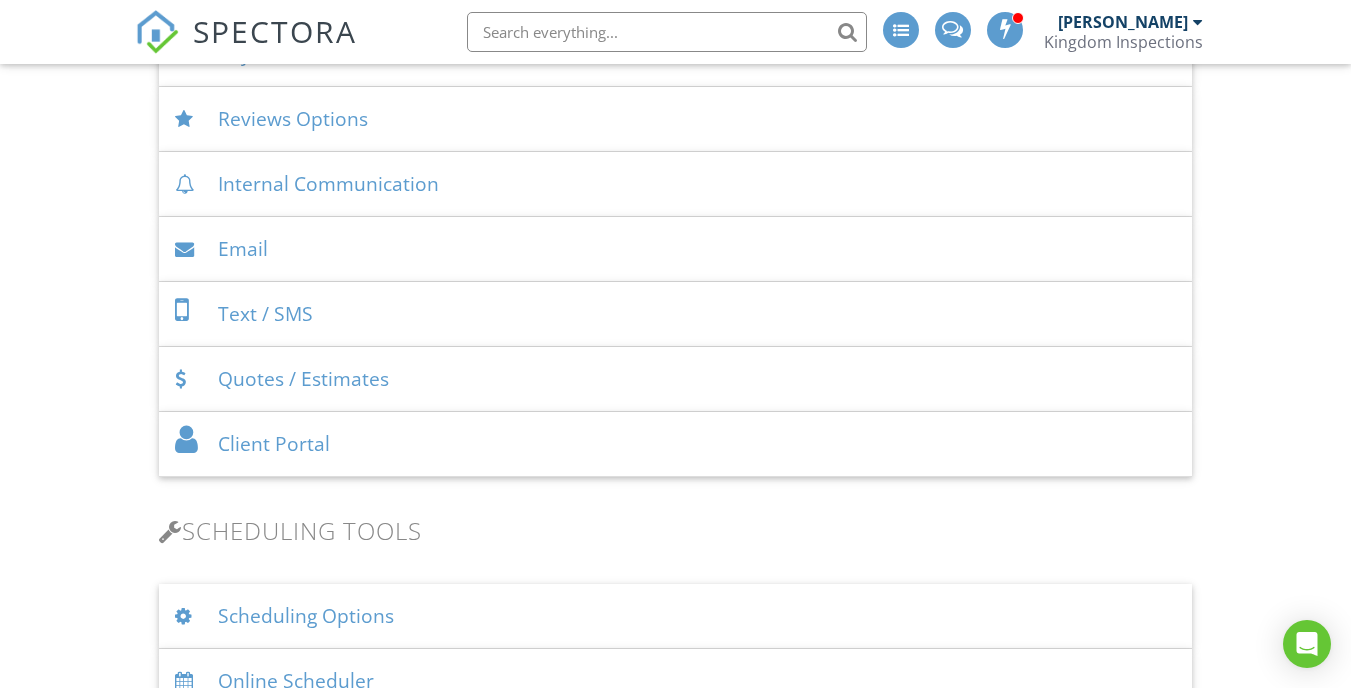 click on "Client Portal" at bounding box center (675, 444) 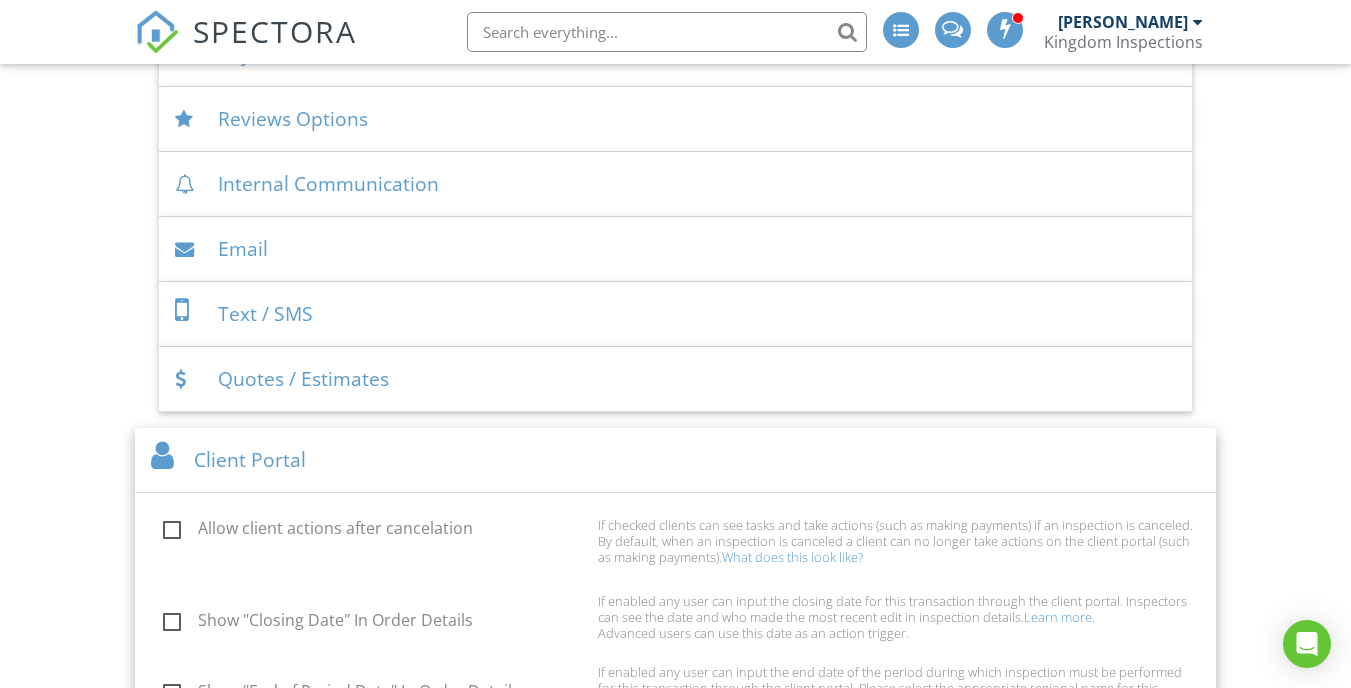 scroll, scrollTop: 1123, scrollLeft: 0, axis: vertical 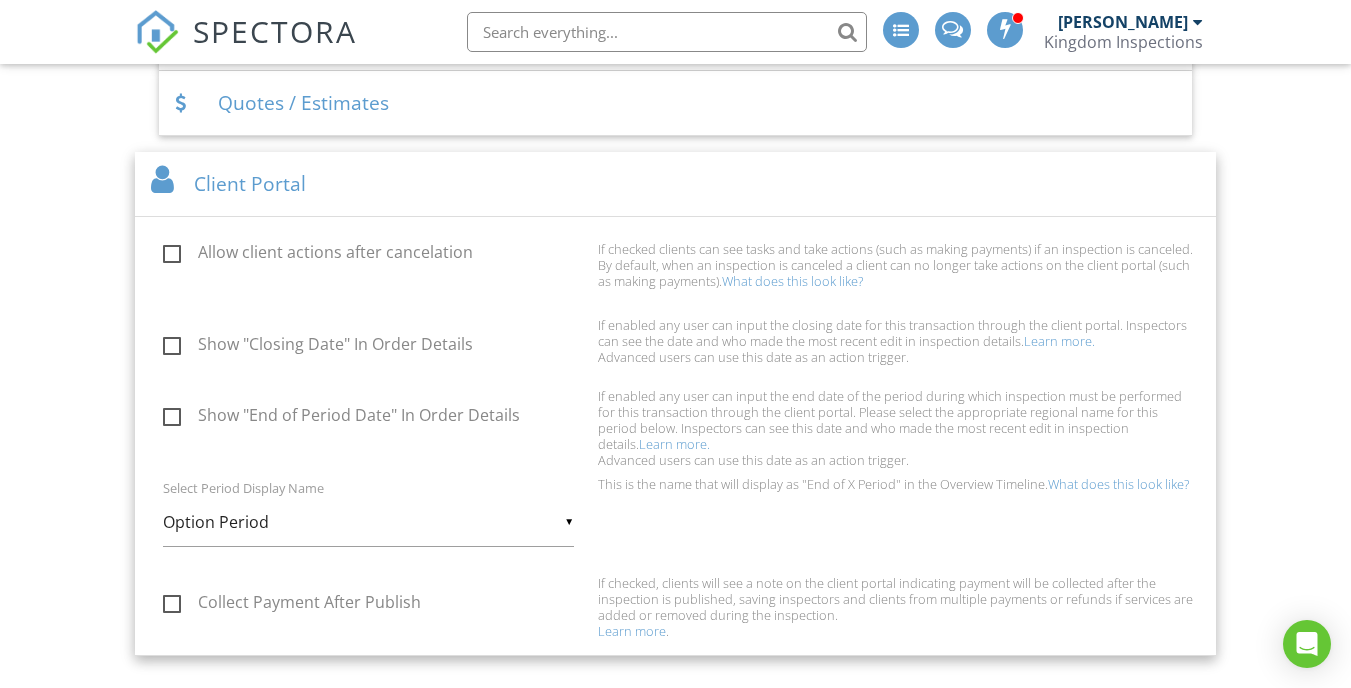click on "Client Portal" at bounding box center [675, 184] 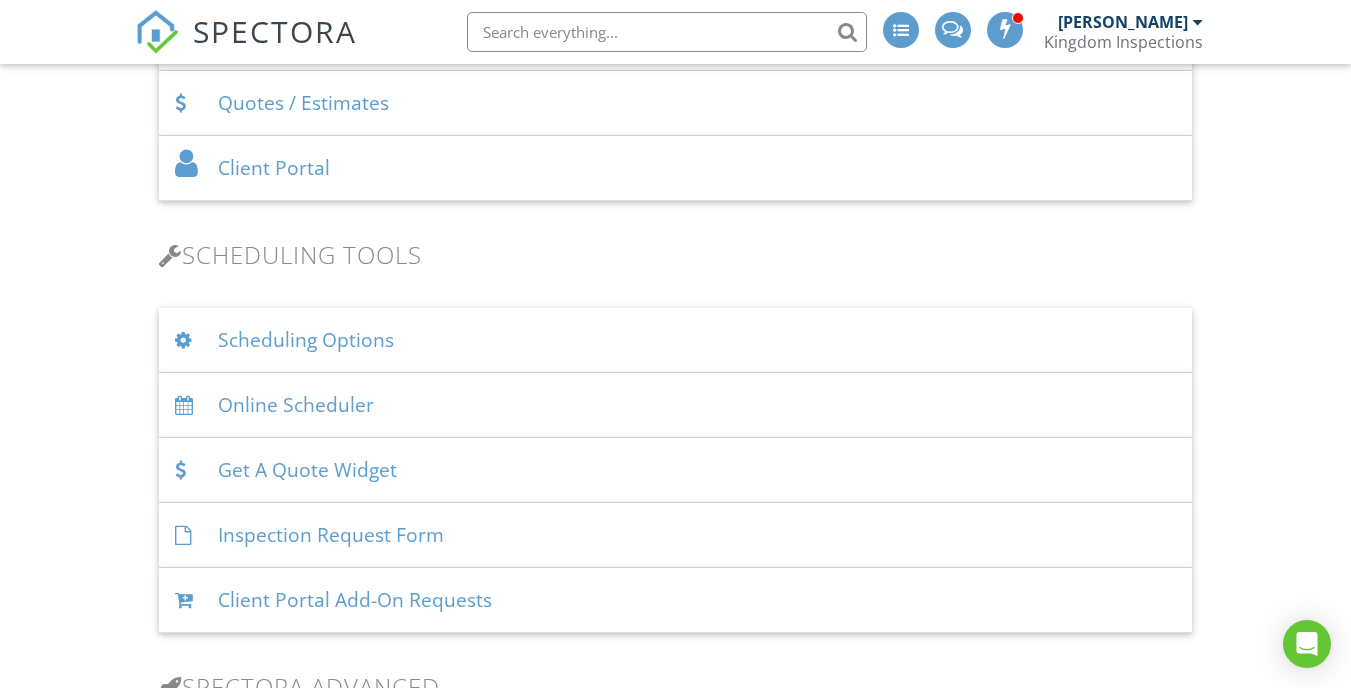 scroll, scrollTop: 1119, scrollLeft: 0, axis: vertical 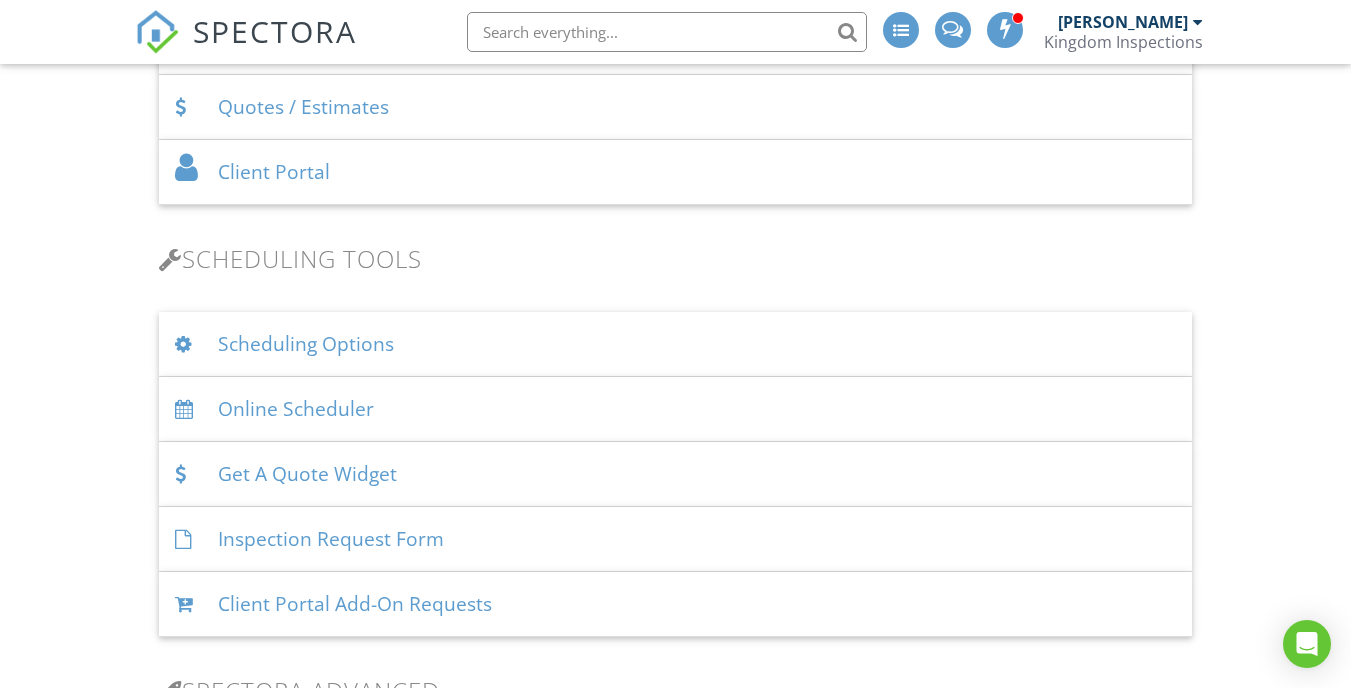 click on "Scheduling Options" at bounding box center (675, 344) 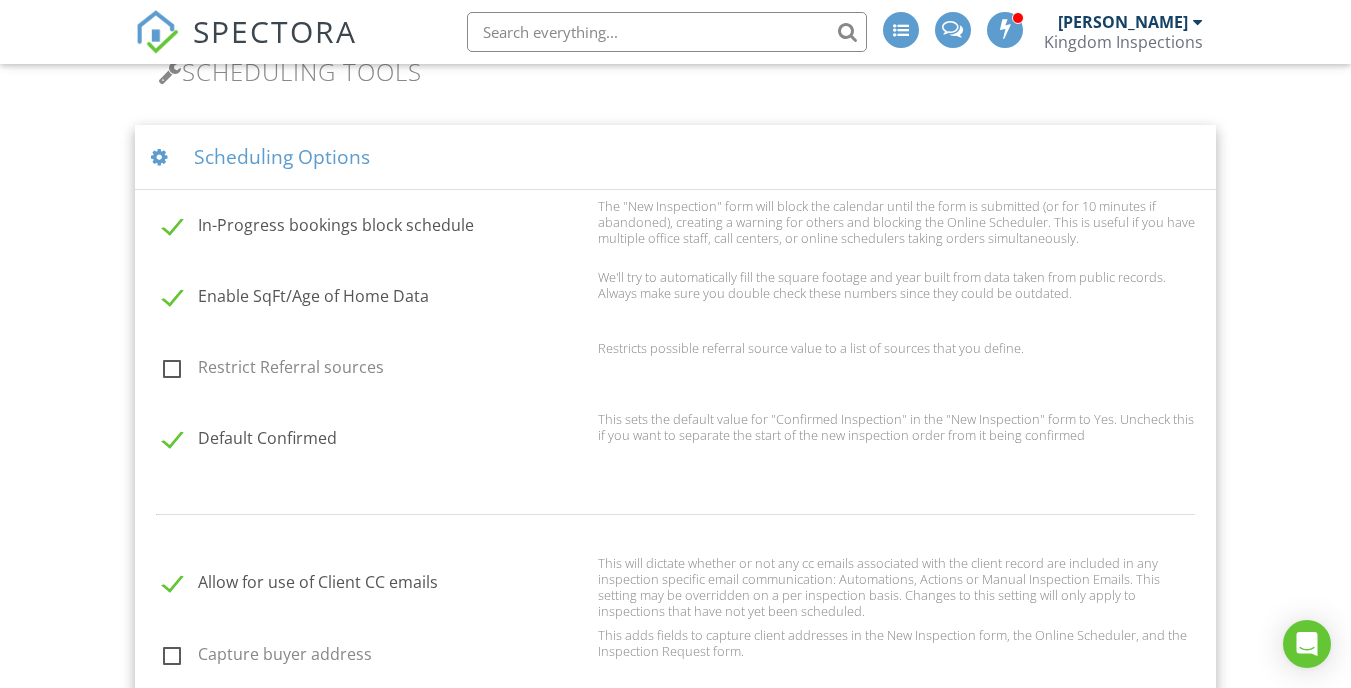 scroll, scrollTop: 1069, scrollLeft: 0, axis: vertical 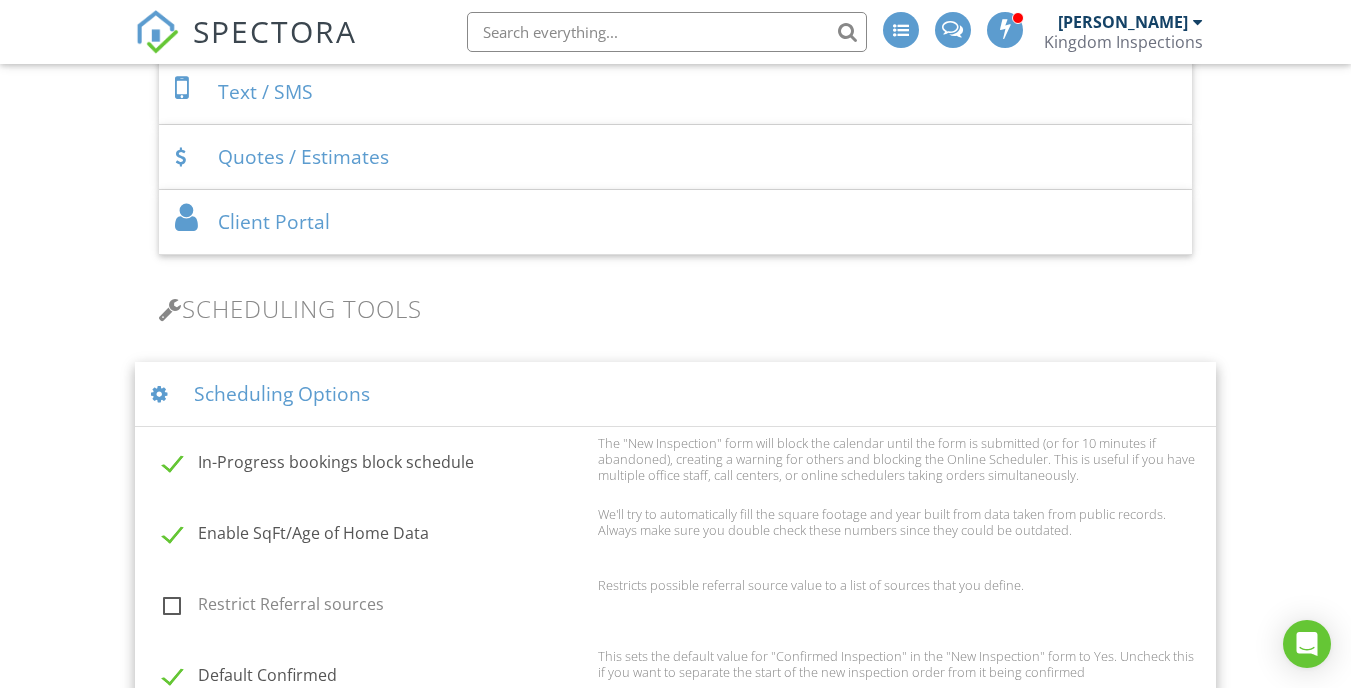 click on "Scheduling Options" at bounding box center (675, 394) 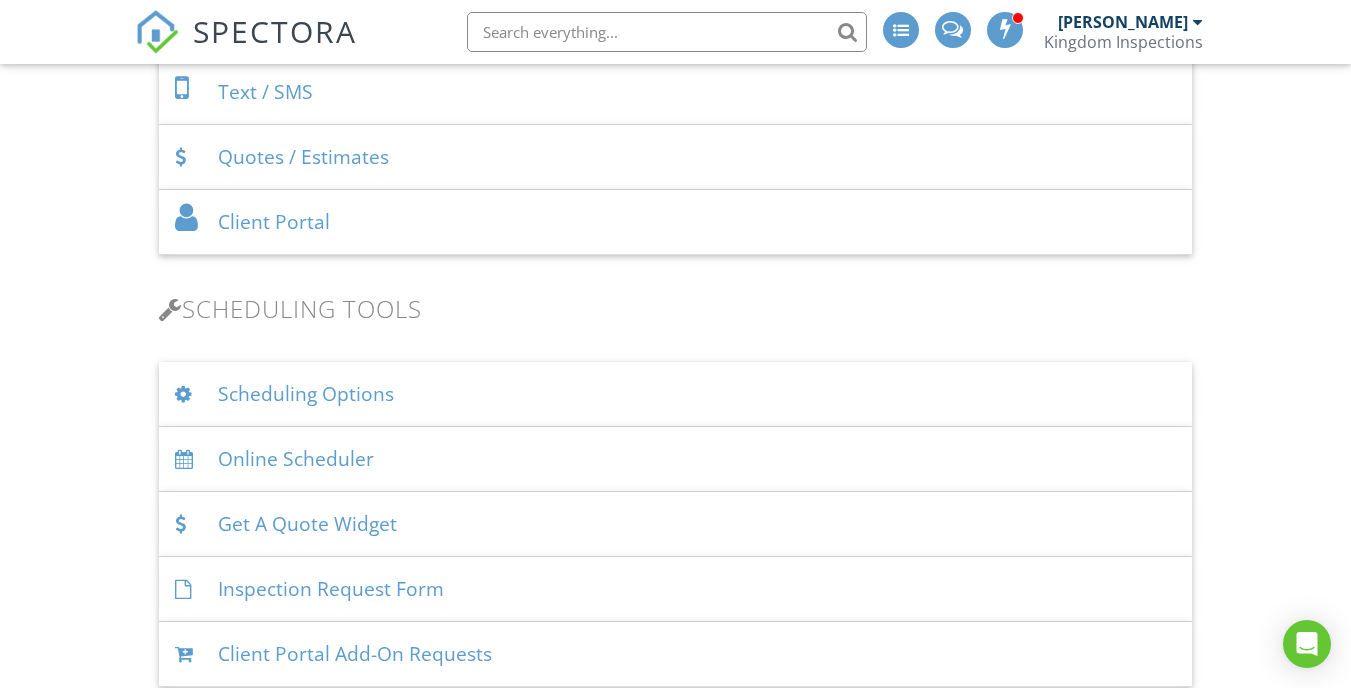 click on "Online Scheduler" at bounding box center (675, 459) 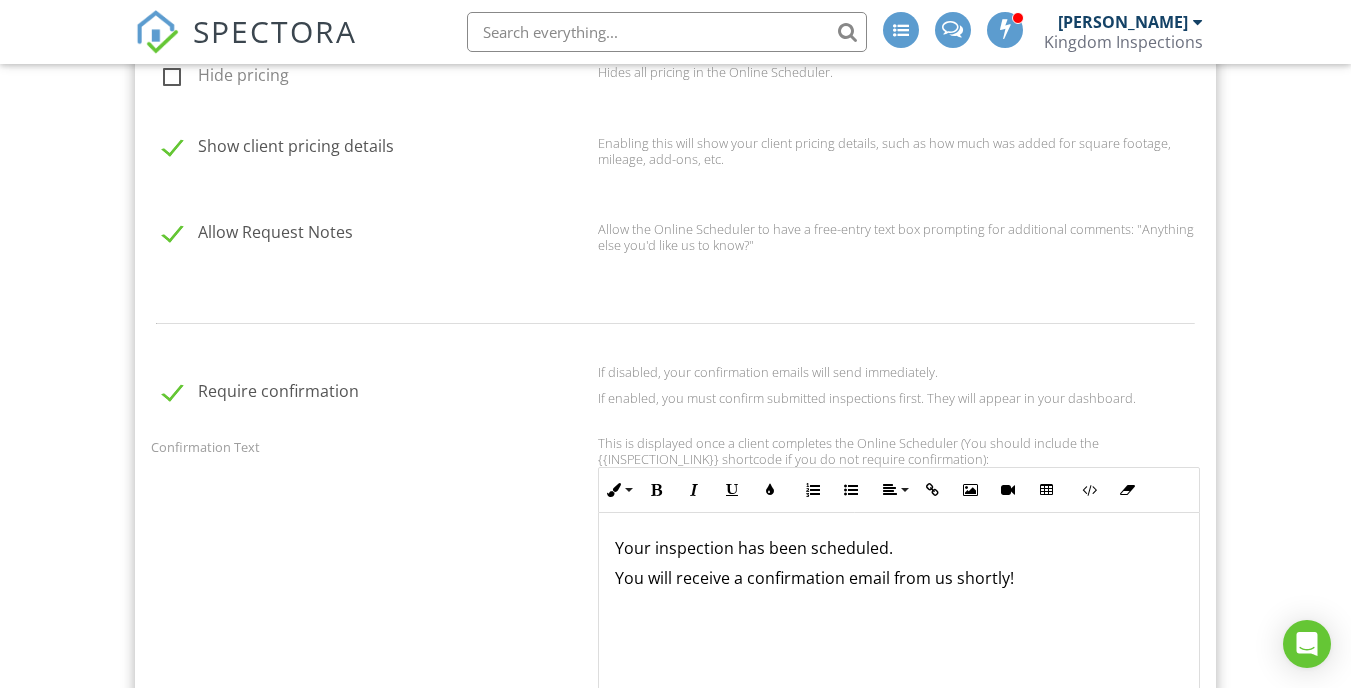 scroll, scrollTop: 2046, scrollLeft: 0, axis: vertical 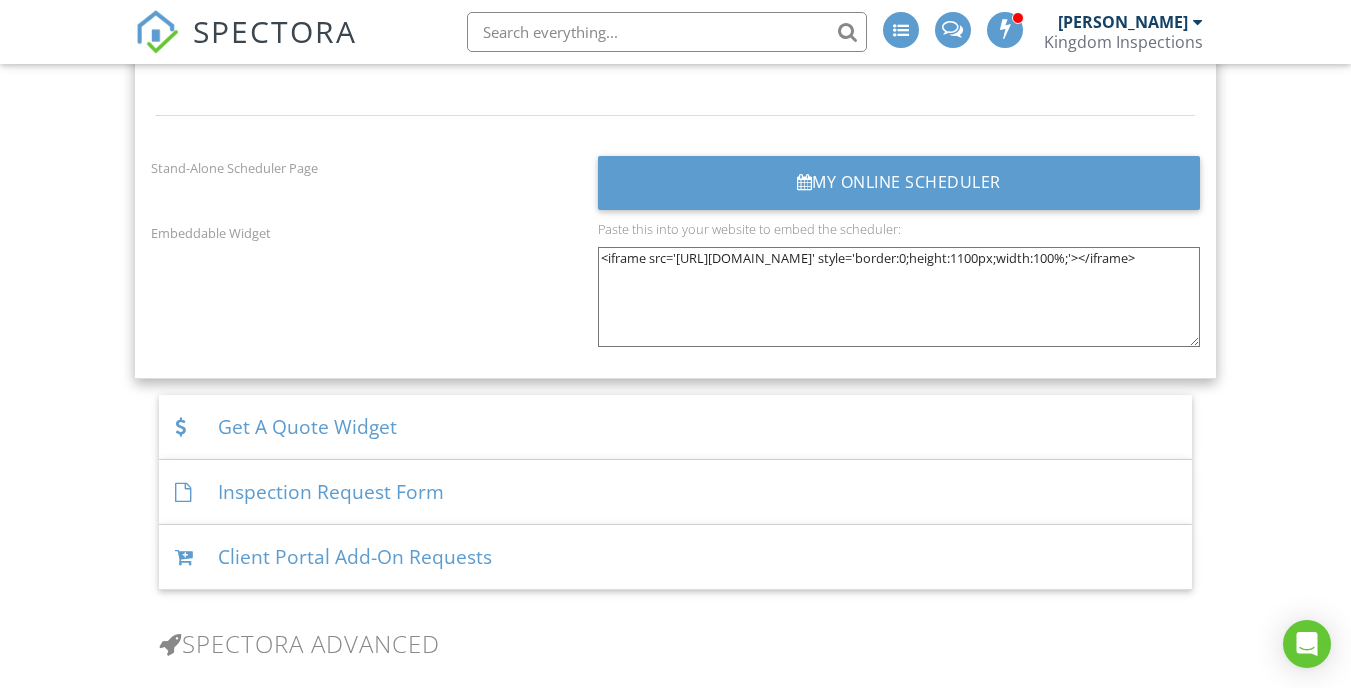 click on "Get A Quote Widget" at bounding box center (675, 427) 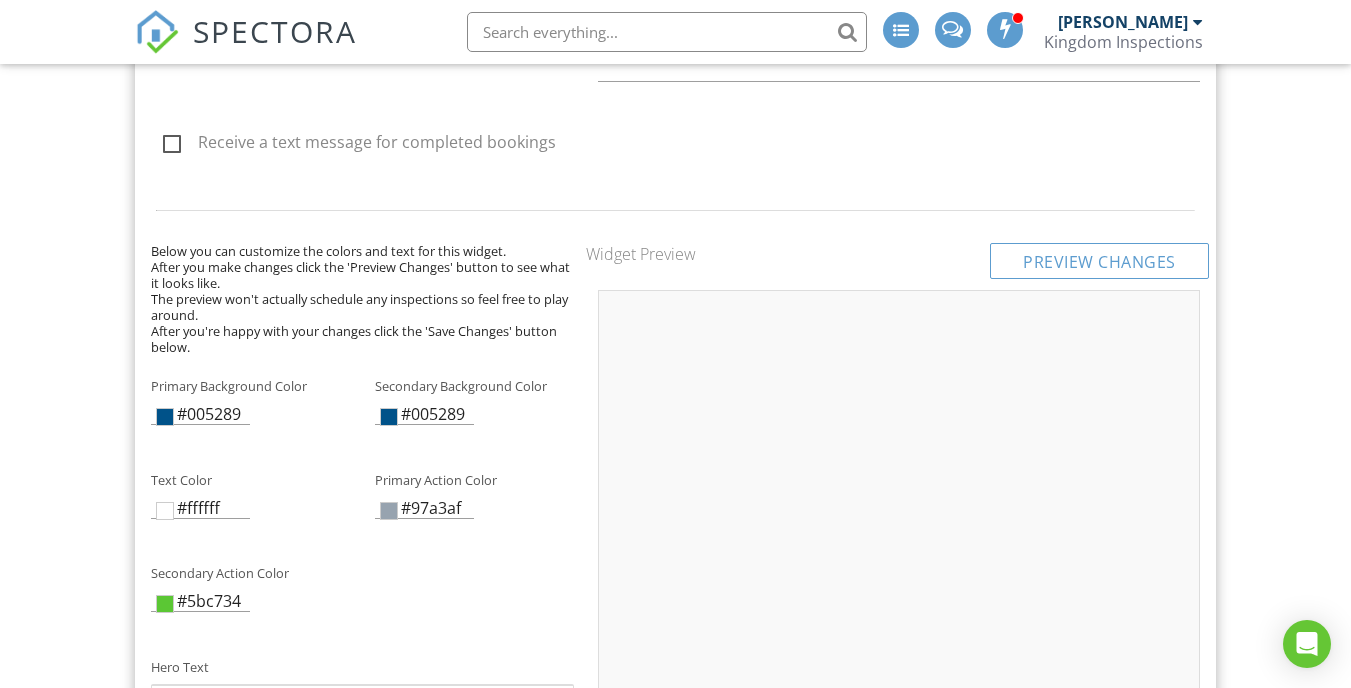 scroll, scrollTop: 2871, scrollLeft: 0, axis: vertical 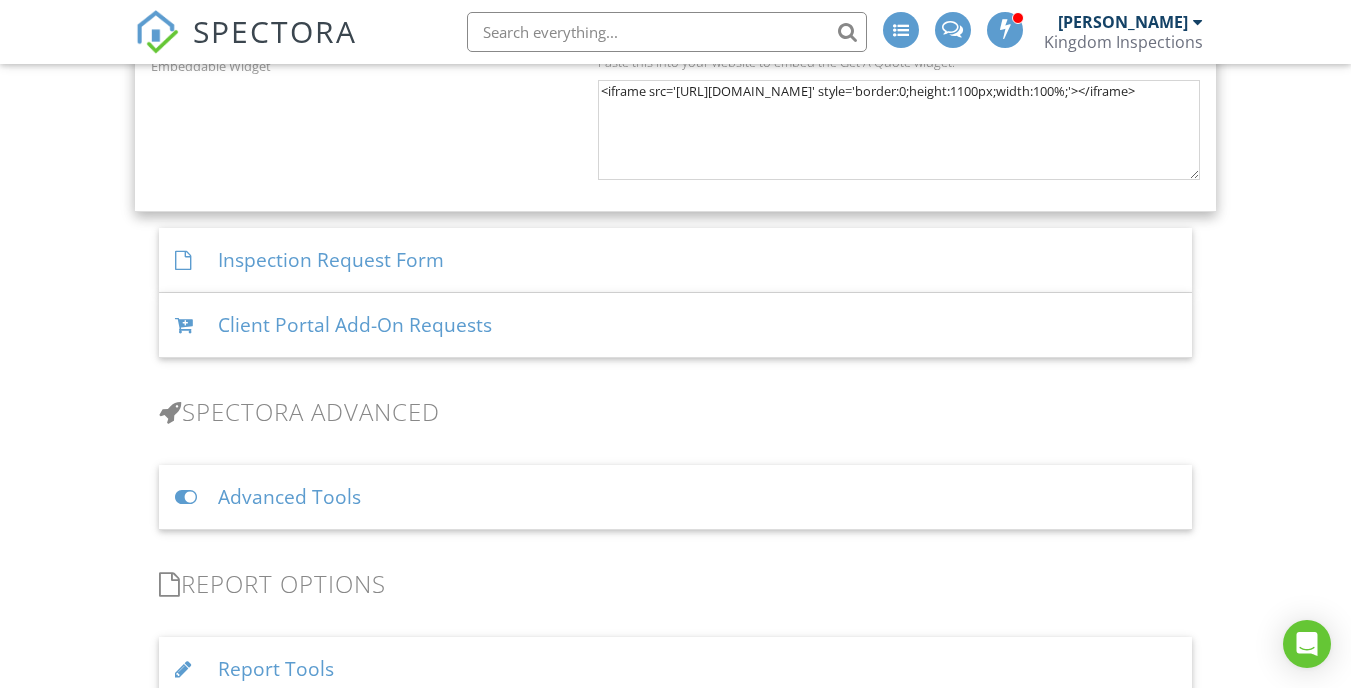 click on "Inspection Request Form" at bounding box center (675, 260) 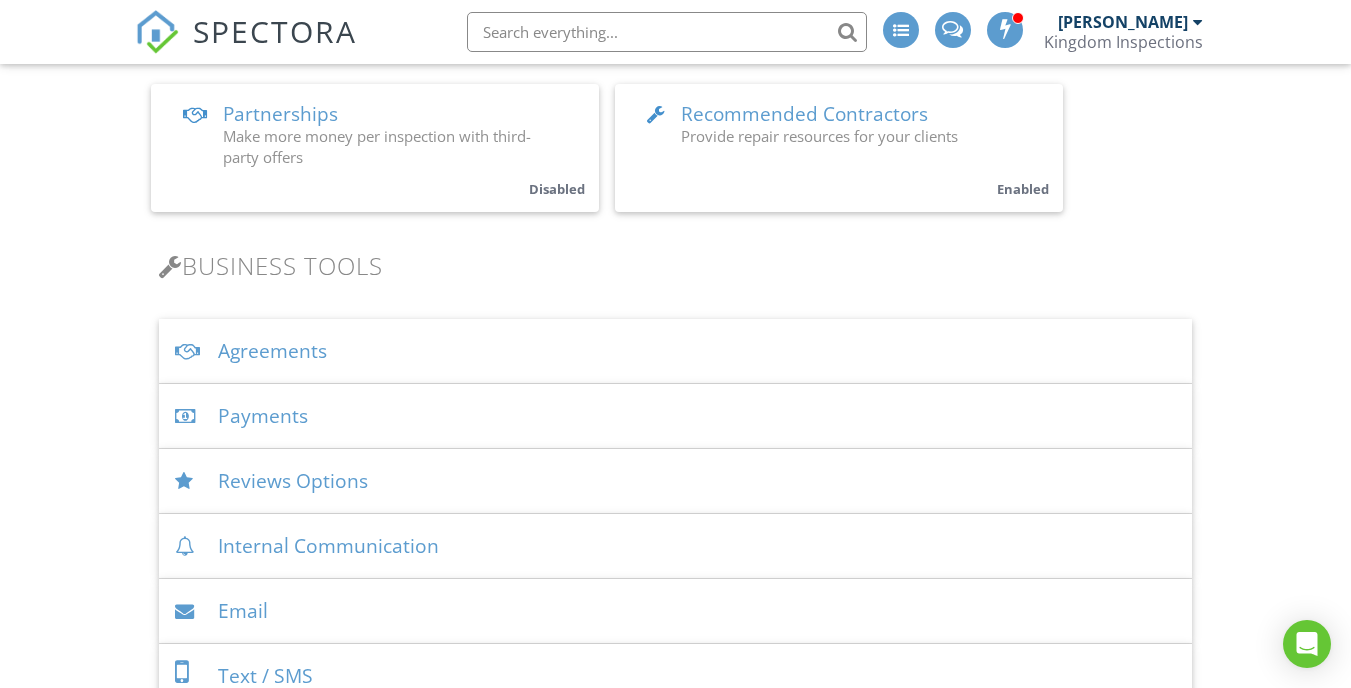 scroll, scrollTop: 1390, scrollLeft: 0, axis: vertical 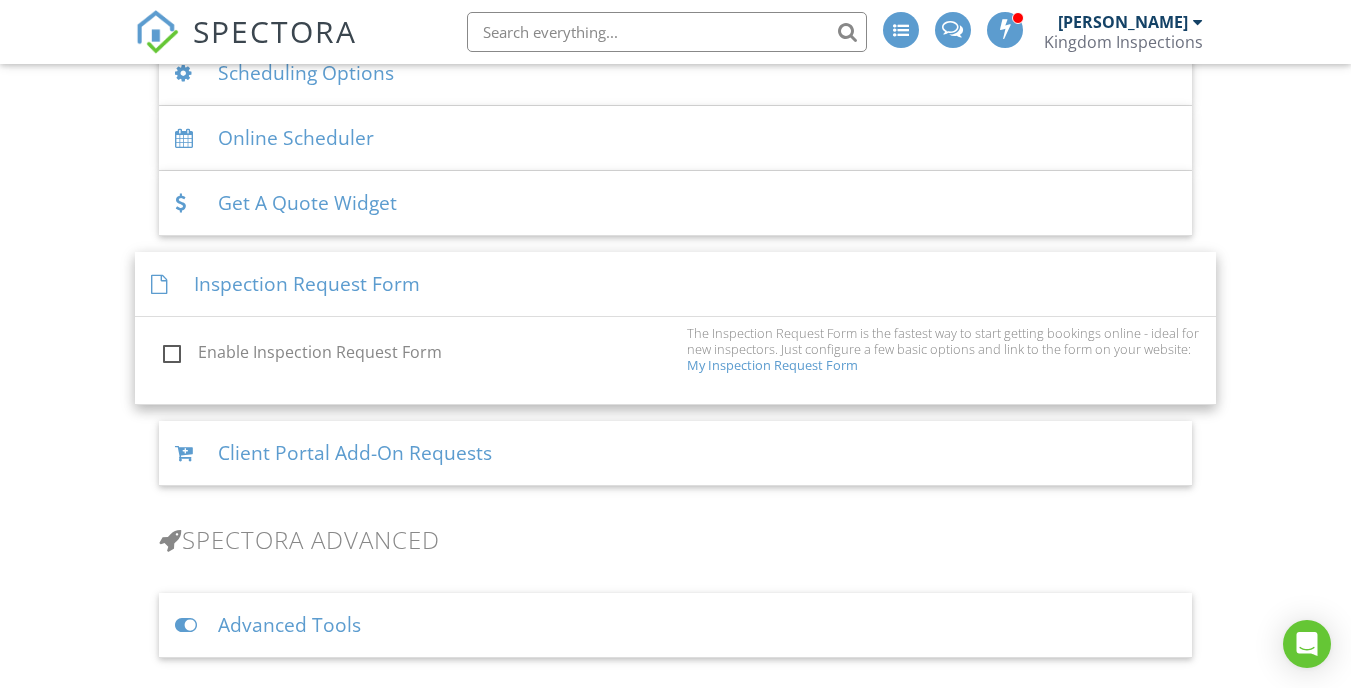 click on "Client Portal Add-On Requests" at bounding box center (675, 453) 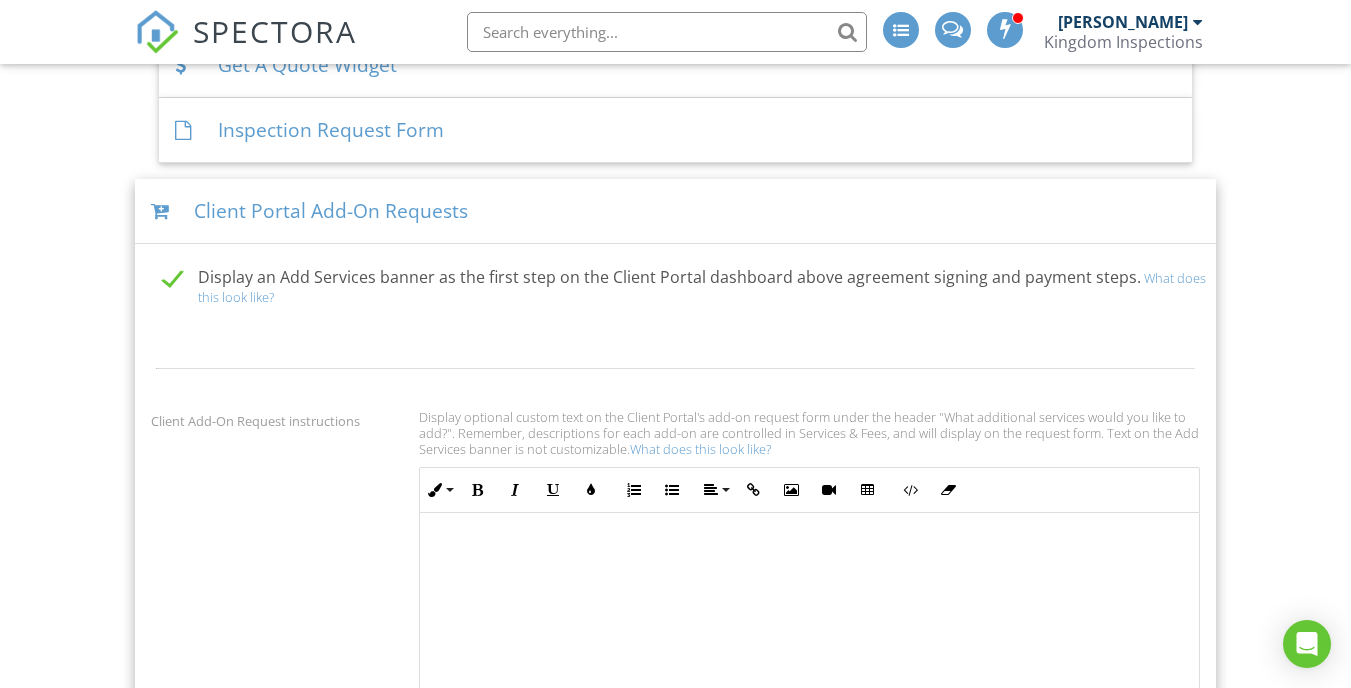 scroll, scrollTop: 1951, scrollLeft: 0, axis: vertical 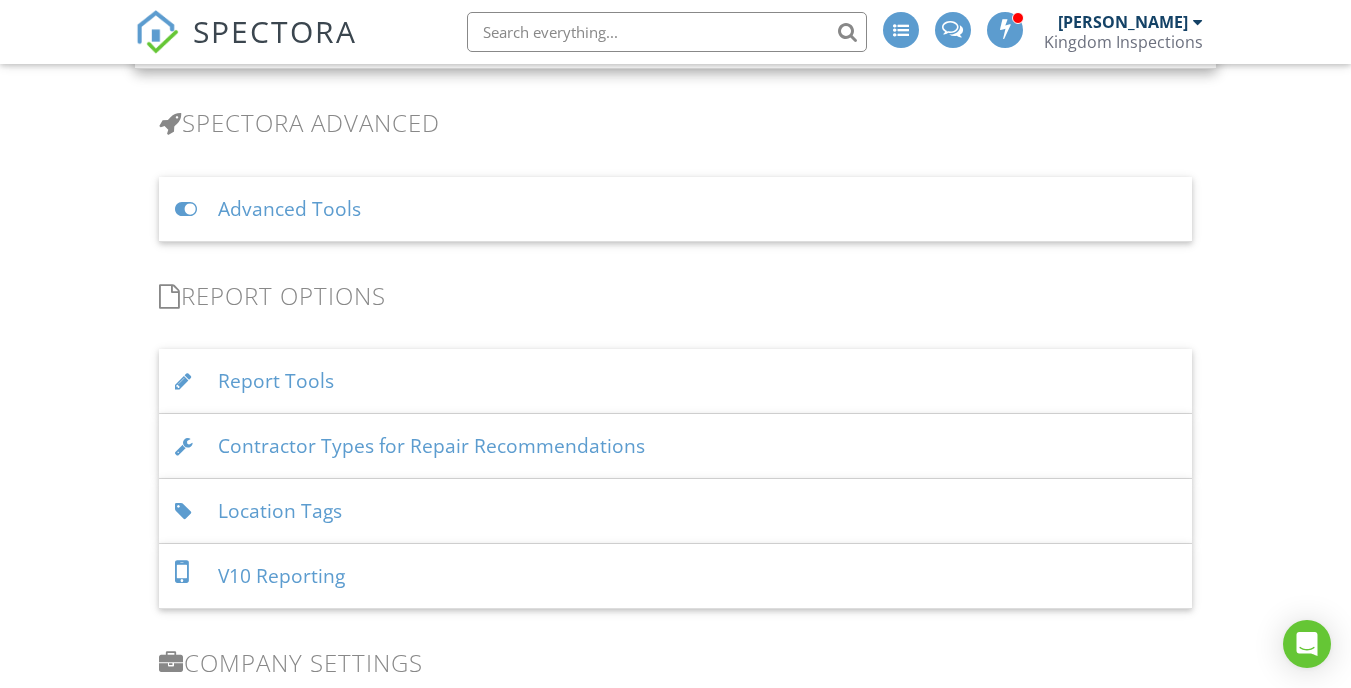 click on "Report Tools" at bounding box center (675, 381) 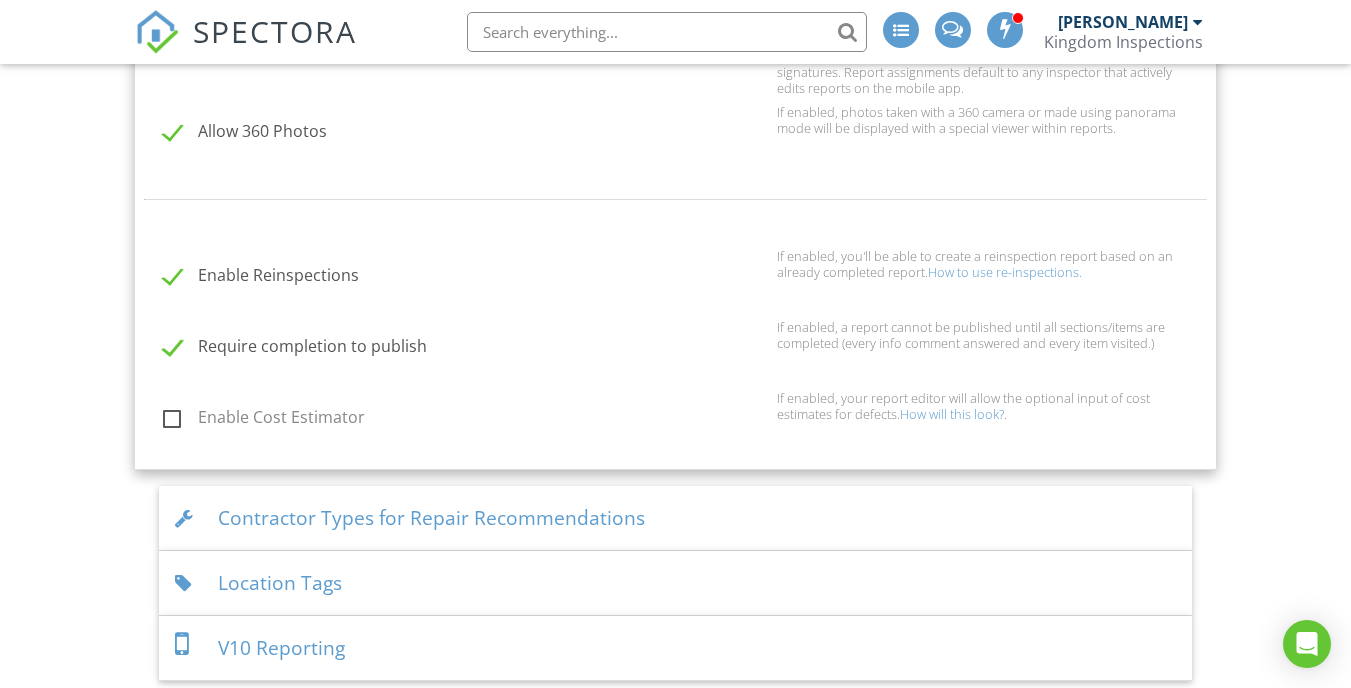 scroll, scrollTop: 3153, scrollLeft: 0, axis: vertical 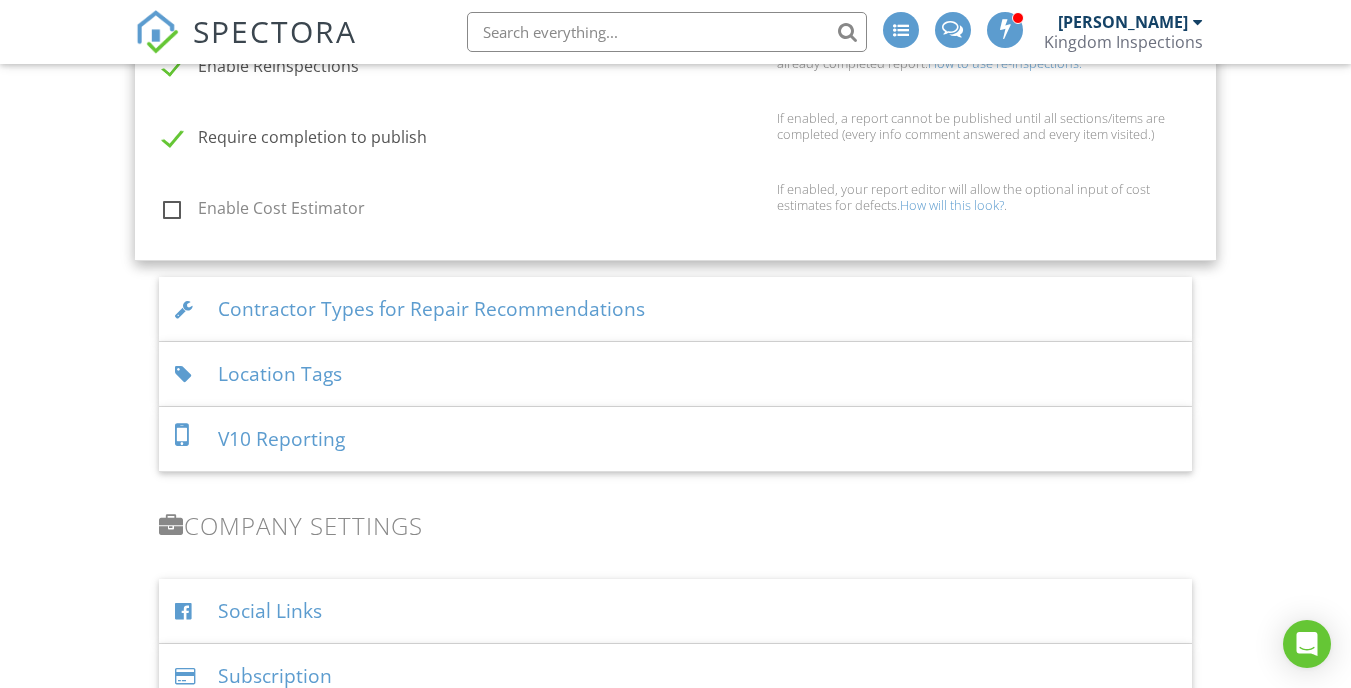 click on "Contractor Types for Repair Recommendations" at bounding box center (675, 309) 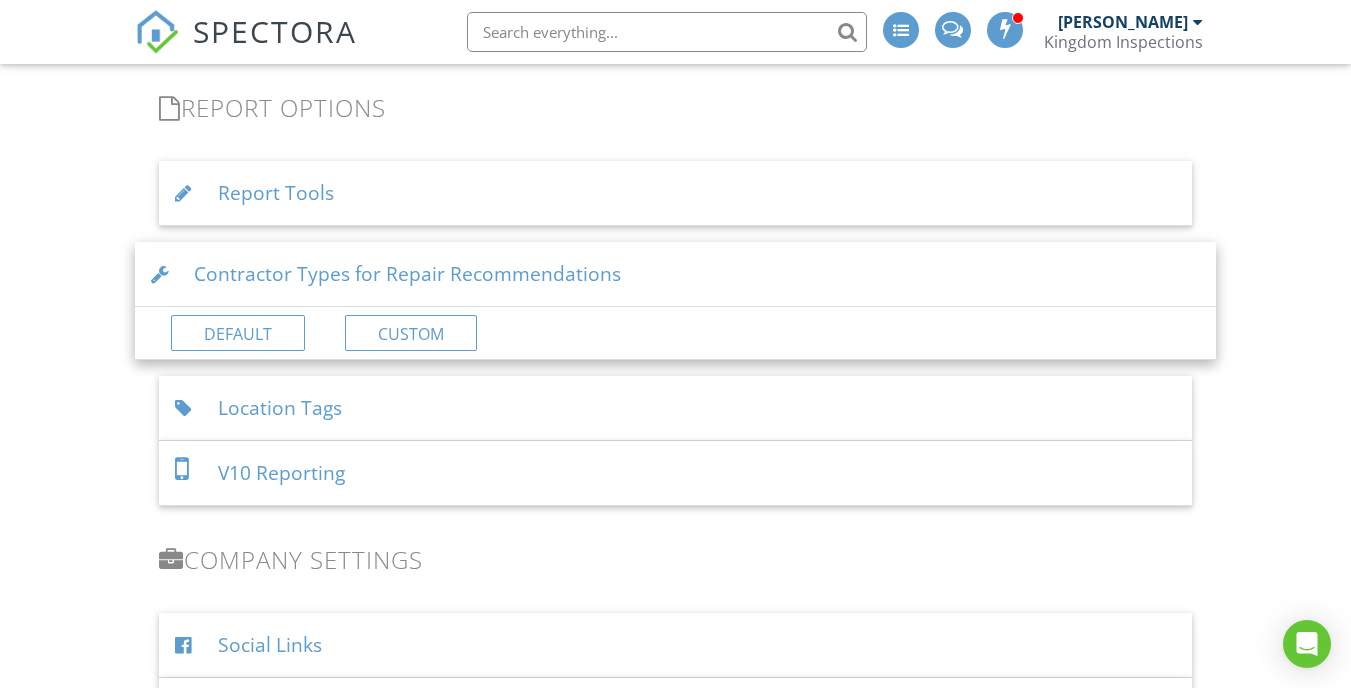 scroll, scrollTop: 2879, scrollLeft: 0, axis: vertical 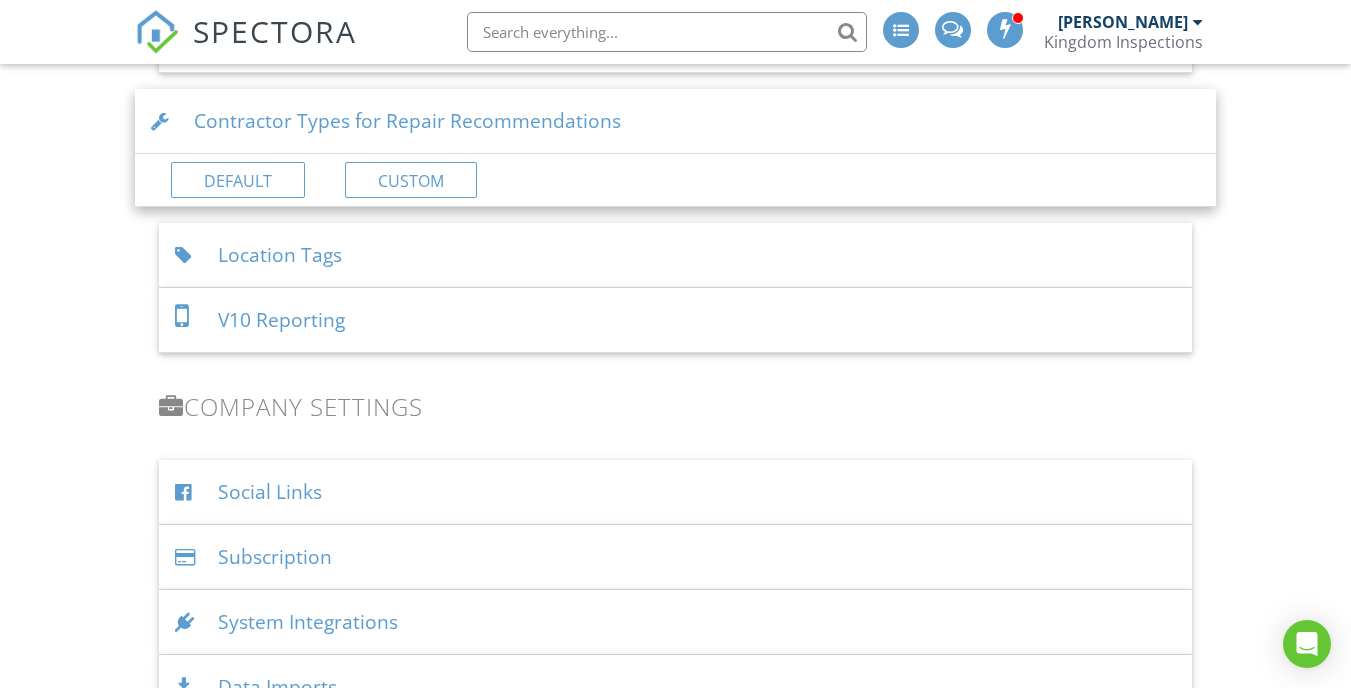 click on "Location Tags" at bounding box center [675, 255] 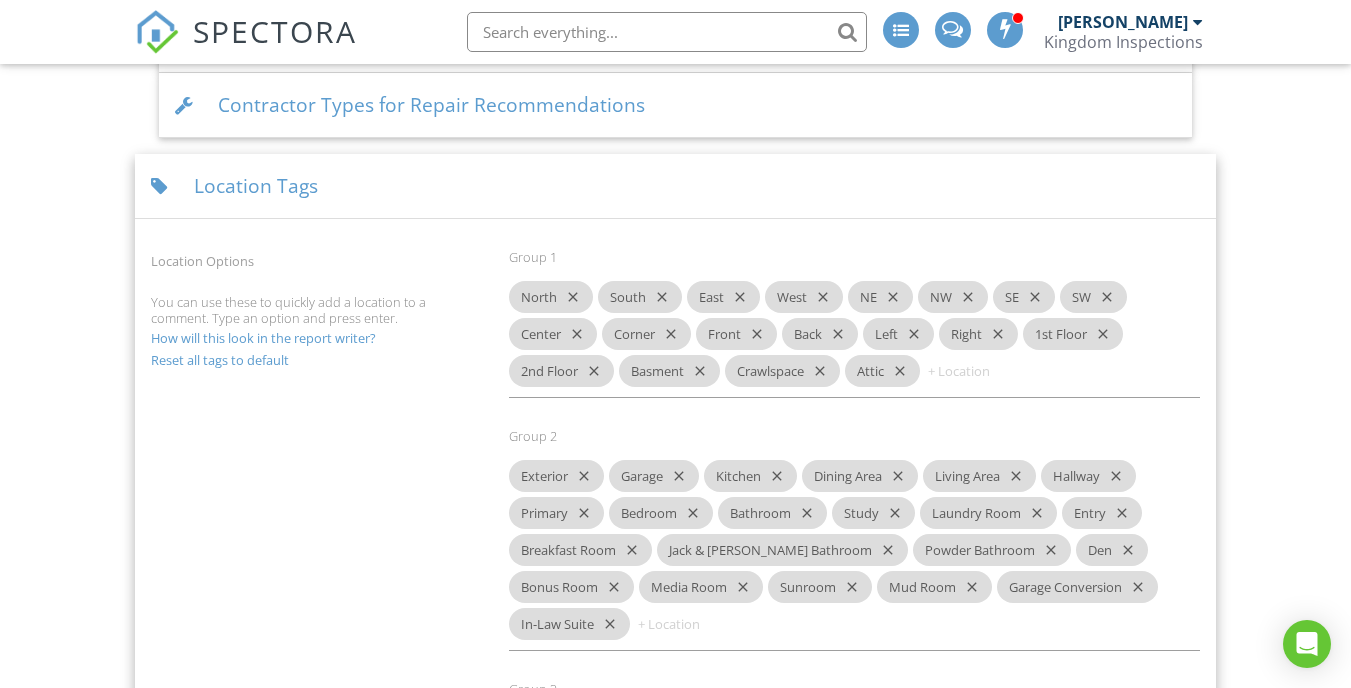 click on "Location Tags" at bounding box center [675, 186] 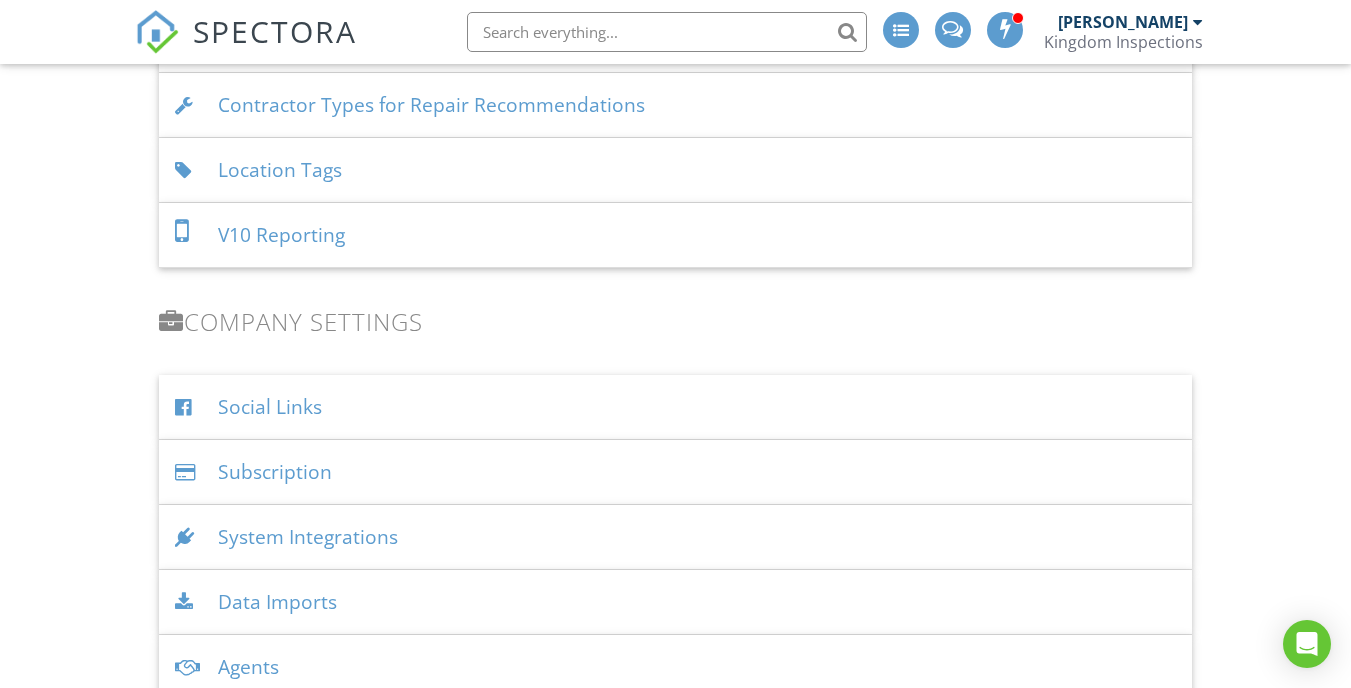 click on "V10 Reporting" at bounding box center (675, 235) 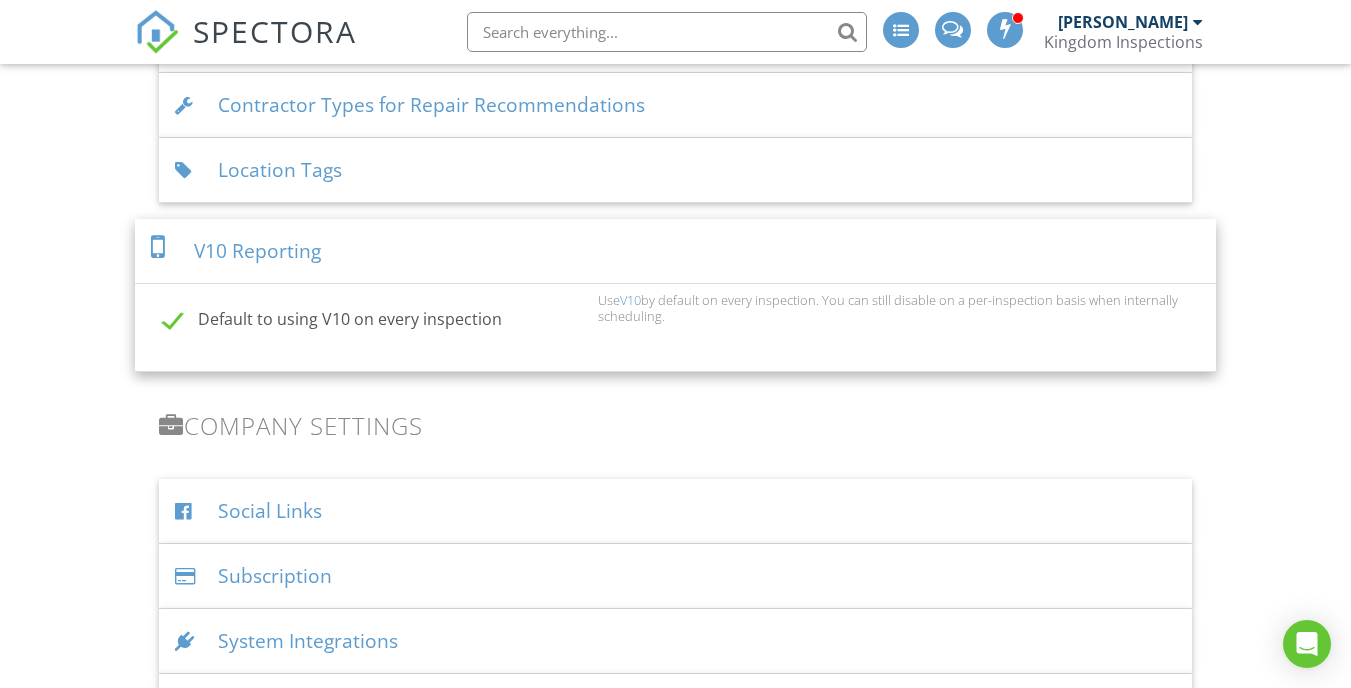 click on "V10 Reporting" at bounding box center (675, 251) 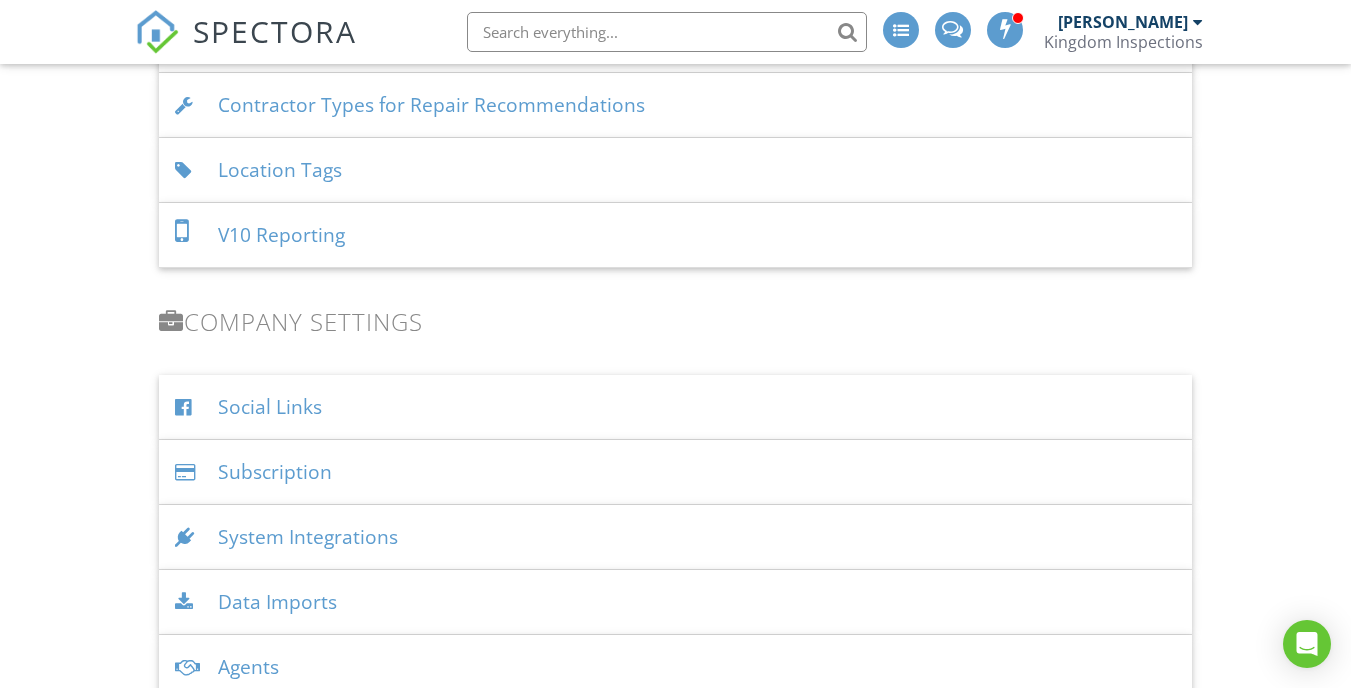 click on "Social Links" at bounding box center [675, 407] 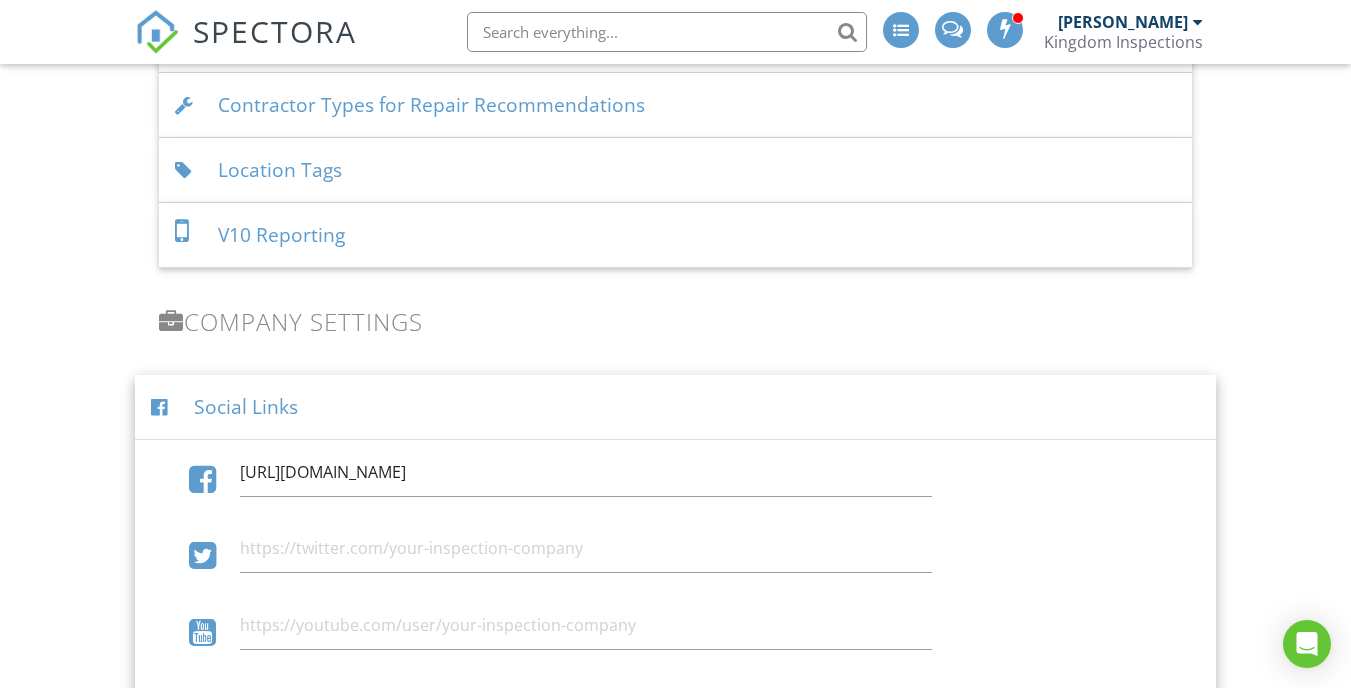 click on "Social Links" at bounding box center [675, 407] 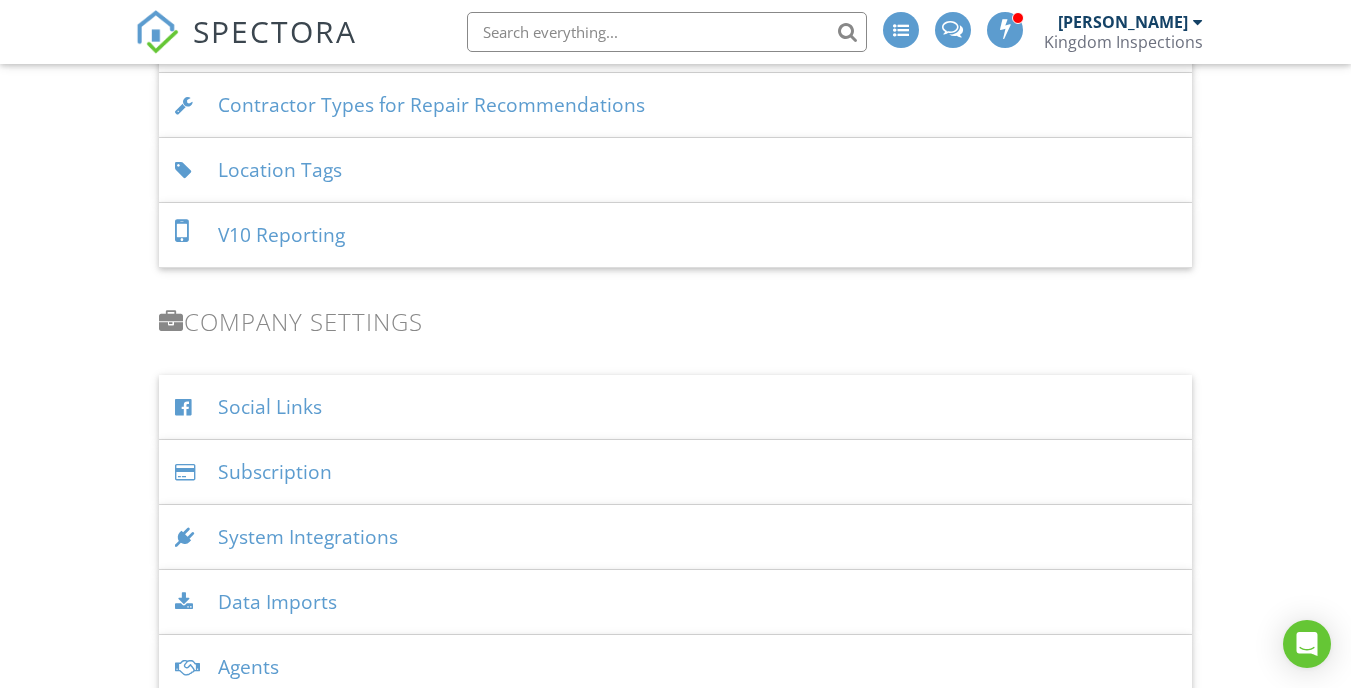 click on "Subscription" at bounding box center (675, 472) 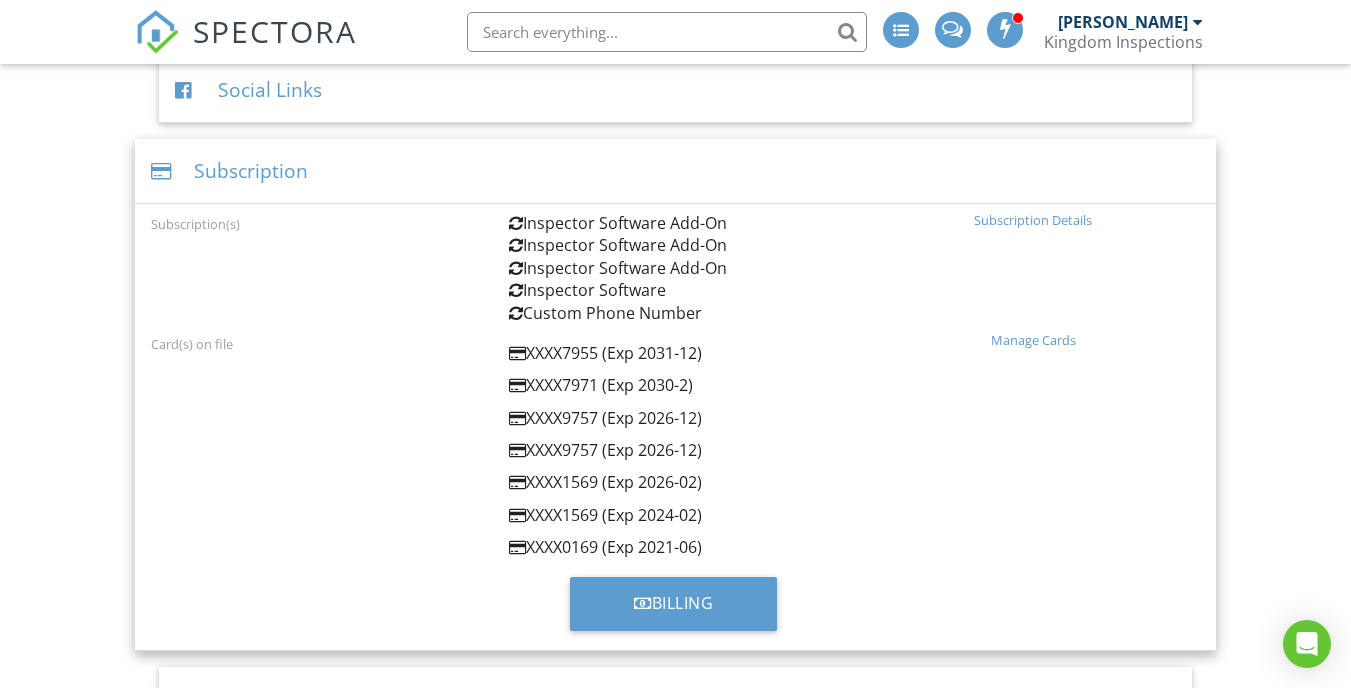 scroll, scrollTop: 3161, scrollLeft: 0, axis: vertical 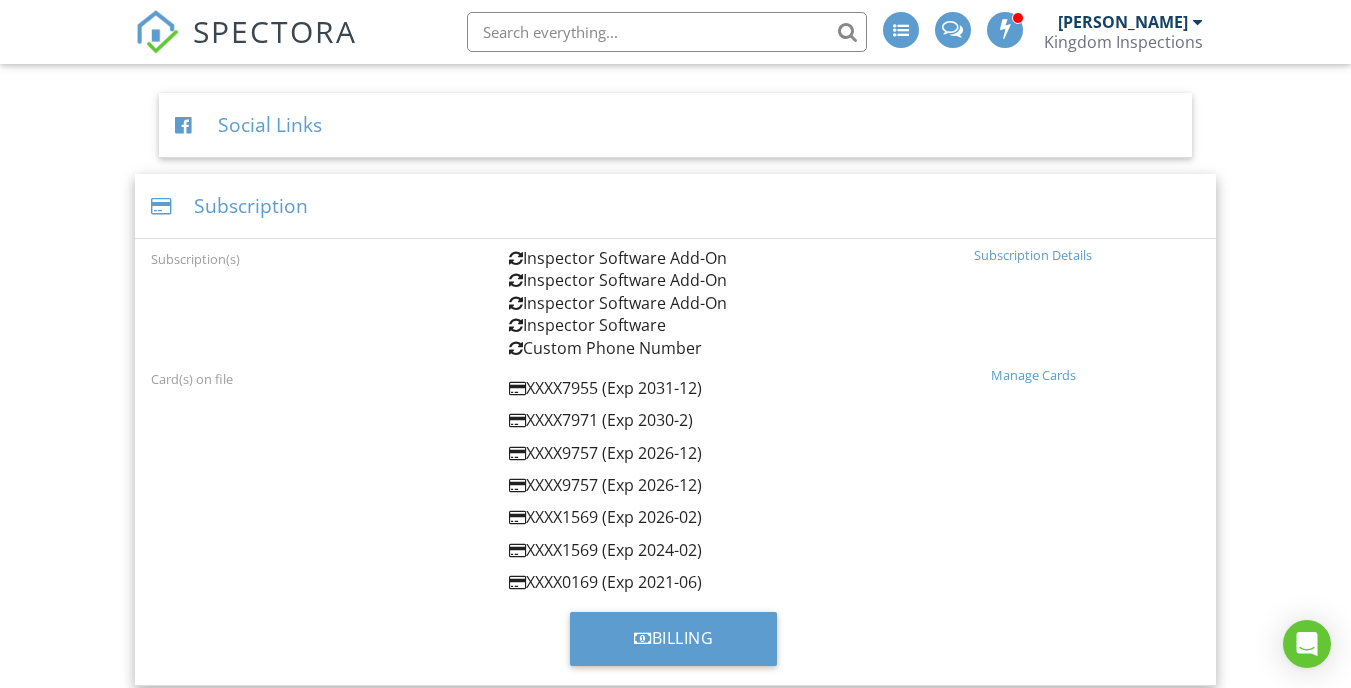 click on "Subscription" at bounding box center [675, 206] 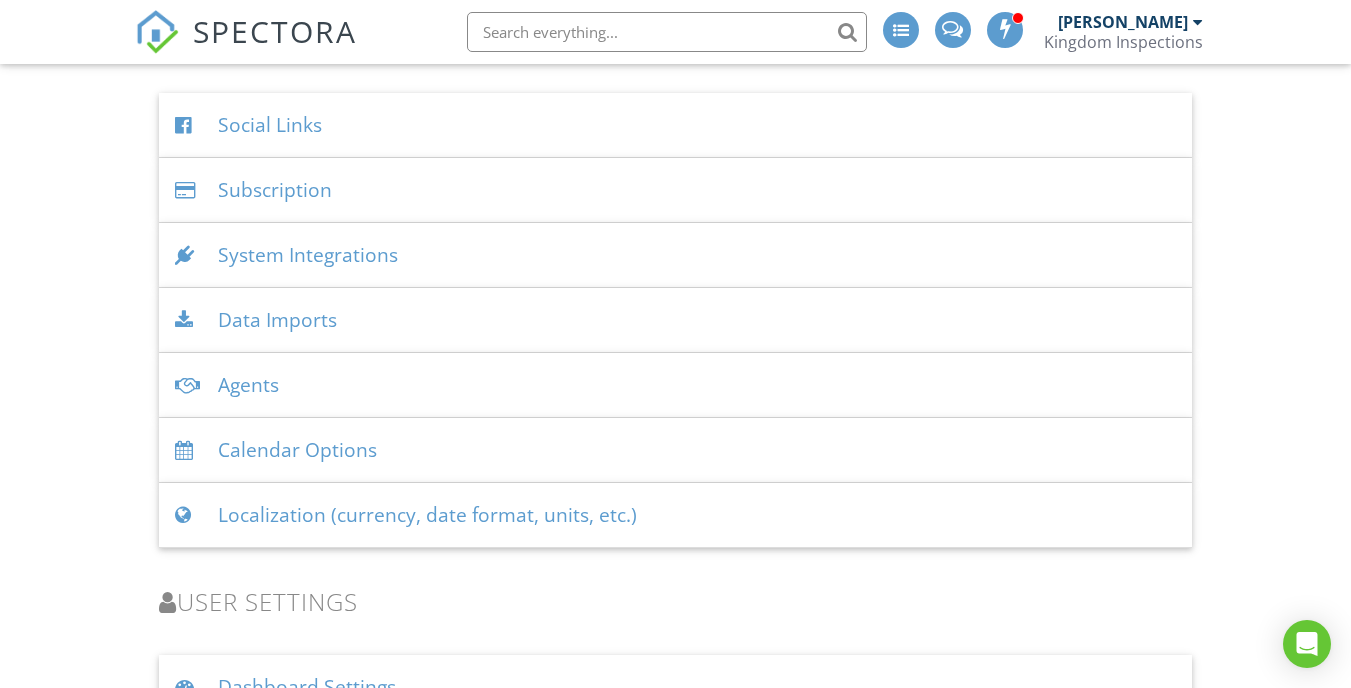 click on "System Integrations" at bounding box center [675, 255] 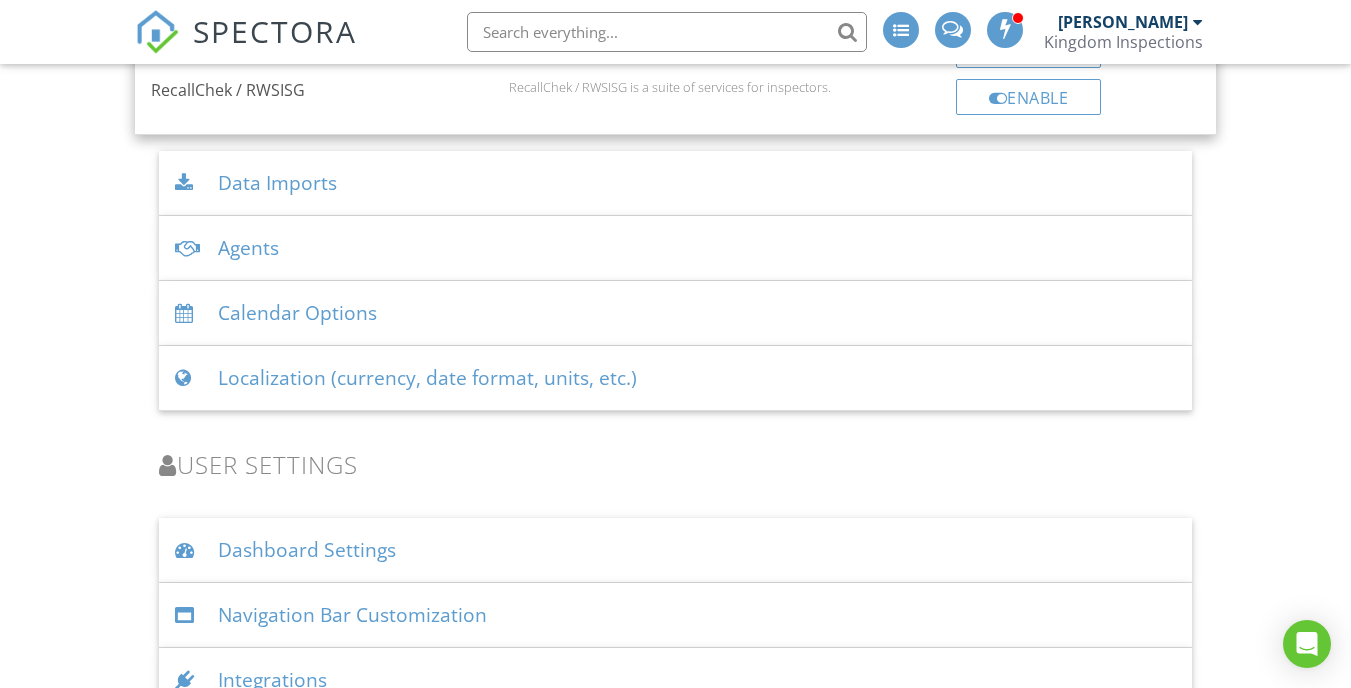 scroll, scrollTop: 4508, scrollLeft: 0, axis: vertical 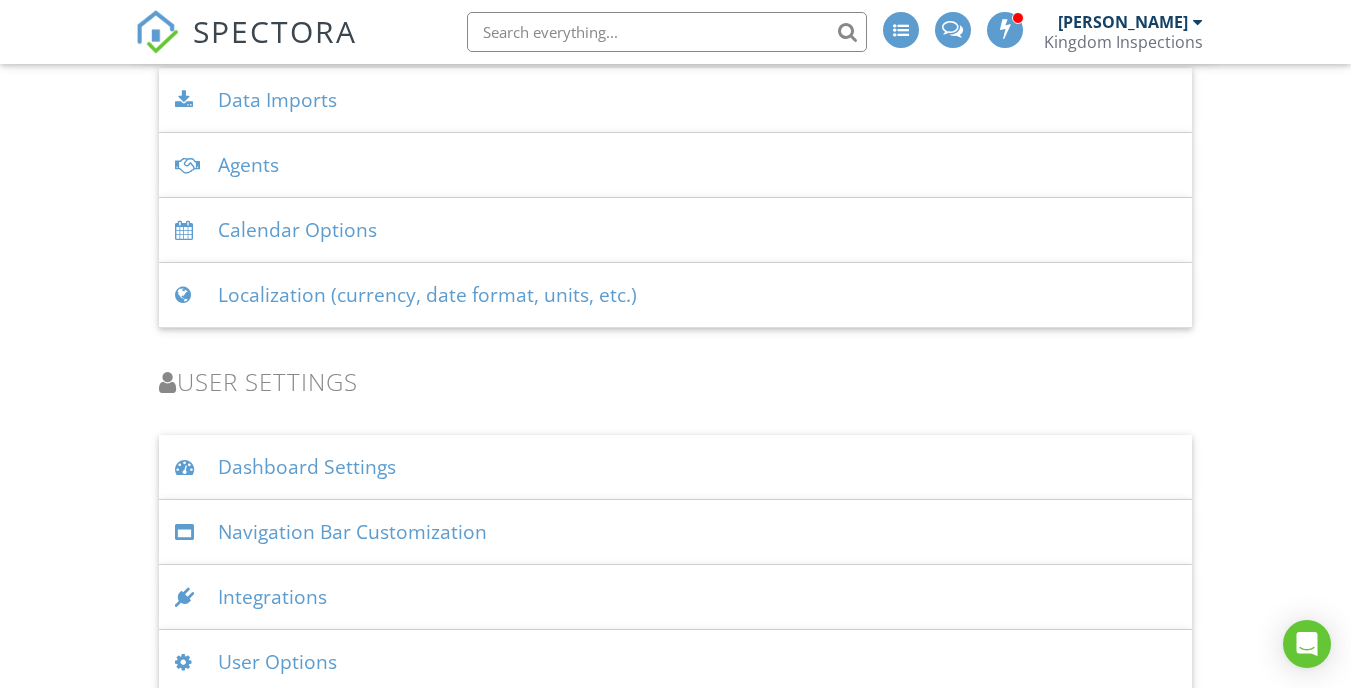 click on "Dashboard Settings" at bounding box center [675, 467] 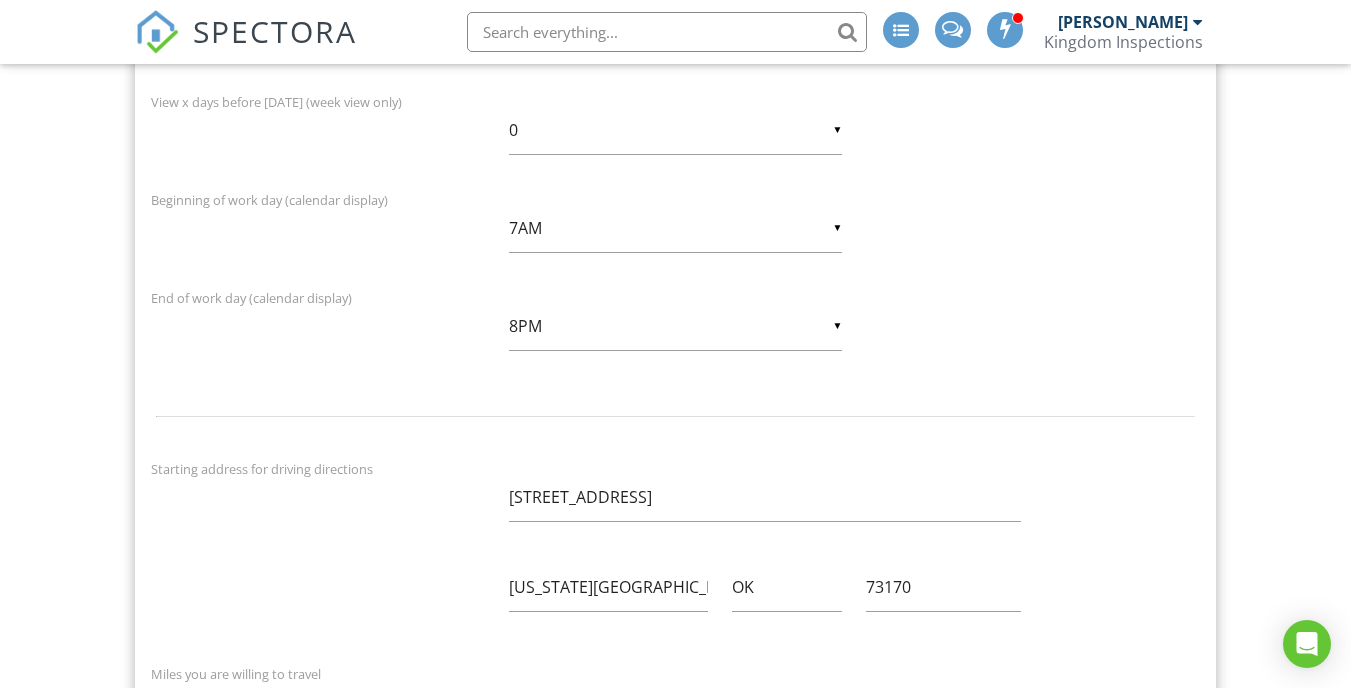scroll, scrollTop: 5603, scrollLeft: 0, axis: vertical 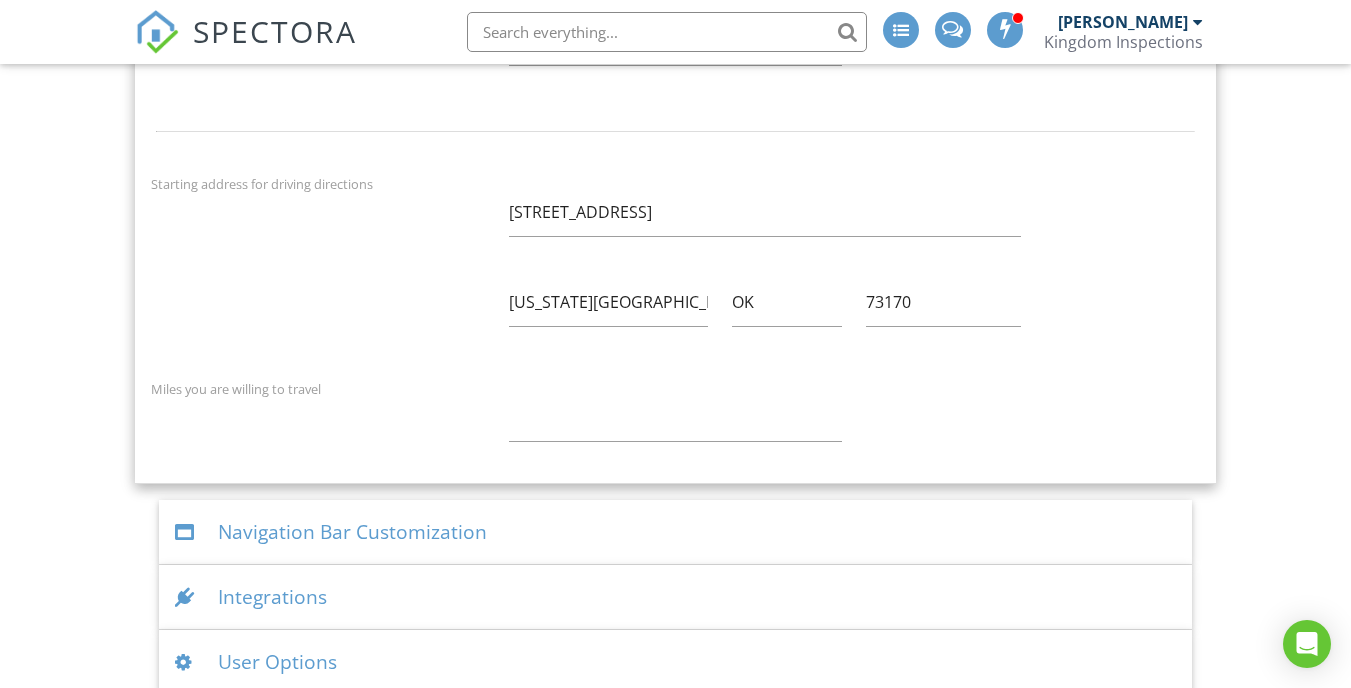 click on "Navigation Bar Customization" at bounding box center [675, 532] 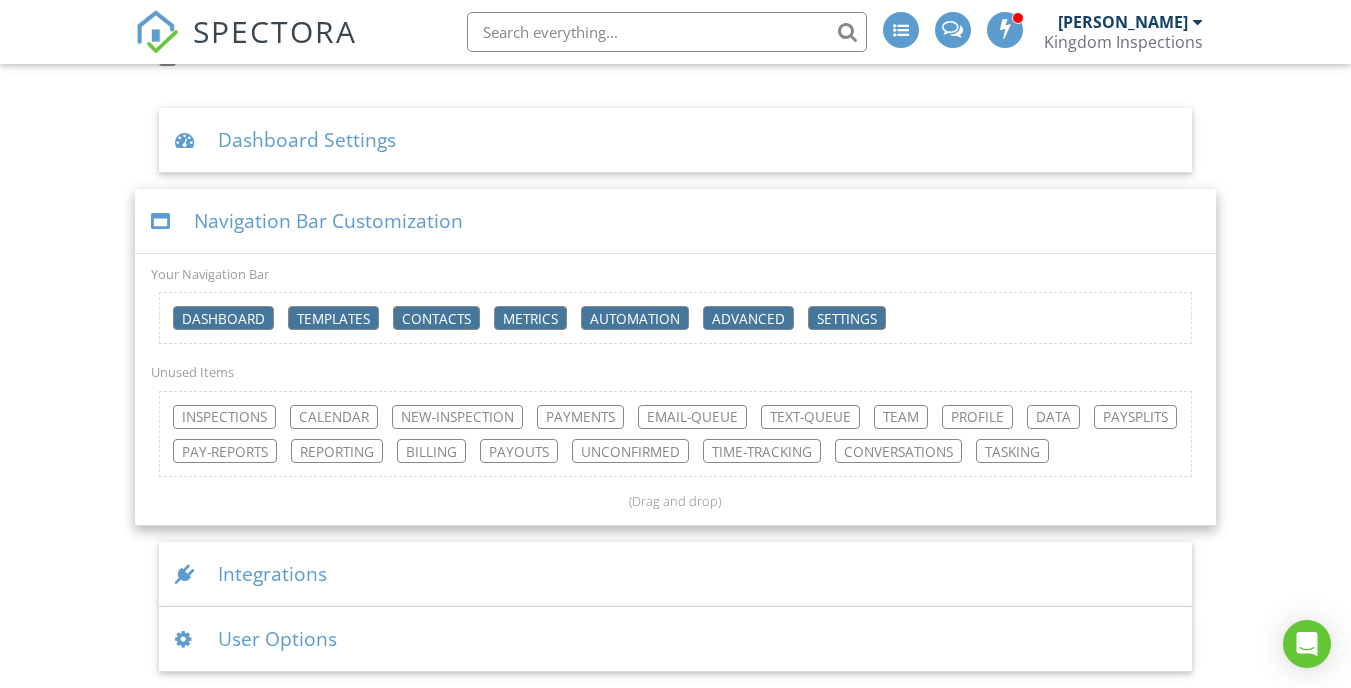 scroll, scrollTop: 4812, scrollLeft: 0, axis: vertical 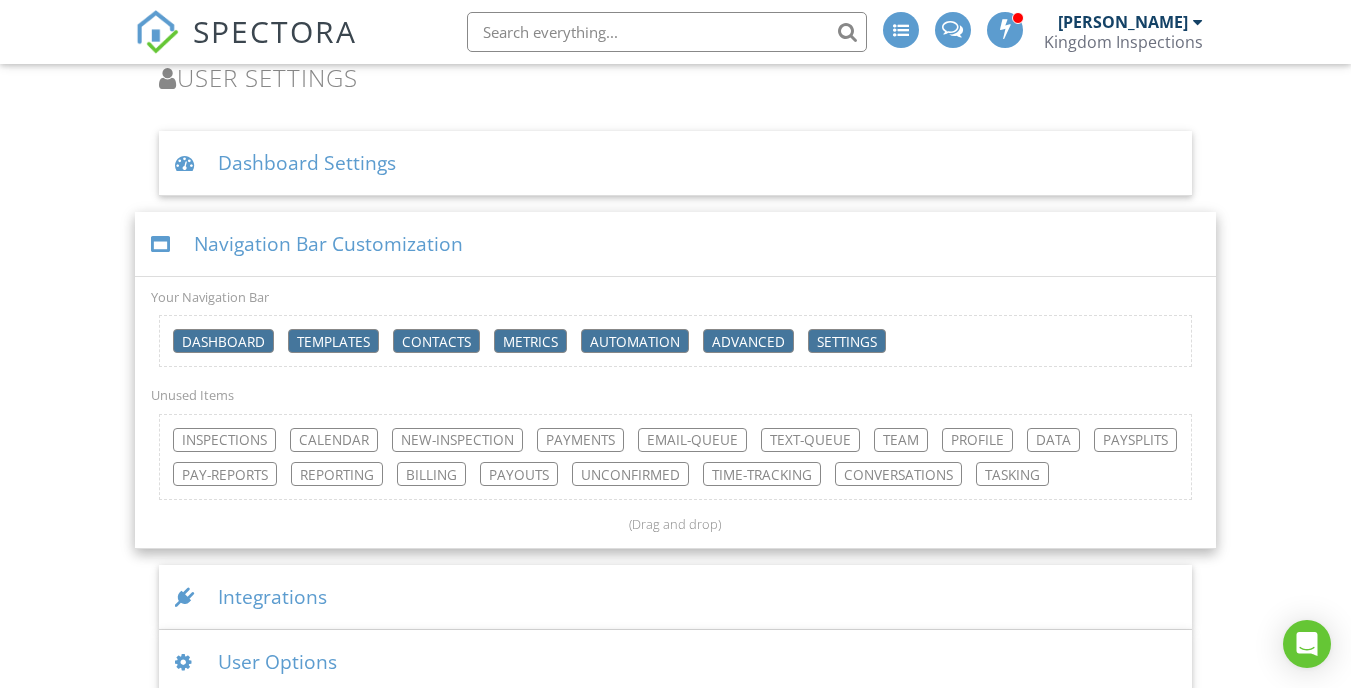 click on "Integrations" at bounding box center (675, 597) 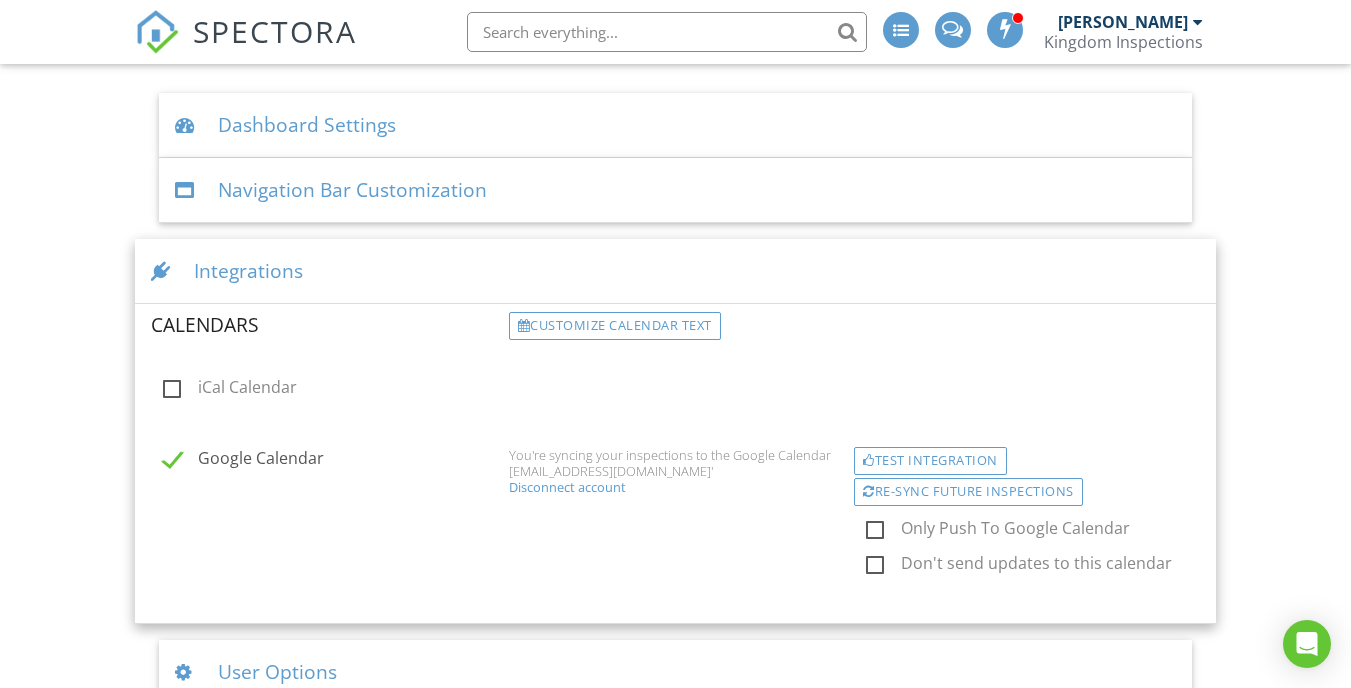 scroll, scrollTop: 4858, scrollLeft: 0, axis: vertical 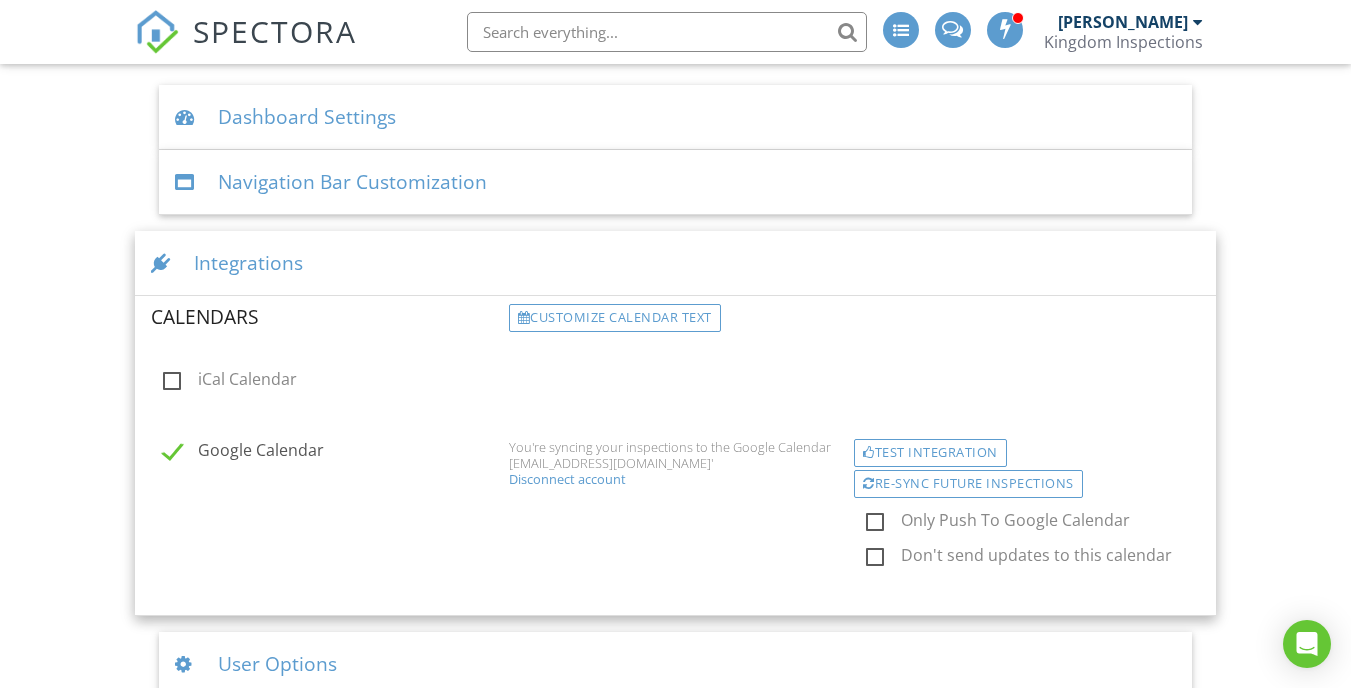 click on "User Options" at bounding box center (675, 664) 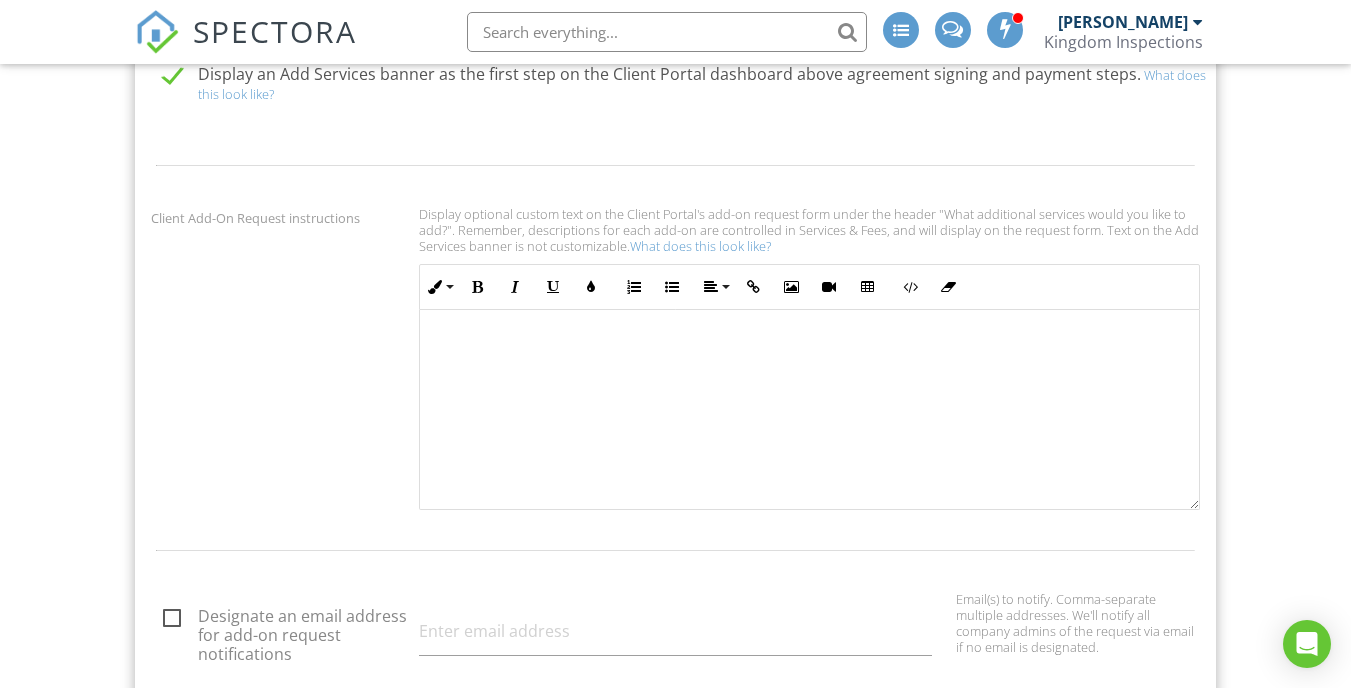 scroll, scrollTop: 0, scrollLeft: 0, axis: both 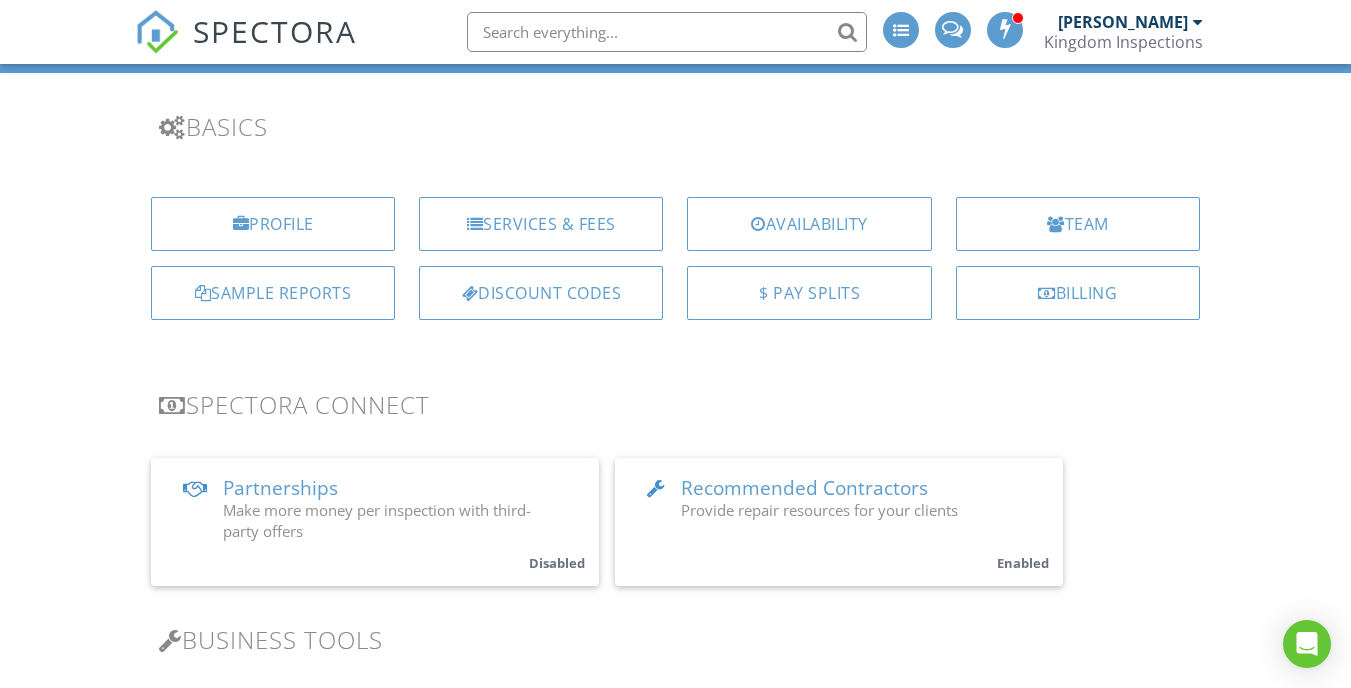 click on "[PERSON_NAME]" at bounding box center [1123, 22] 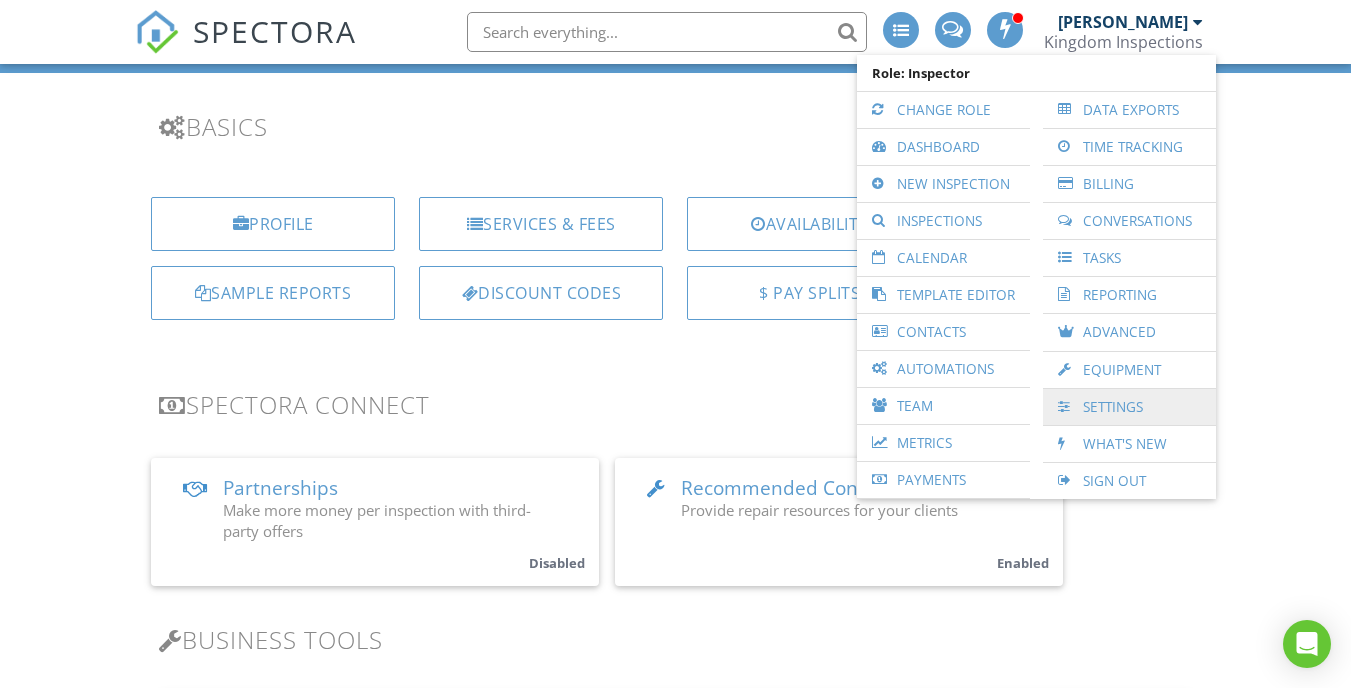 click on "Settings" at bounding box center [1129, 407] 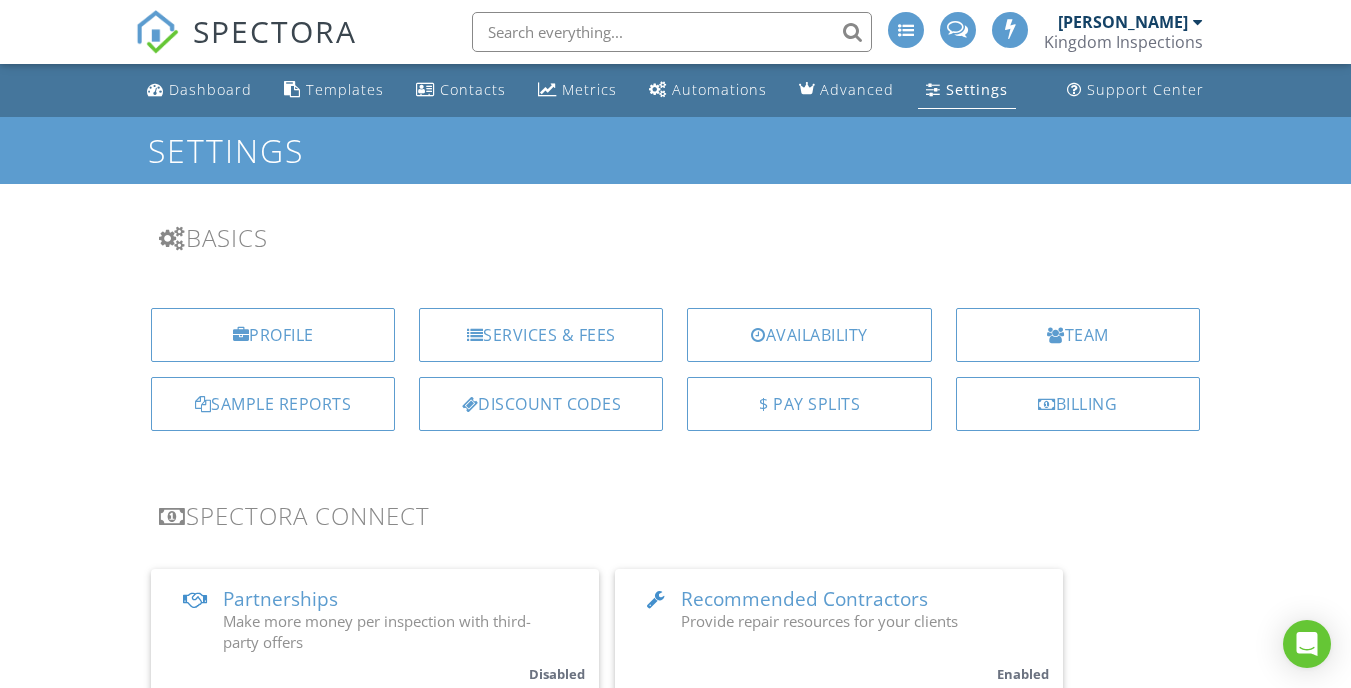 scroll, scrollTop: 0, scrollLeft: 0, axis: both 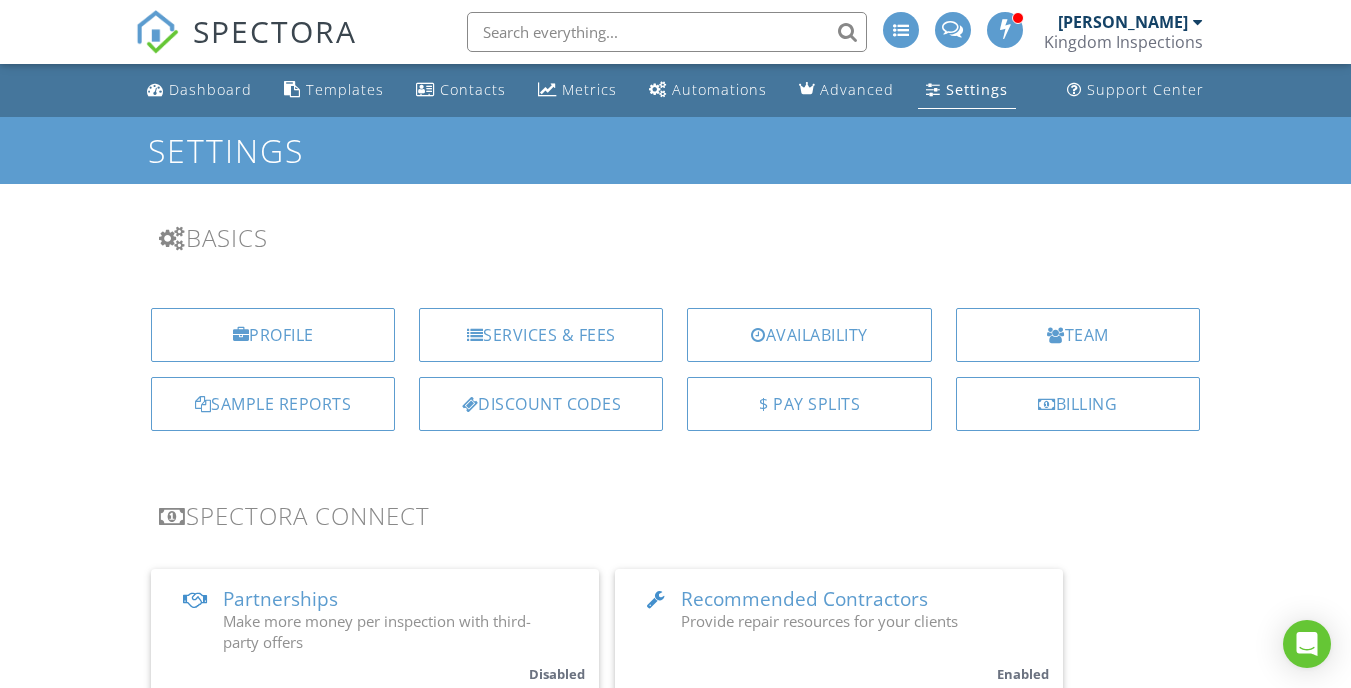 click on "[PERSON_NAME]" at bounding box center (1123, 22) 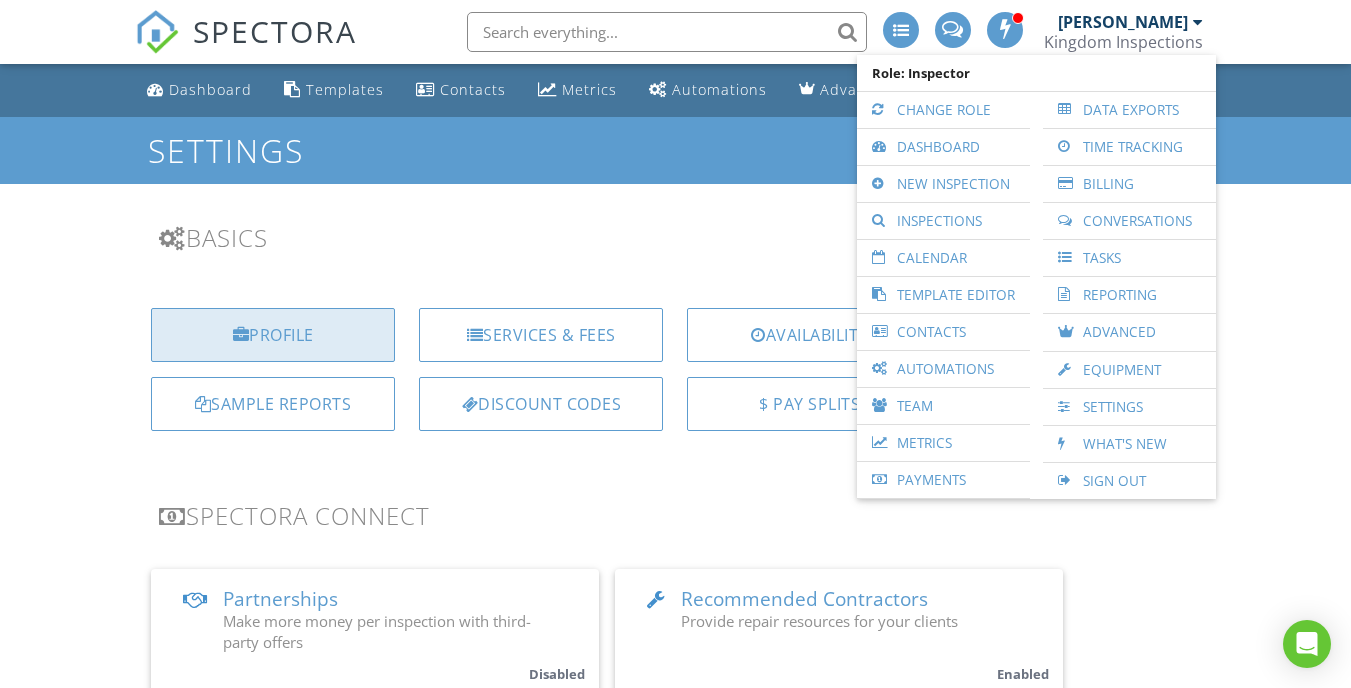 click on "Profile" at bounding box center [273, 335] 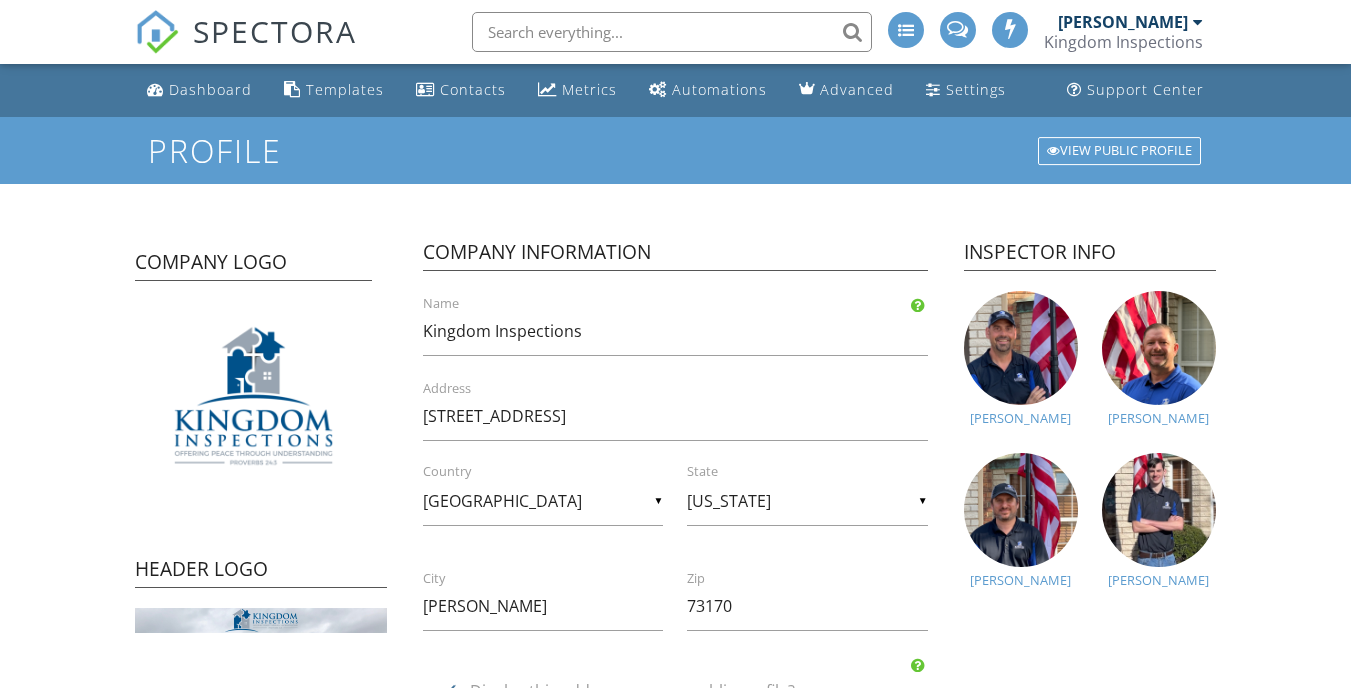 scroll, scrollTop: 0, scrollLeft: 0, axis: both 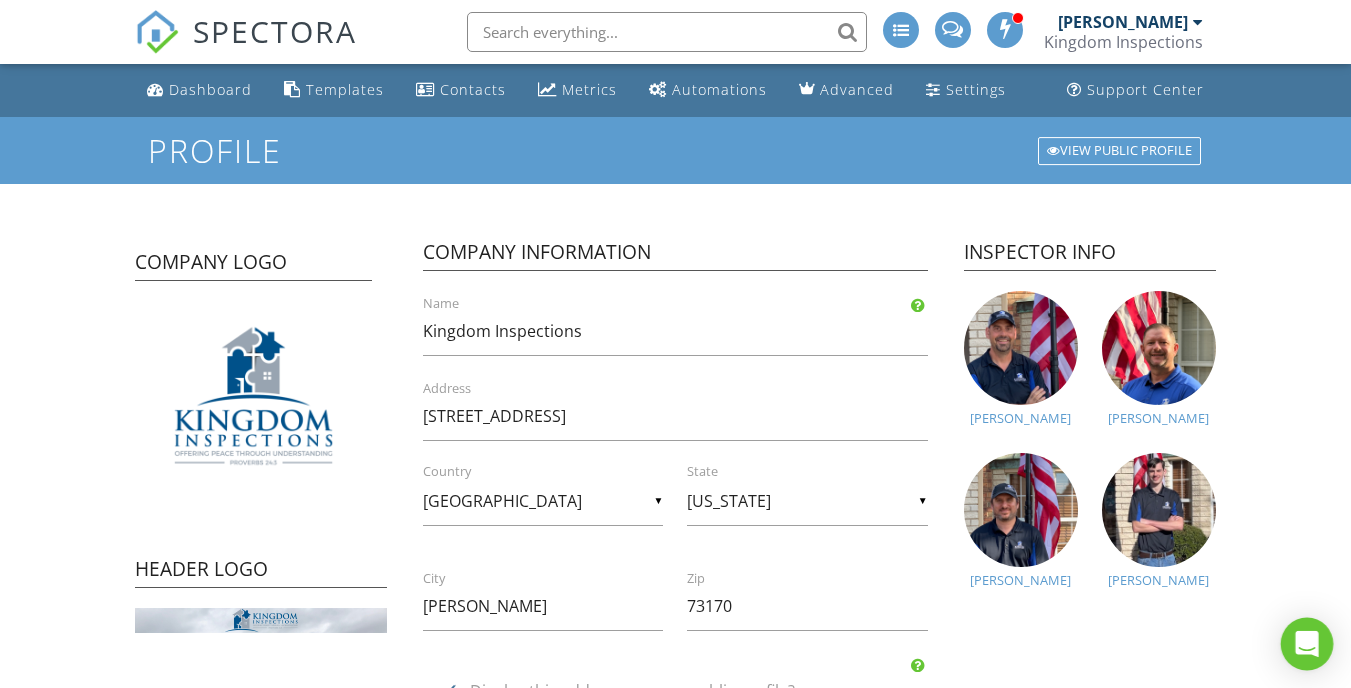 click 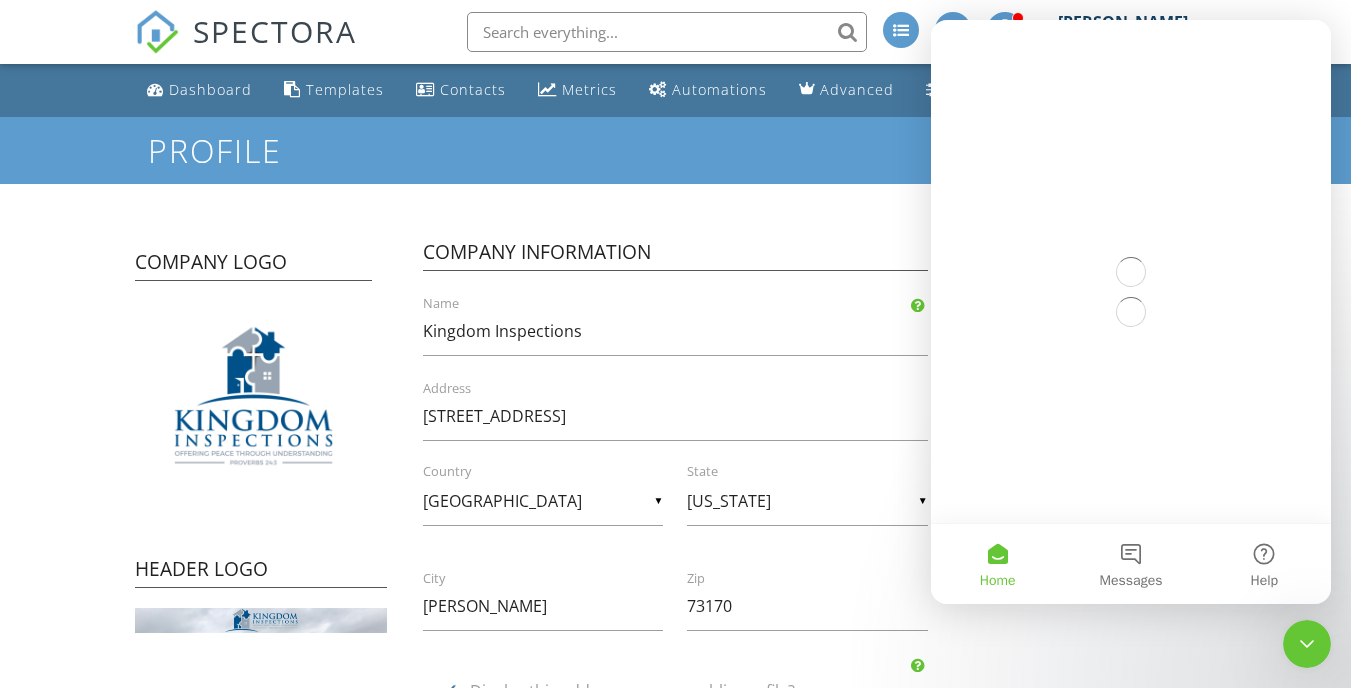 scroll, scrollTop: 0, scrollLeft: 0, axis: both 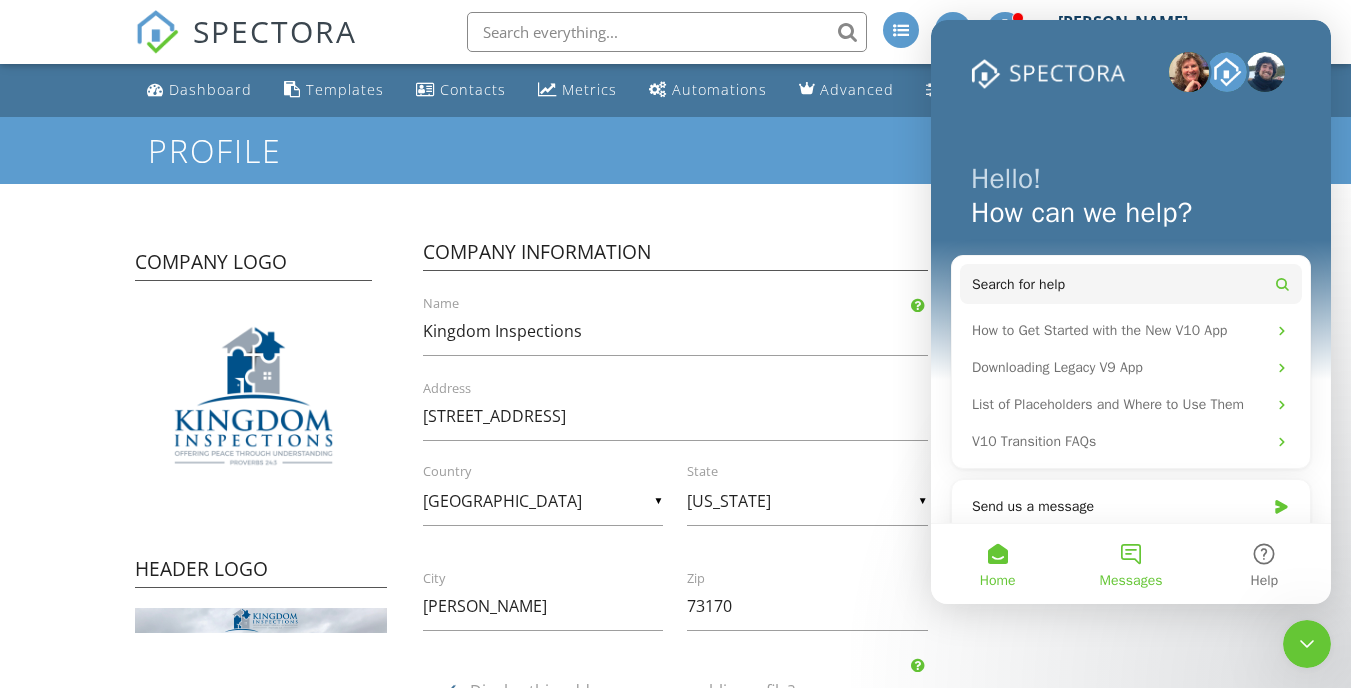 click on "Messages" at bounding box center (1130, 564) 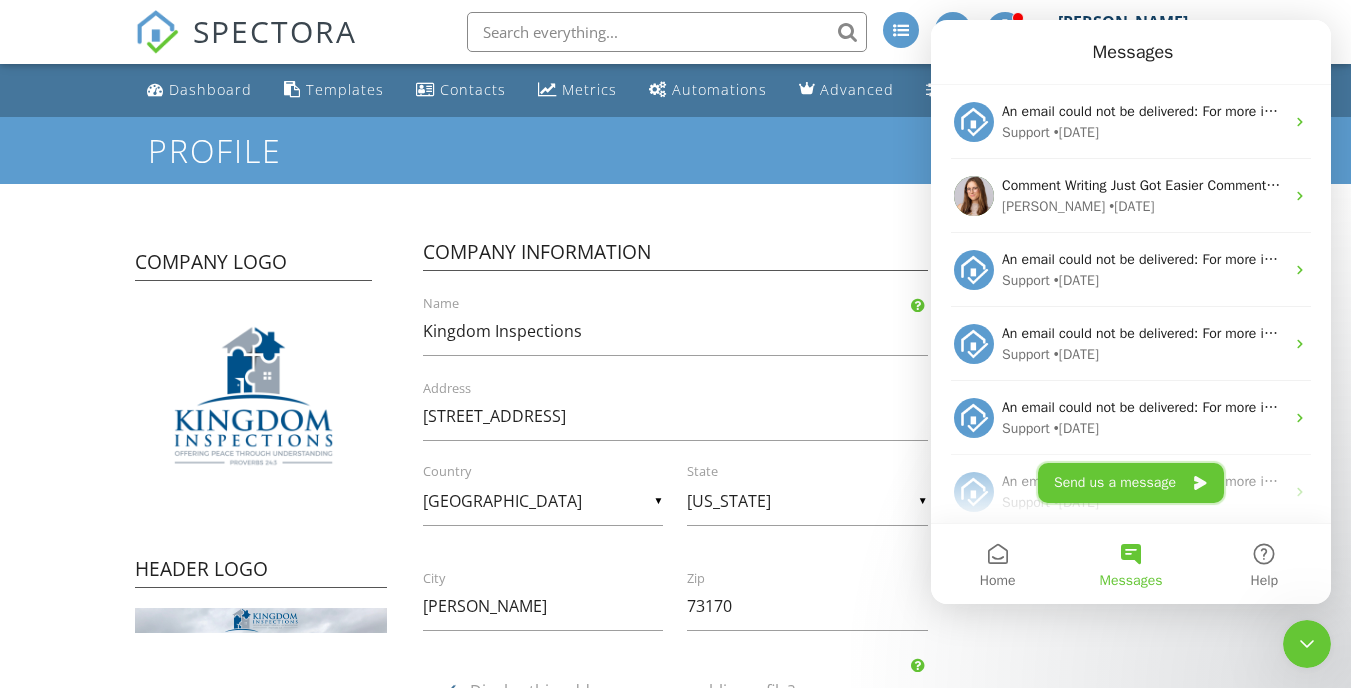 click on "Send us a message" at bounding box center (1131, 483) 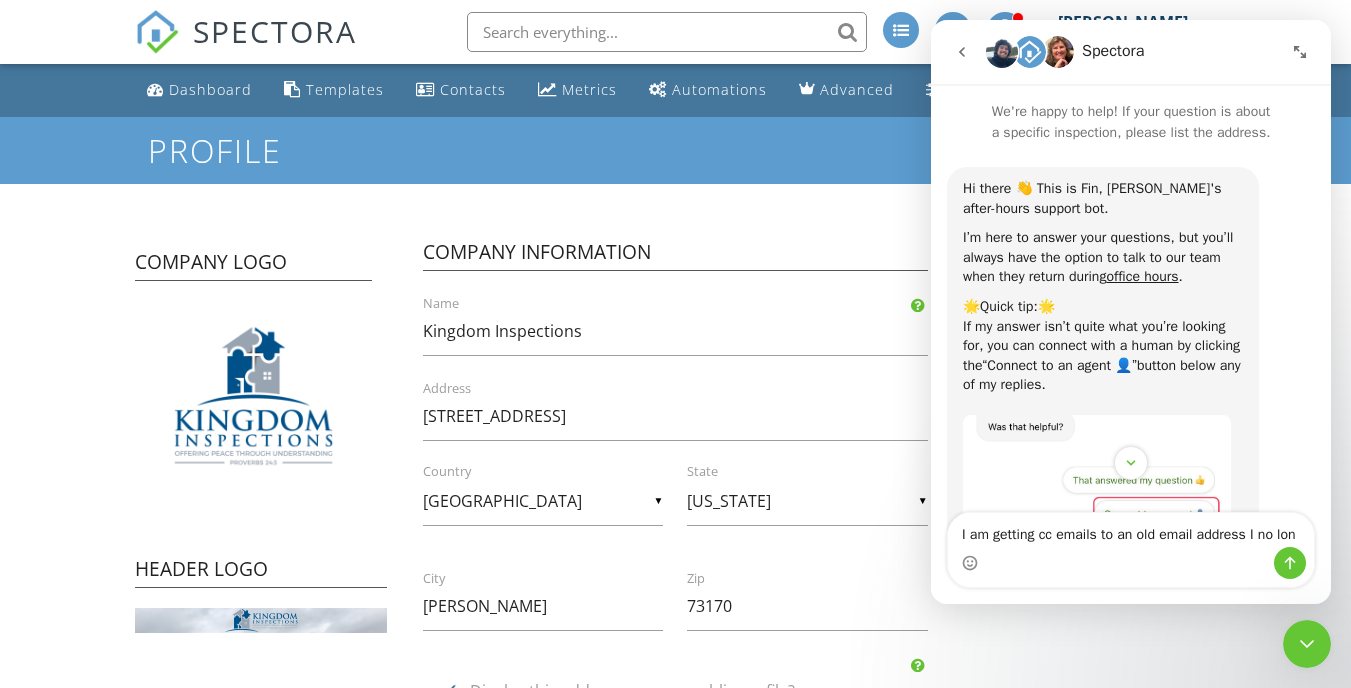 scroll, scrollTop: 0, scrollLeft: 0, axis: both 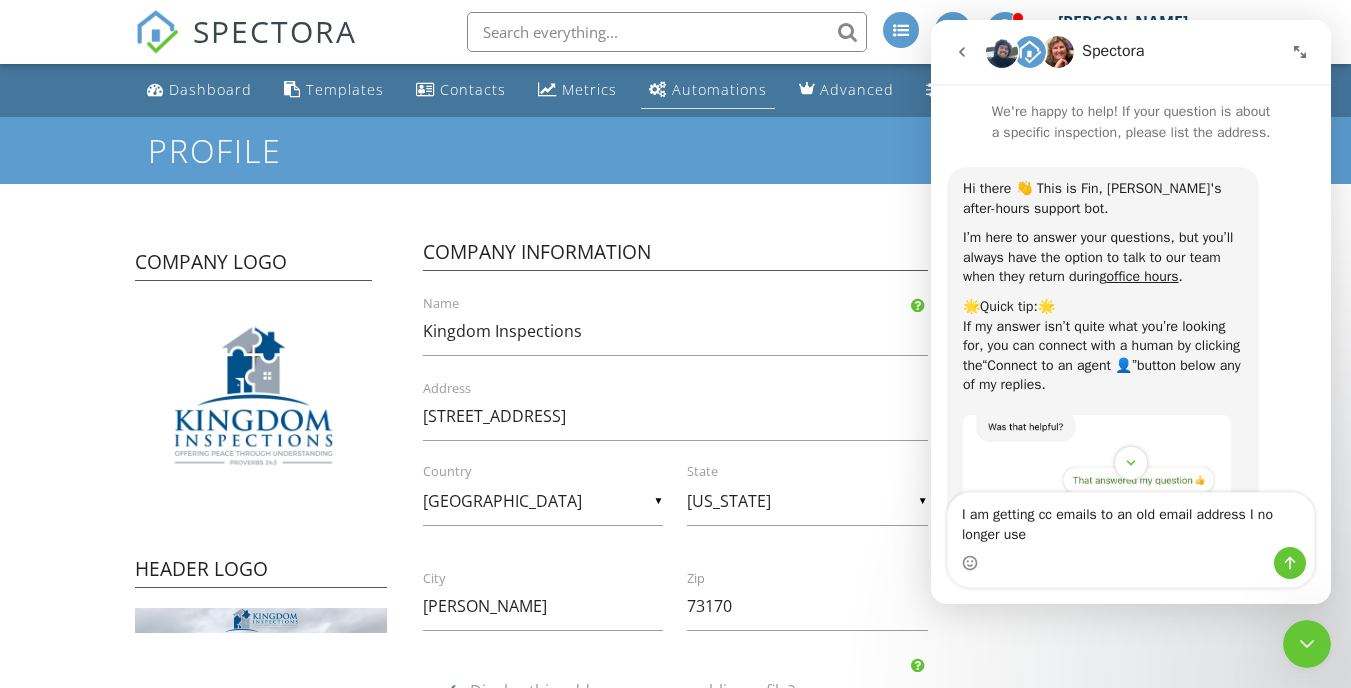 type on "I am getting cc emails to an old email address I no longer use" 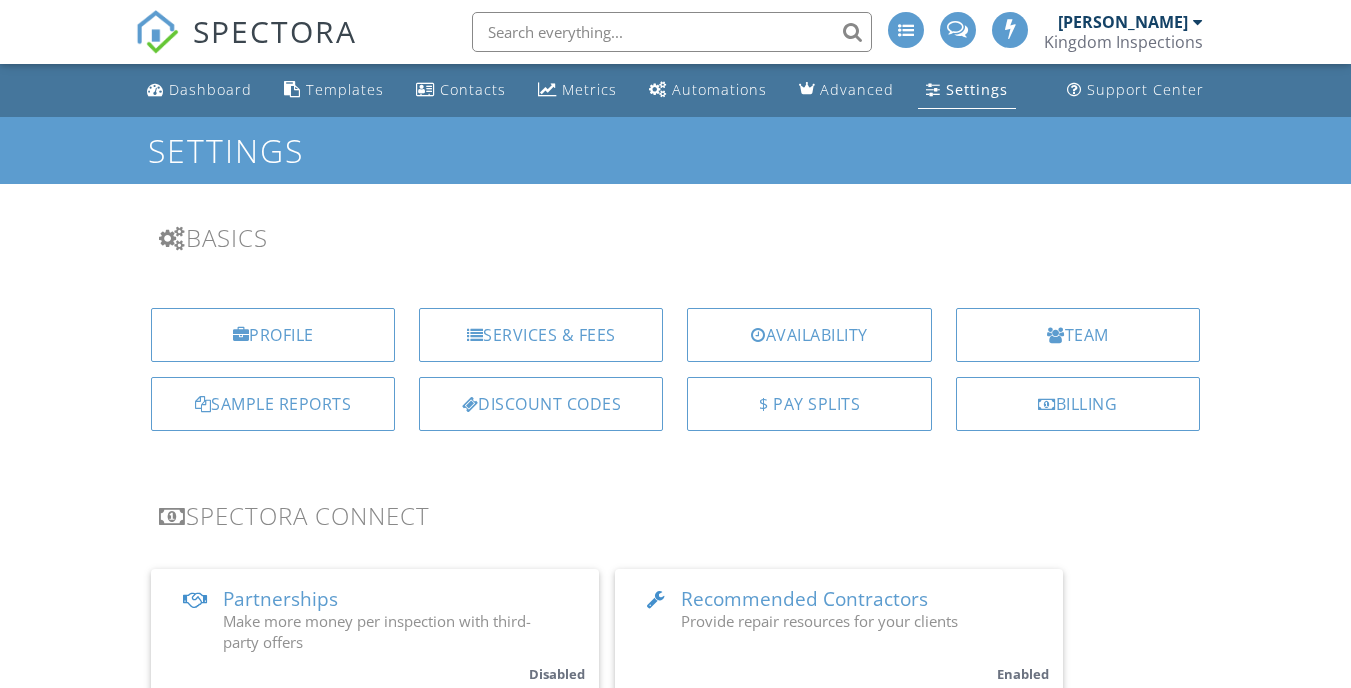 scroll, scrollTop: 0, scrollLeft: 0, axis: both 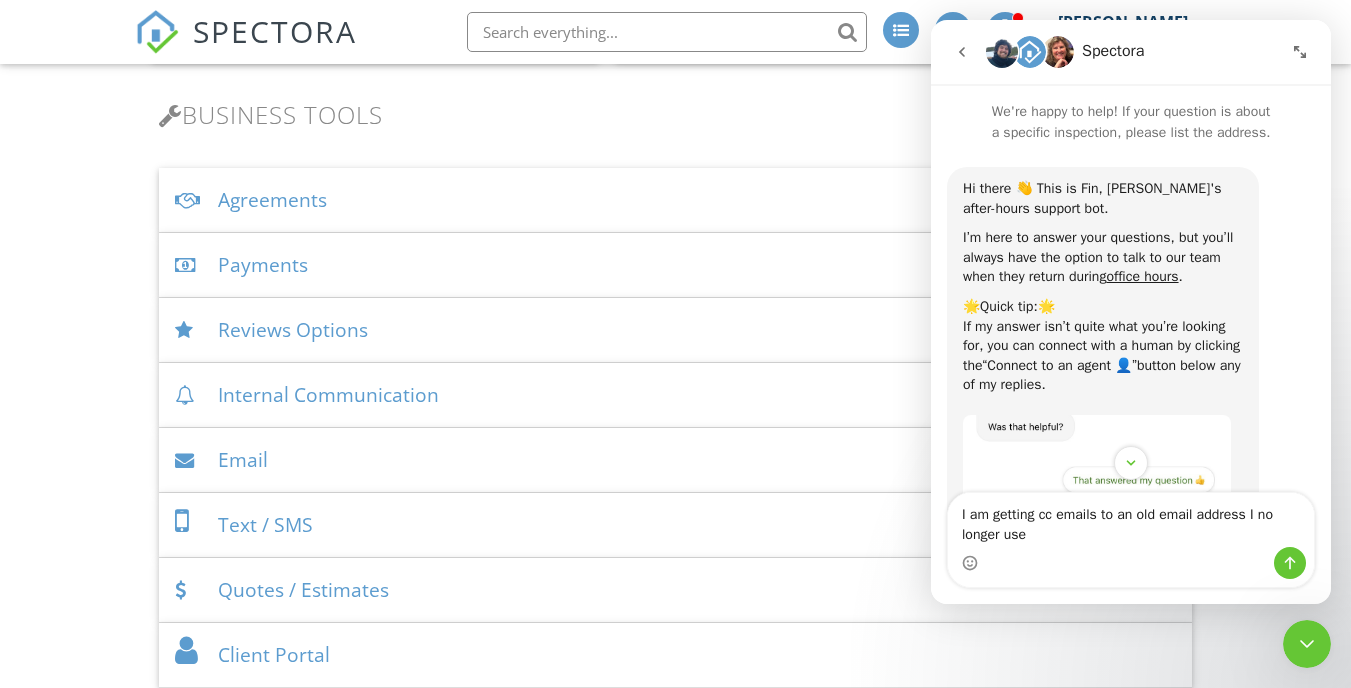 drag, startPoint x: 1041, startPoint y: 539, endPoint x: 959, endPoint y: 509, distance: 87.31552 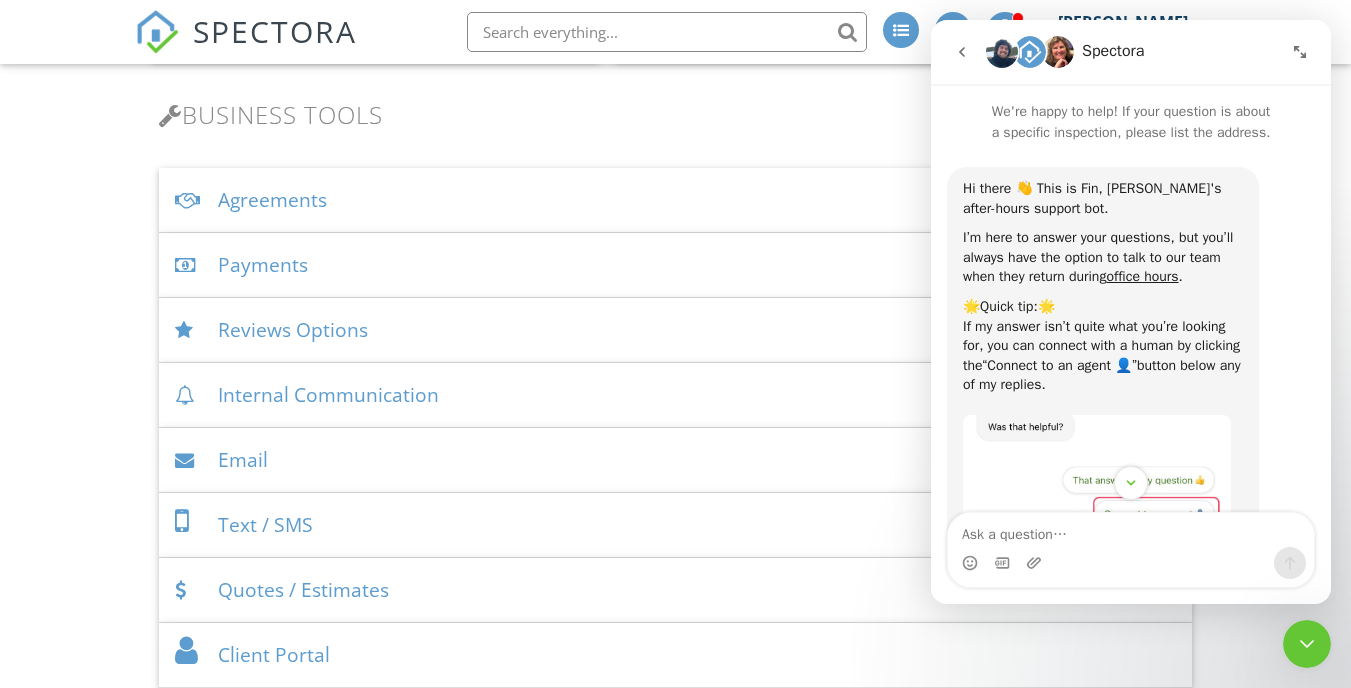 scroll, scrollTop: 102, scrollLeft: 0, axis: vertical 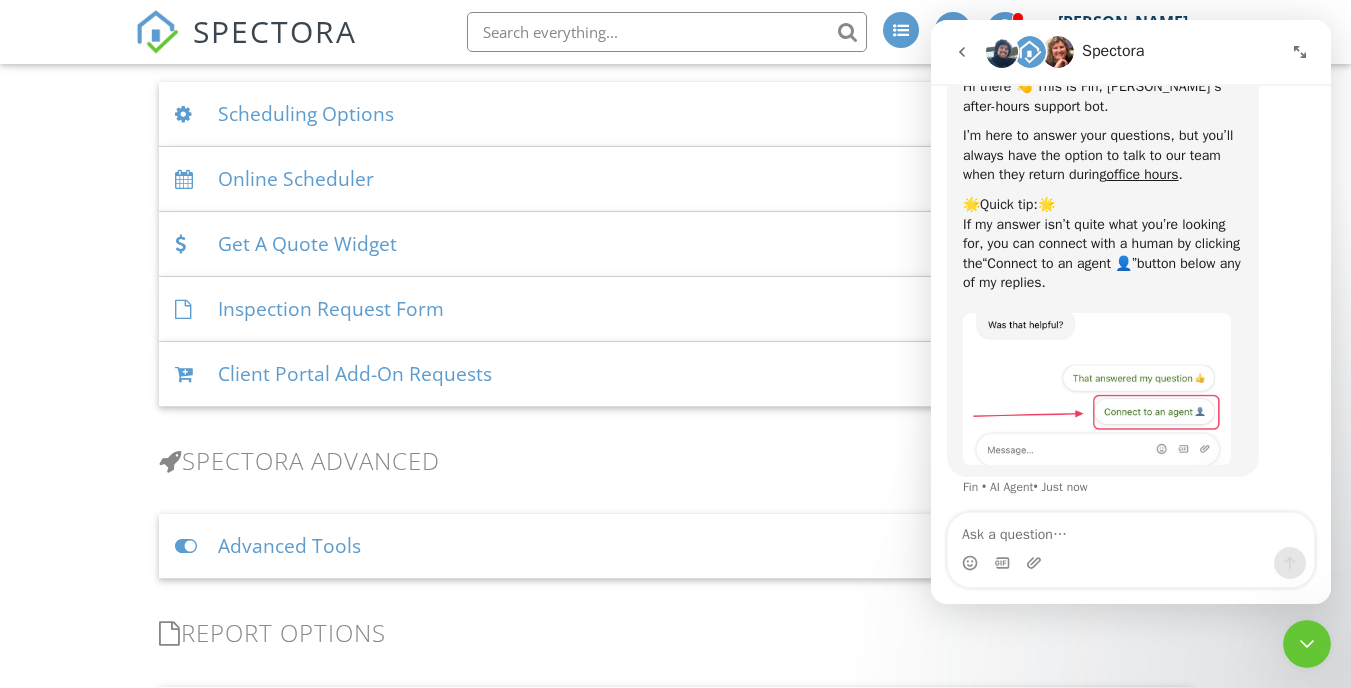 type 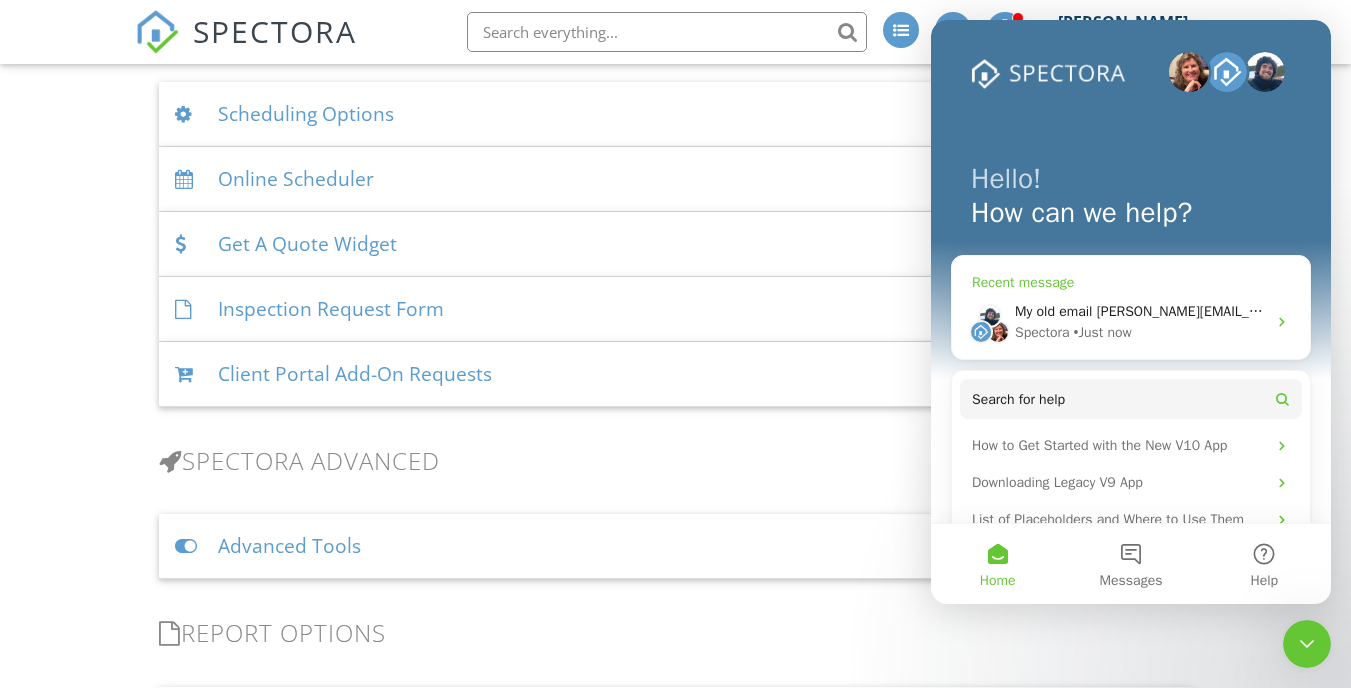 click on "My old email george@kingdominspectionsllc.com is getting CC emails for my automations. I can't seem to find where it is at.  Everything I see is the inspectingokc@gmail.com address." at bounding box center [1656, 311] 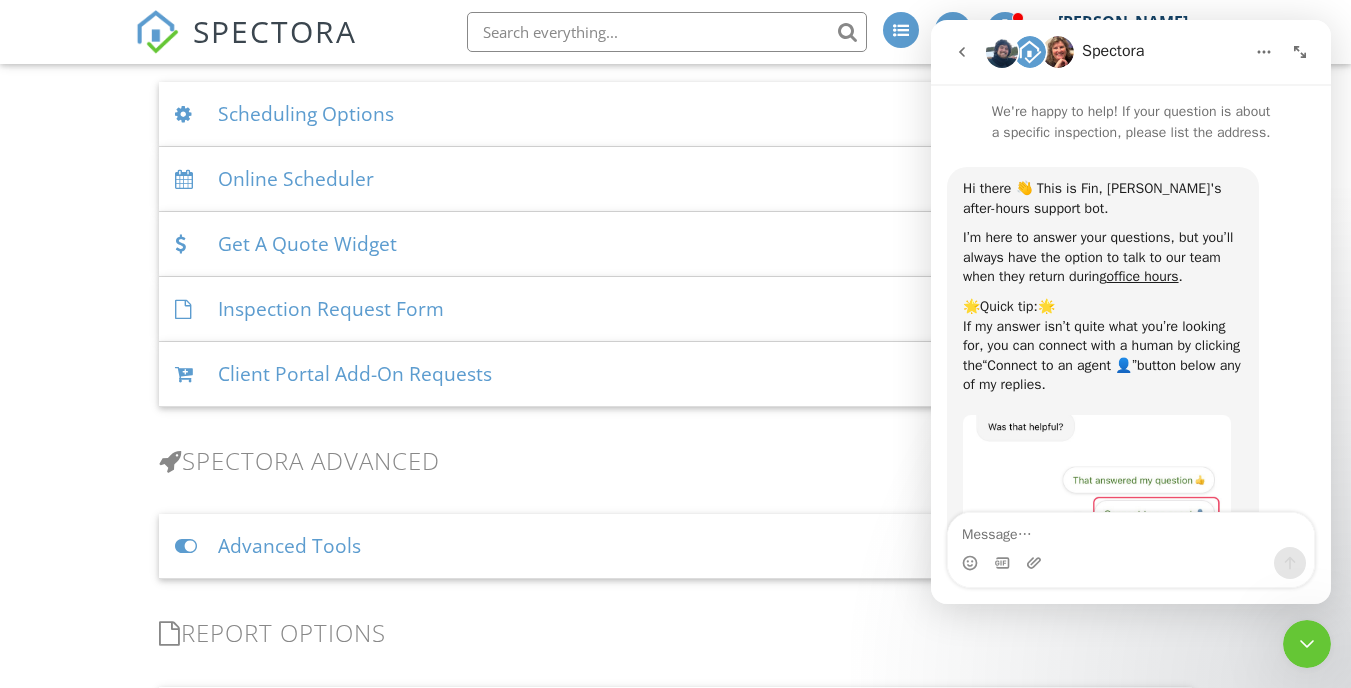 scroll, scrollTop: 1193, scrollLeft: 0, axis: vertical 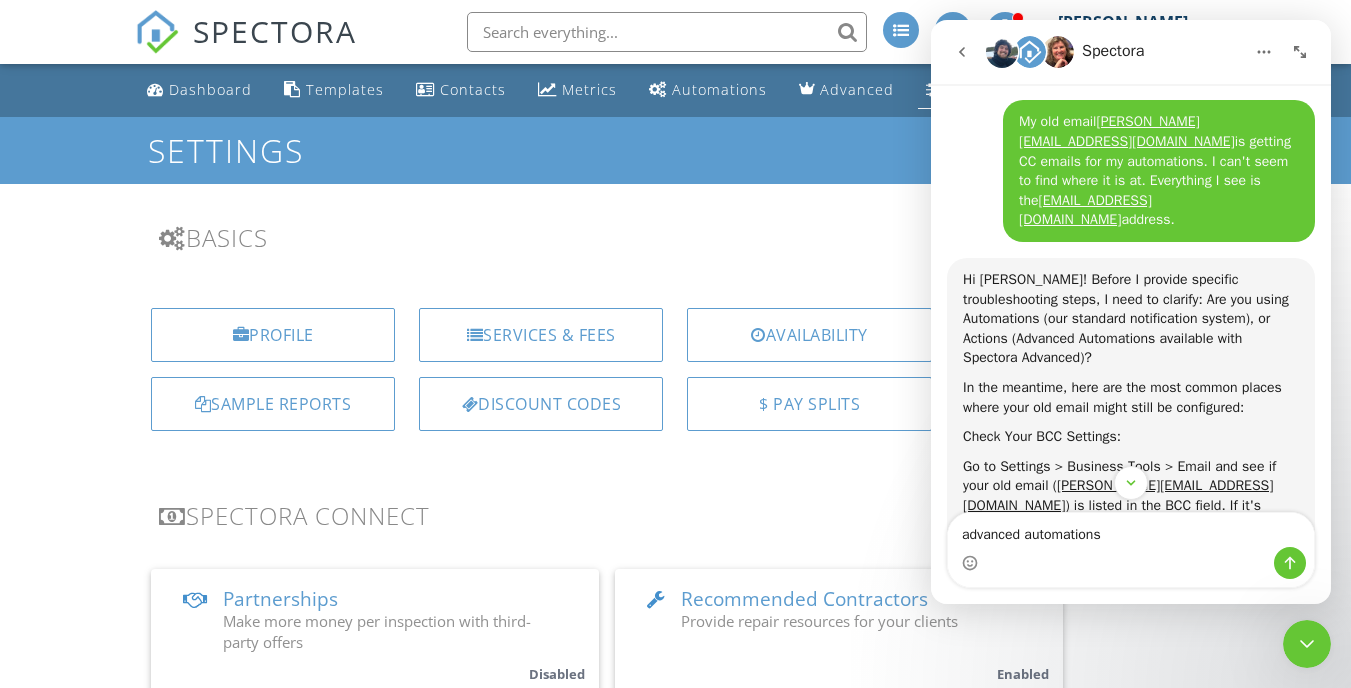 type on "advanced automations" 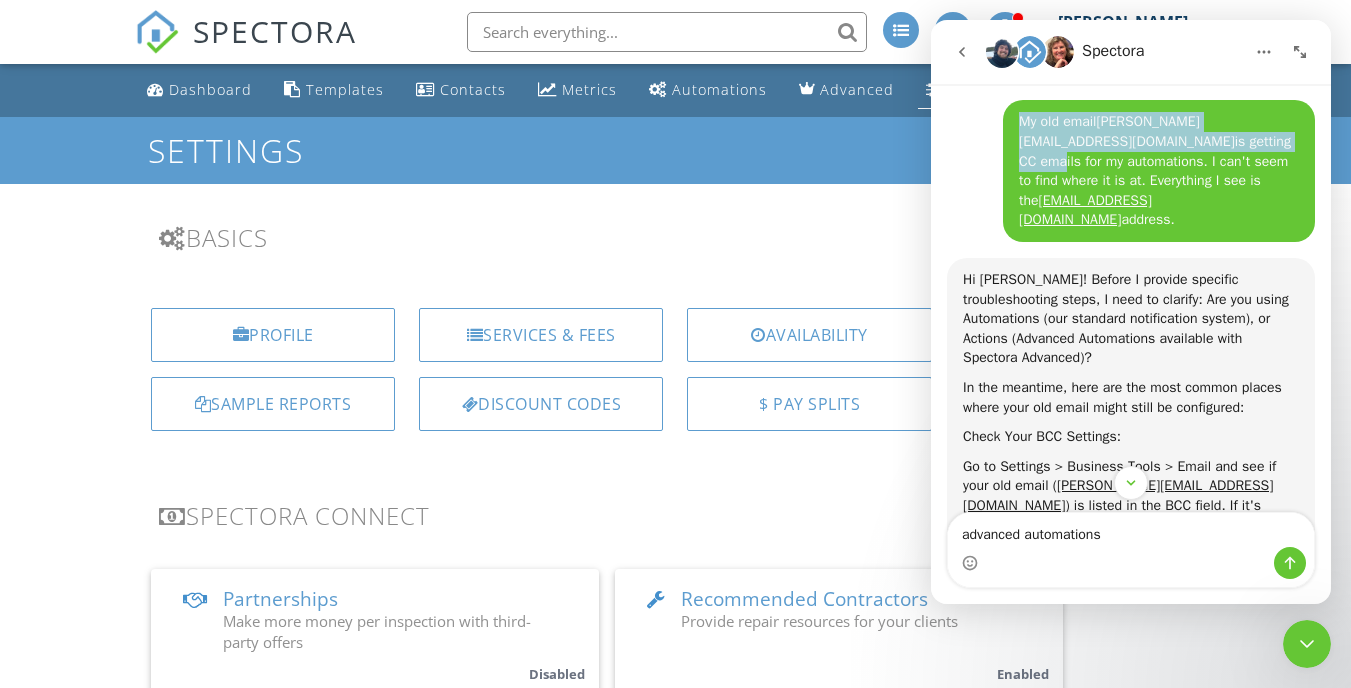 drag, startPoint x: 1213, startPoint y: 51, endPoint x: 1085, endPoint y: 126, distance: 148.35431 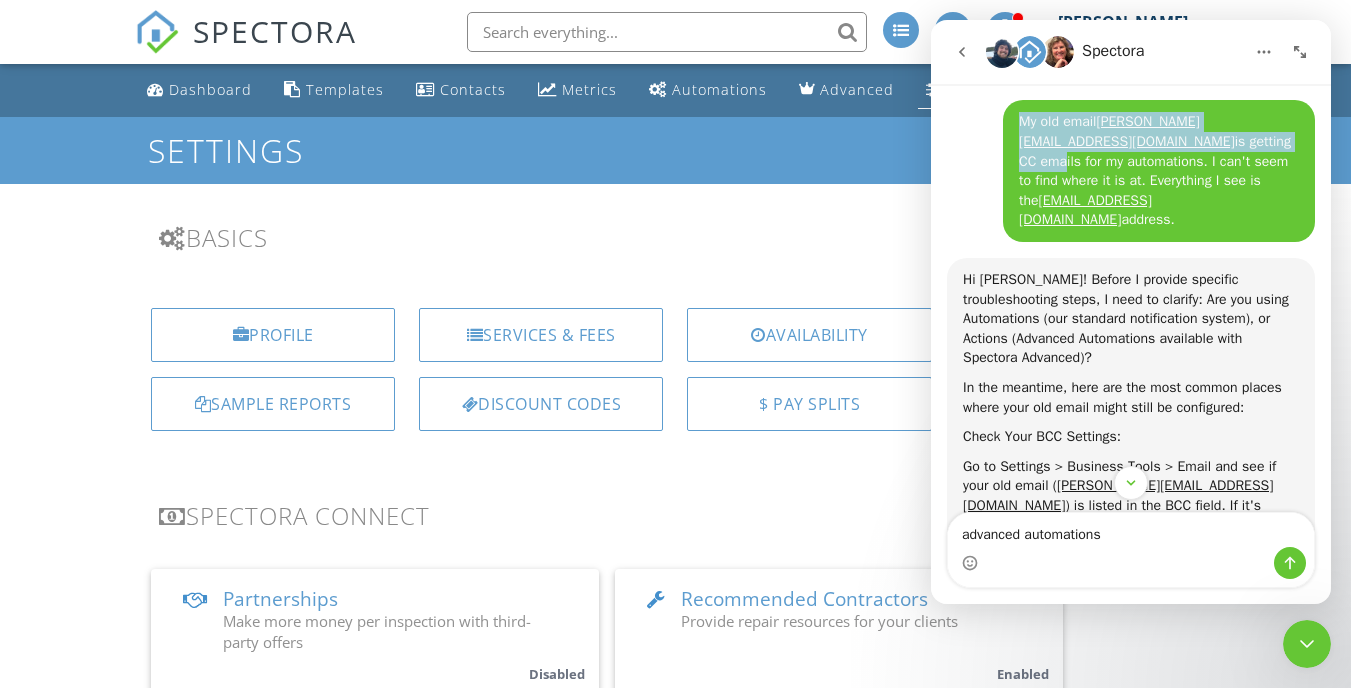 click 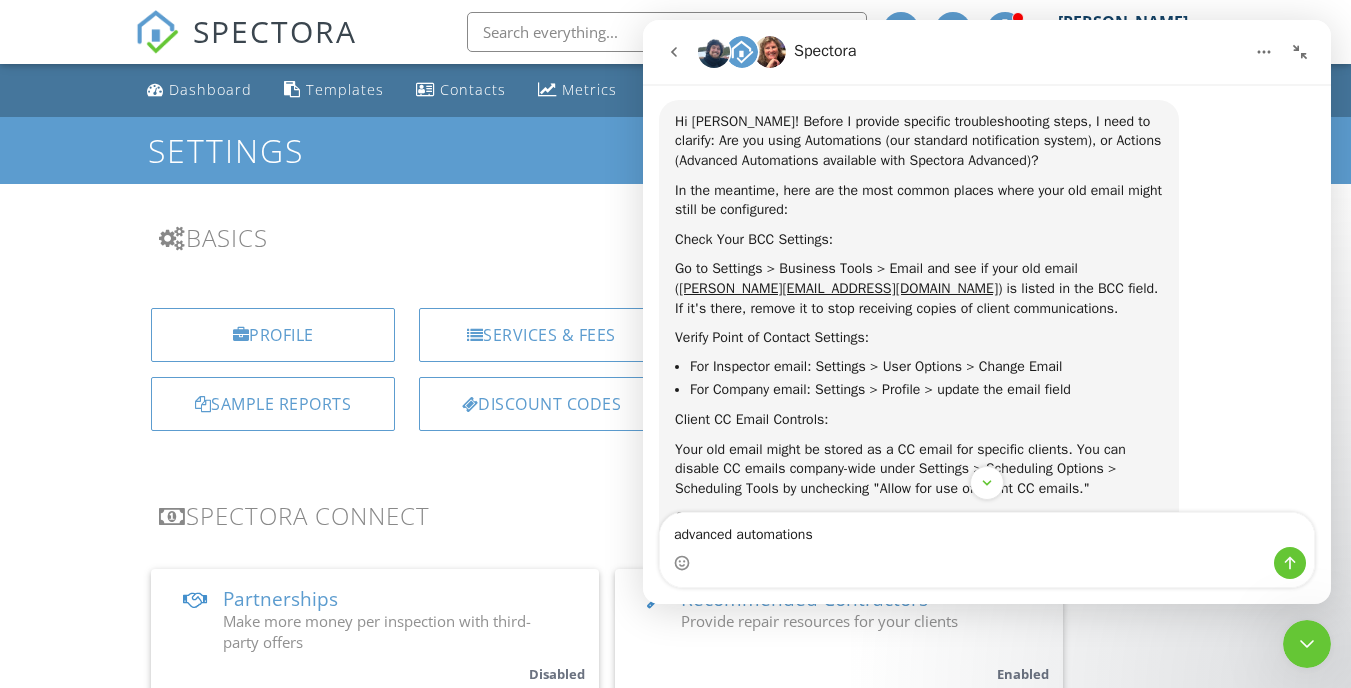 click 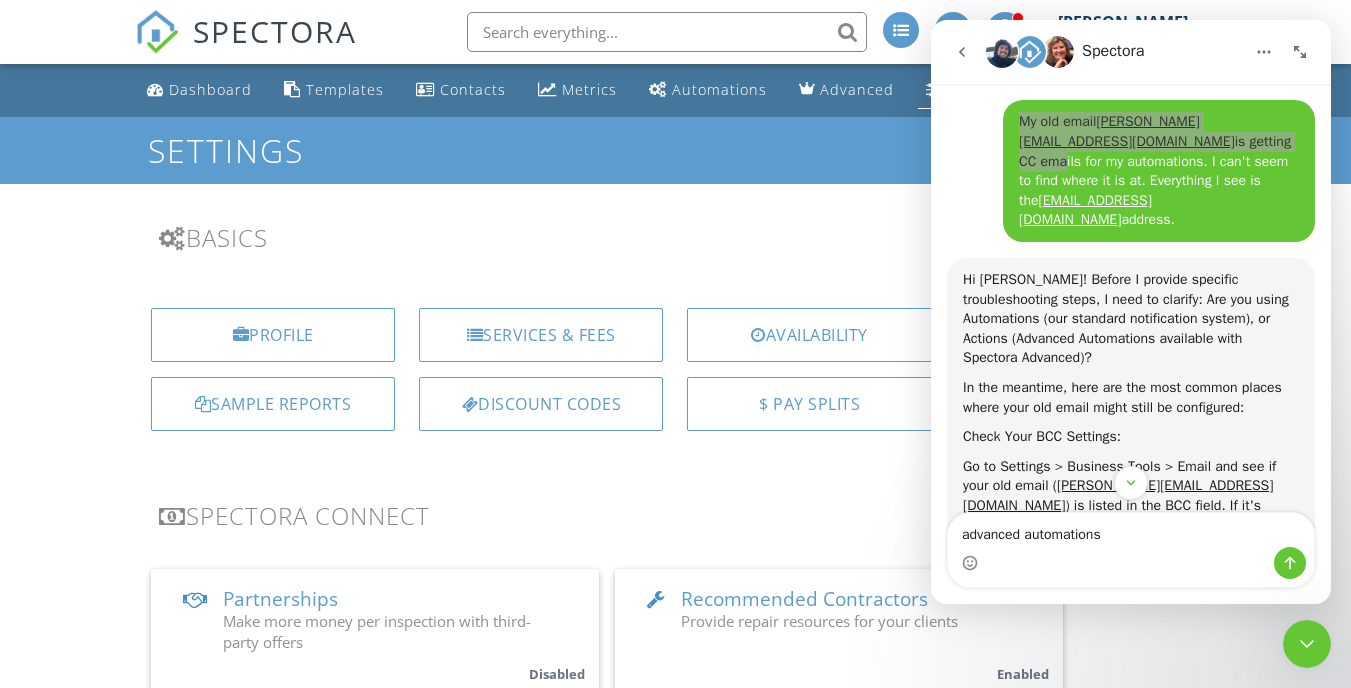 click 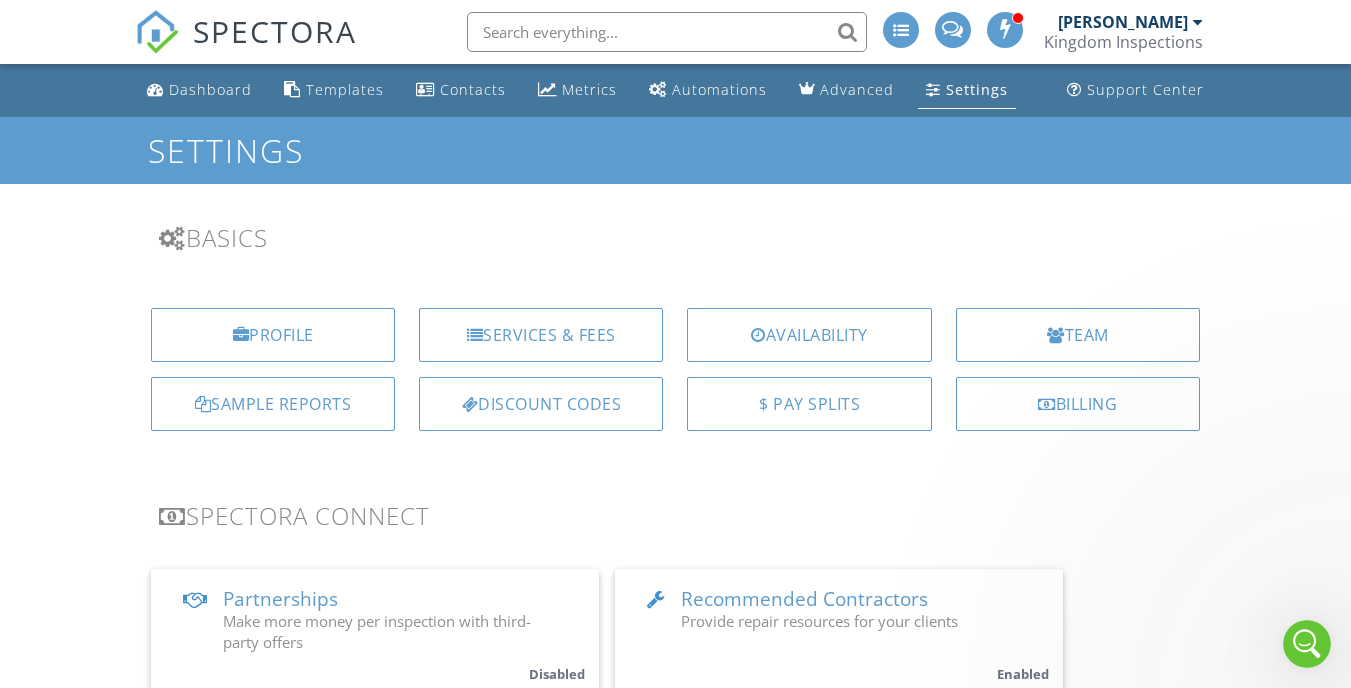 scroll, scrollTop: 0, scrollLeft: 0, axis: both 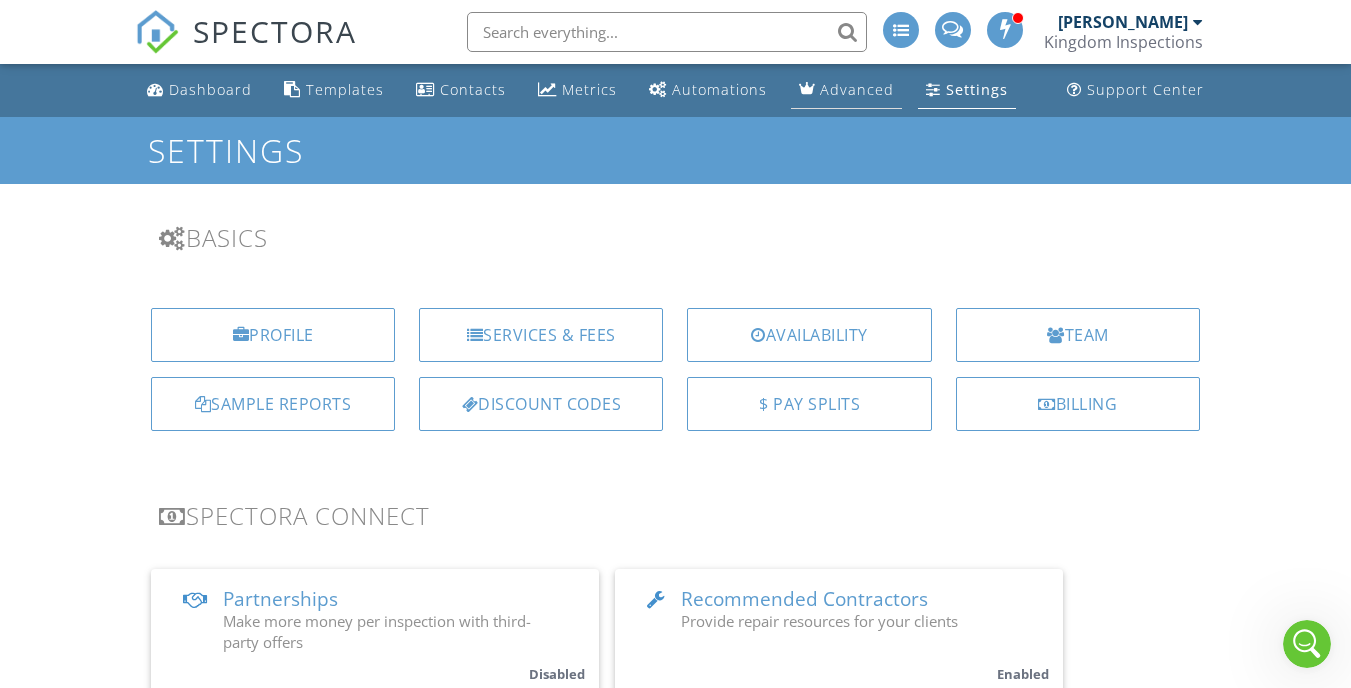 click on "Advanced" at bounding box center [857, 89] 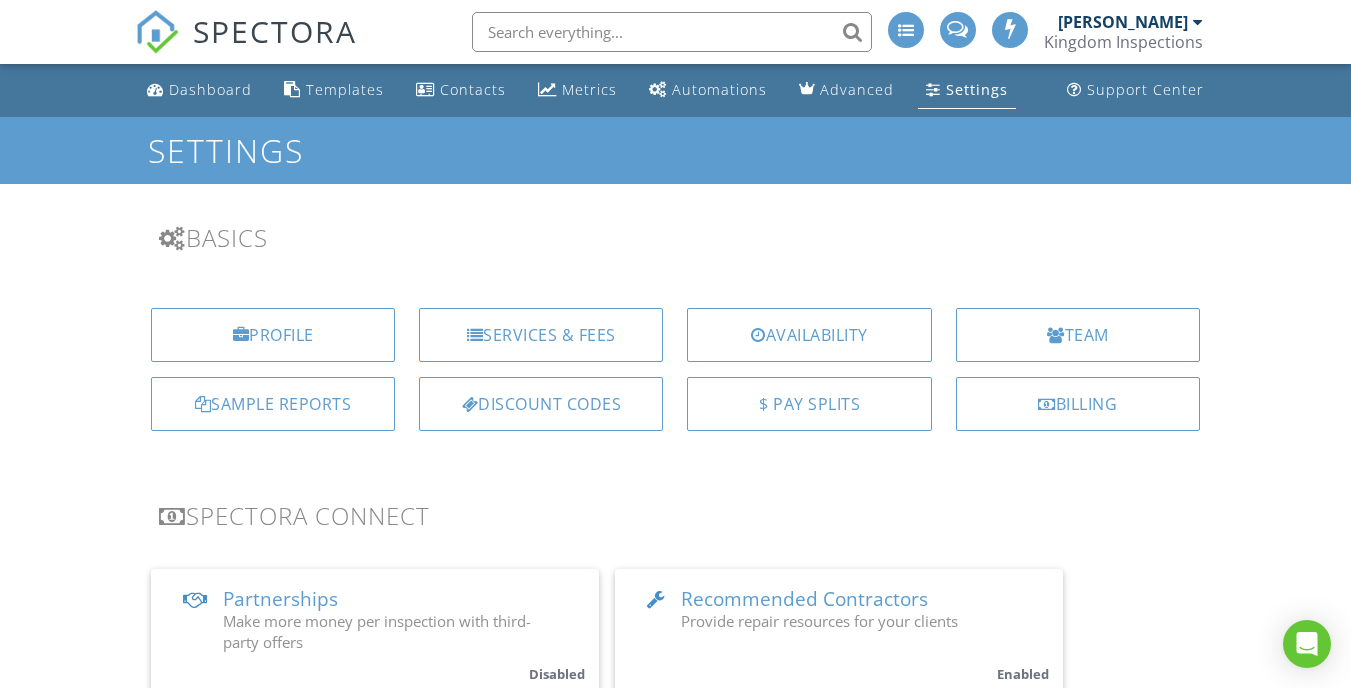 scroll, scrollTop: 0, scrollLeft: 0, axis: both 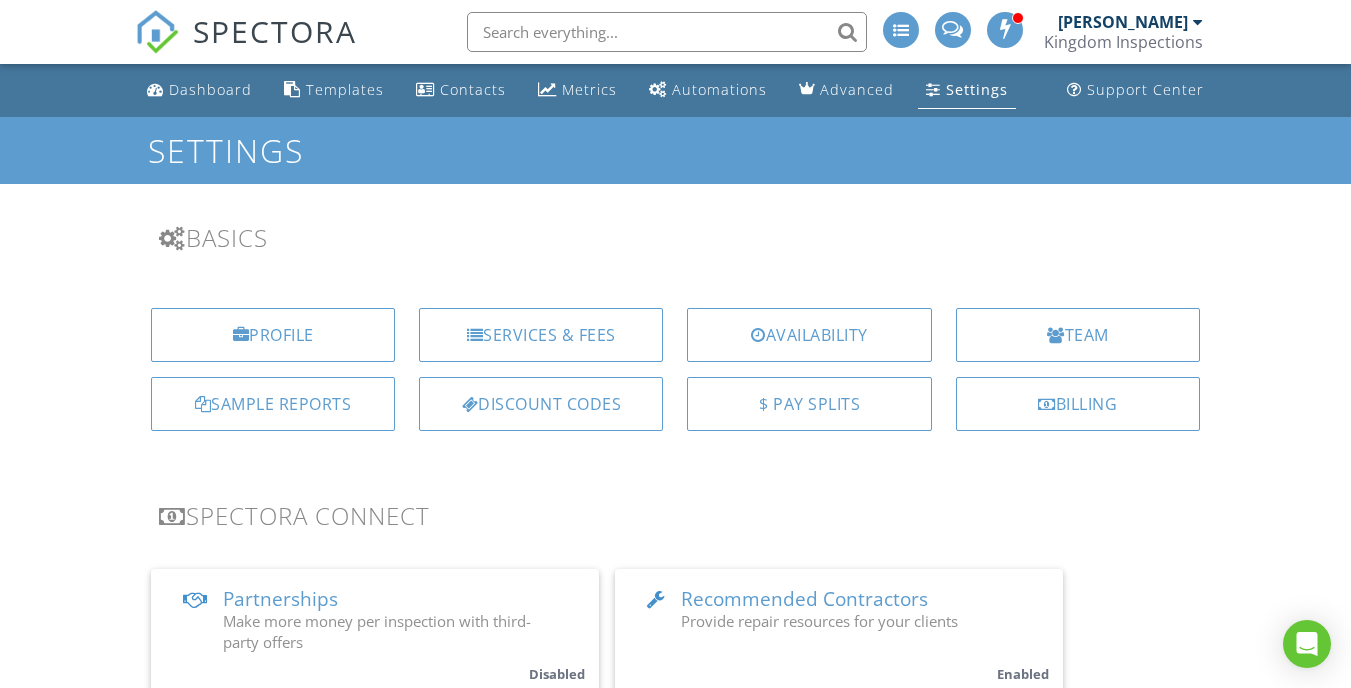 click on "[PERSON_NAME]" at bounding box center (1123, 22) 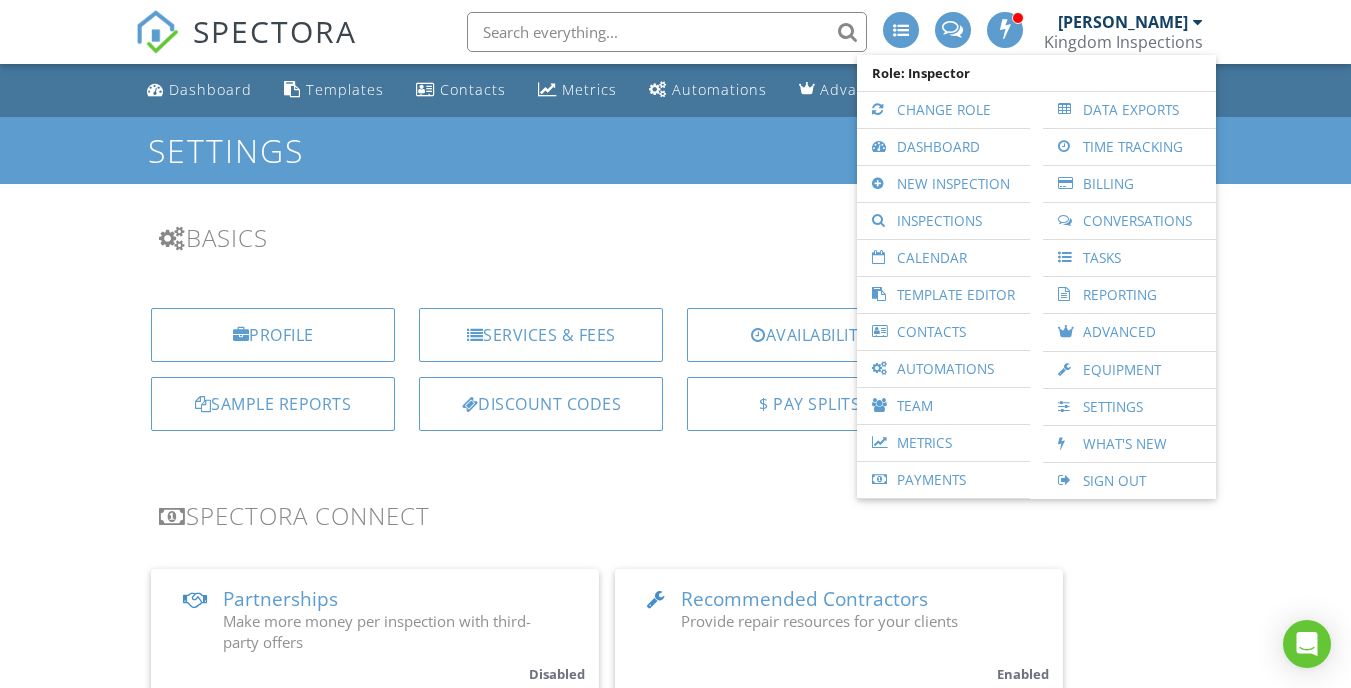 click on "Basics
Profile
Services & Fees
Availability
Team
Sample Reports
Discount Codes
$
Pay Splits
Billing
Spectora Connect
Partnerships
Make more money per inspection with third-party offers
Disabled
Recommended Contractors
Provide repair resources for your clients
Enabled
Business Tools
Agreements
Signature Type
▼ E-signature (checkbox) E-signature (checkbox) Written Signature E-signature (checkbox)
Written Signature
Both checkbox signatures and written signatures are legally binding for agreements. They both capture the date and time as well as the IP address that the signature originated from. Certain regions have regulations around which signature is preferred. Look into your local laws when selecting.
Client agreement instructions
Inline Style XLarge Large Normal Small Light Small/Light Bold" at bounding box center [675, 1724] 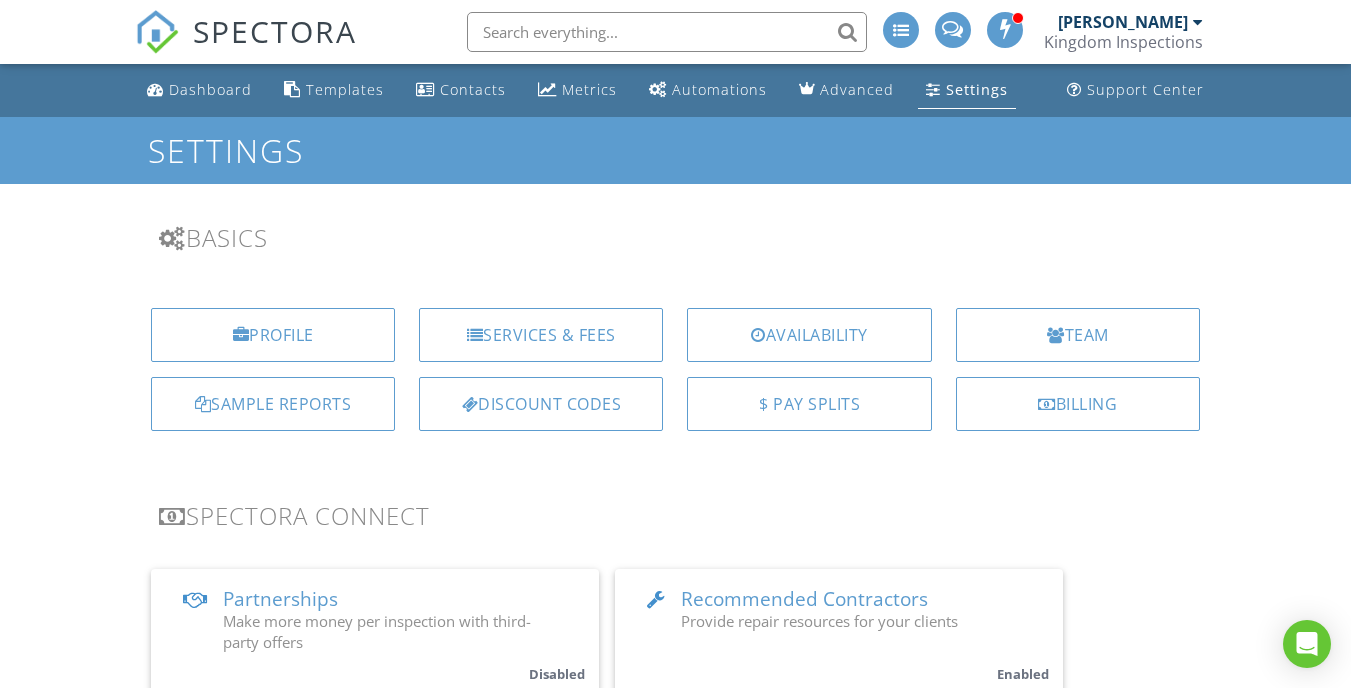 click at bounding box center (667, 32) 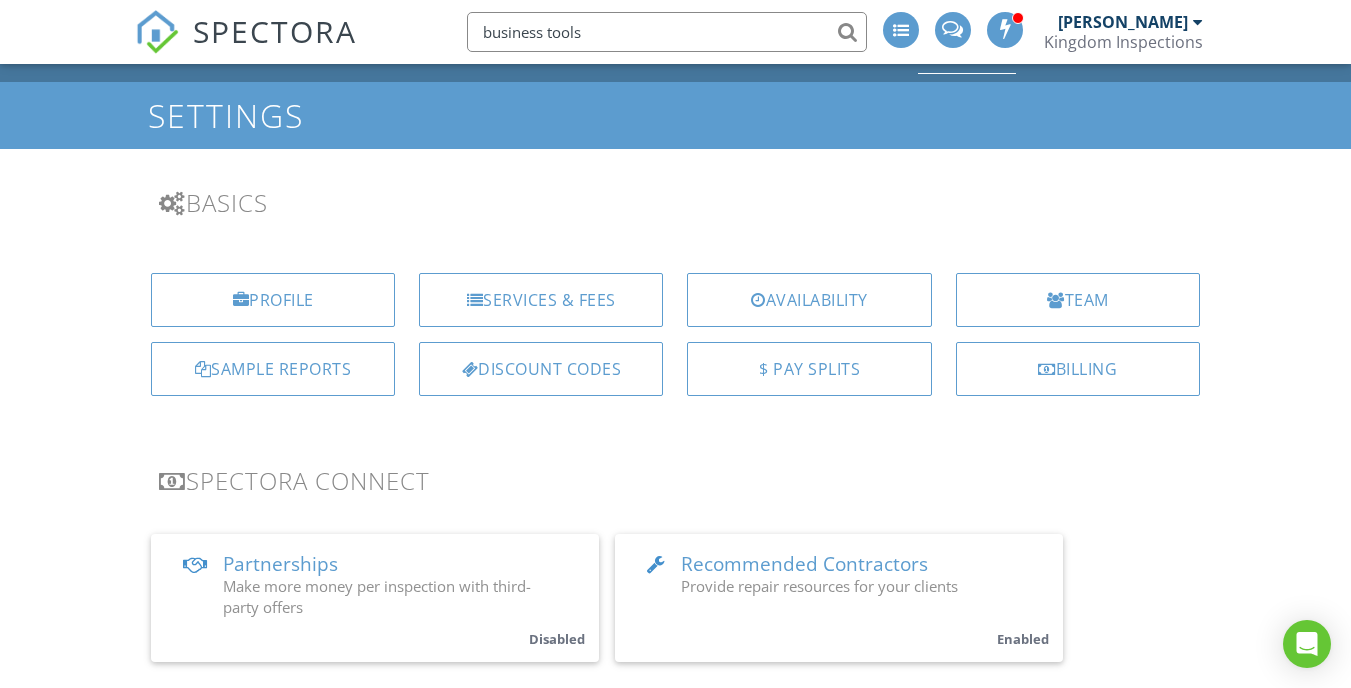 scroll, scrollTop: 0, scrollLeft: 0, axis: both 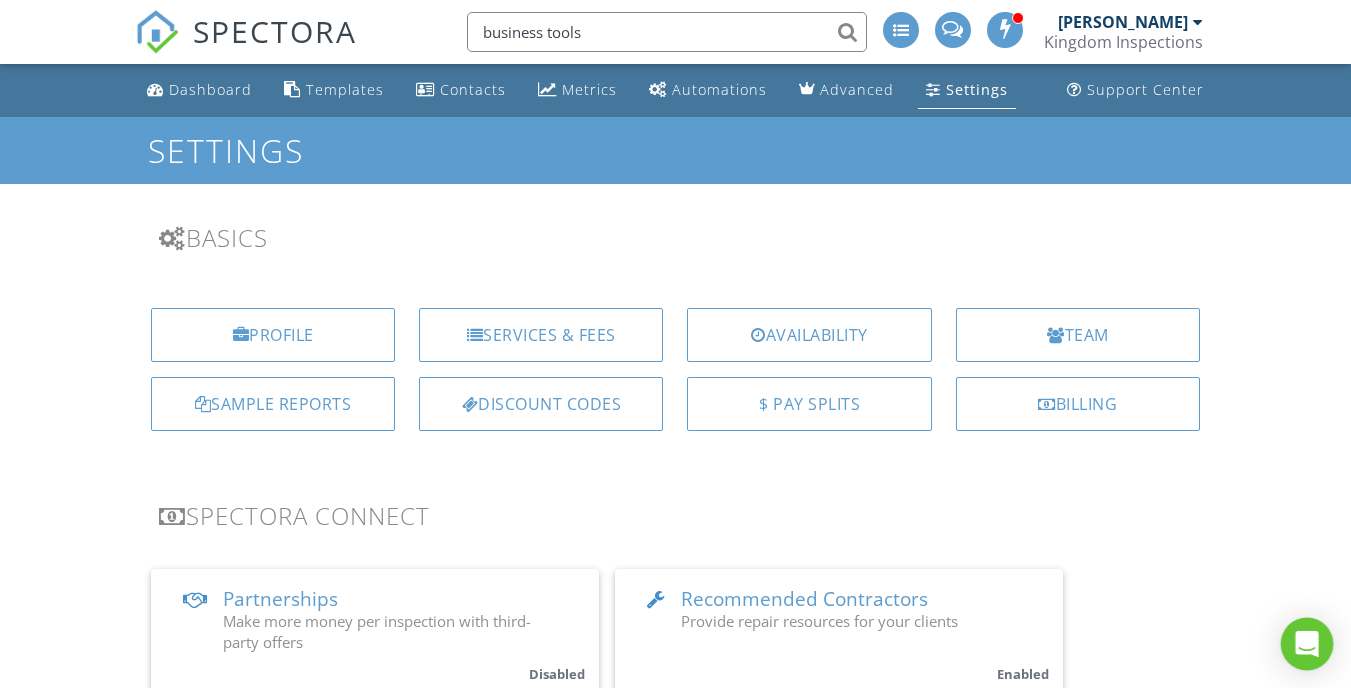 type on "business tools" 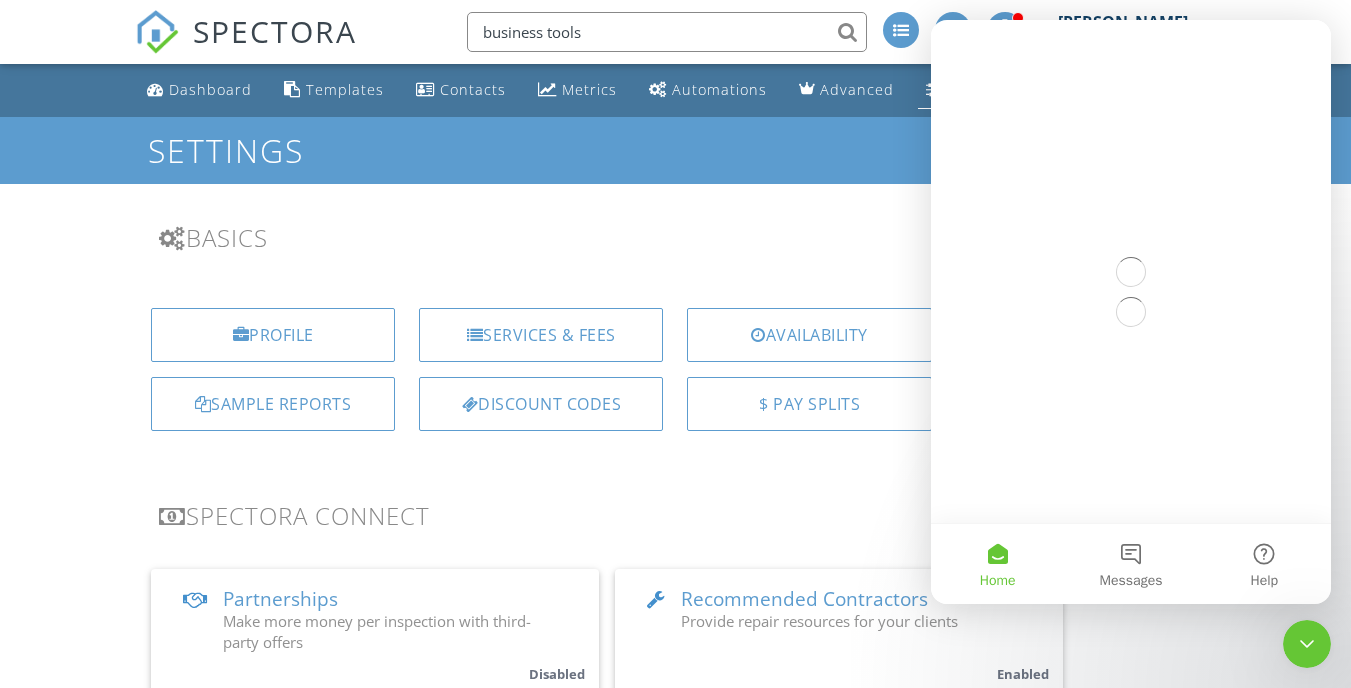 scroll, scrollTop: 0, scrollLeft: 0, axis: both 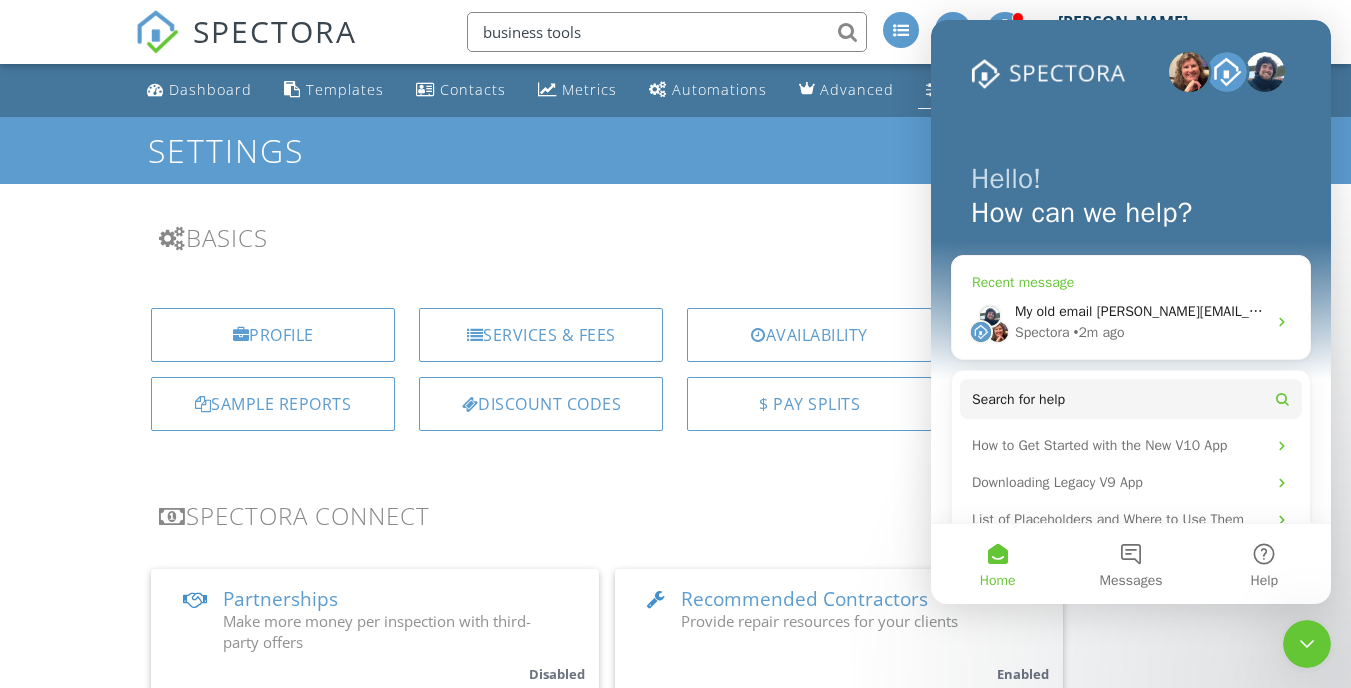 click on "My old email george@kingdominspectionsllc.com is getting CC emails for my automations. I can't seem to find where it is at.  Everything I see is the inspectingokc@gmail.com address." at bounding box center (1656, 311) 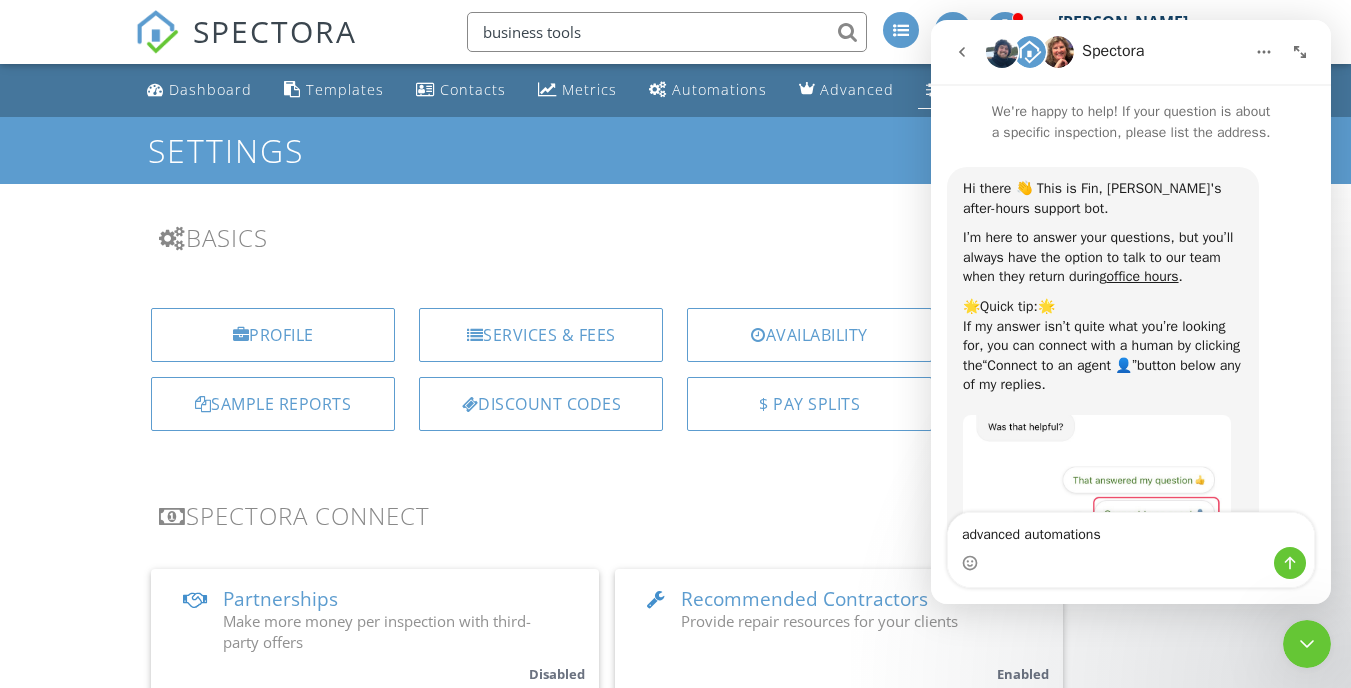 scroll, scrollTop: 1260, scrollLeft: 0, axis: vertical 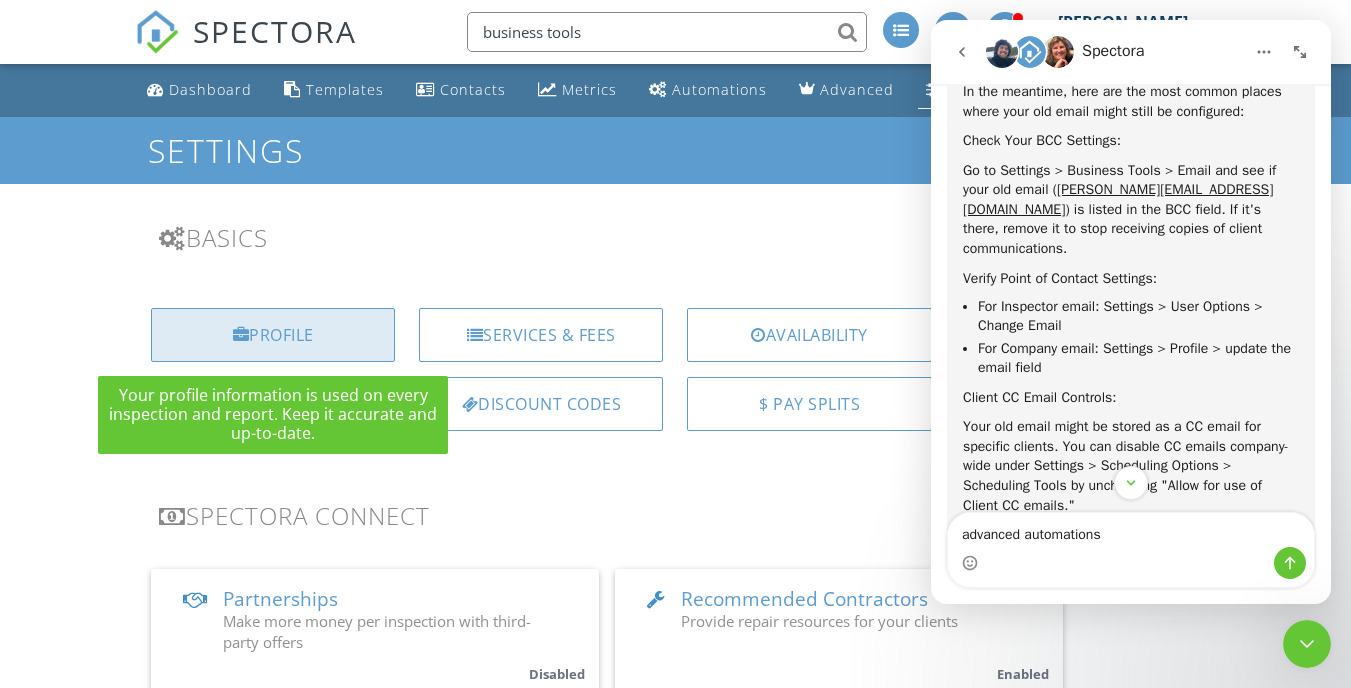click on "Profile" at bounding box center [273, 335] 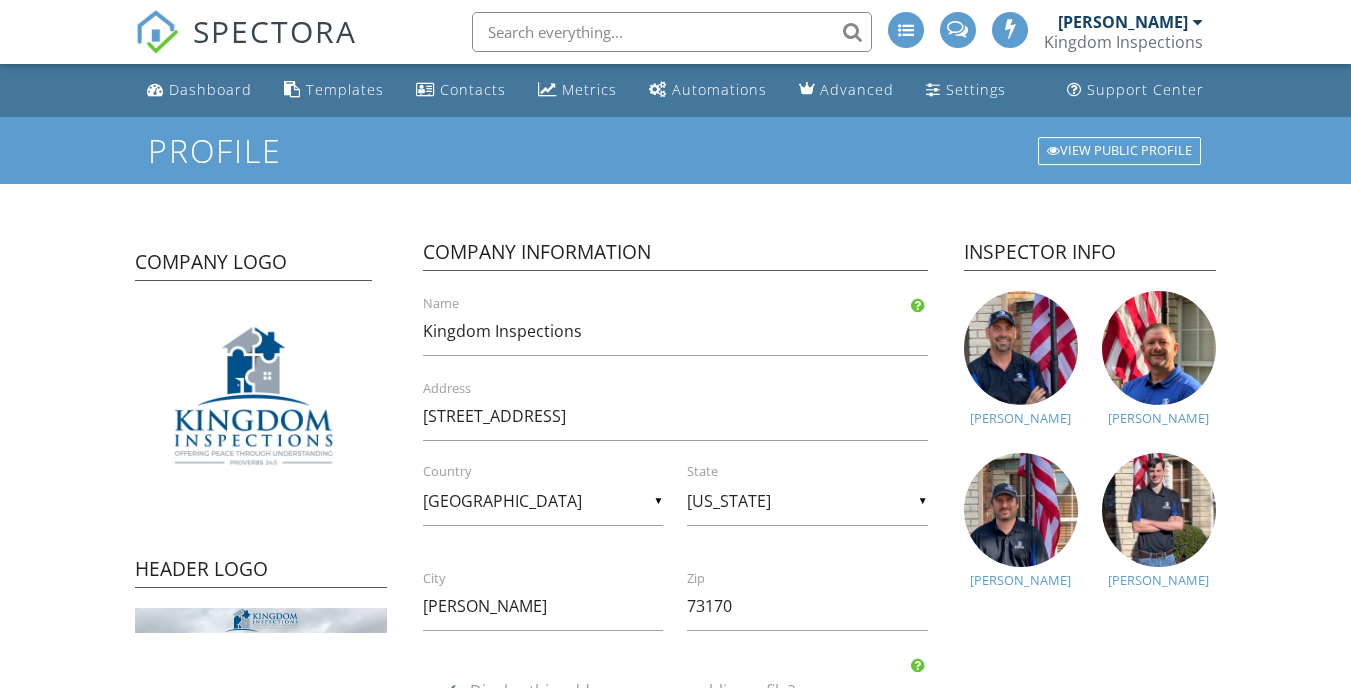 scroll, scrollTop: 0, scrollLeft: 0, axis: both 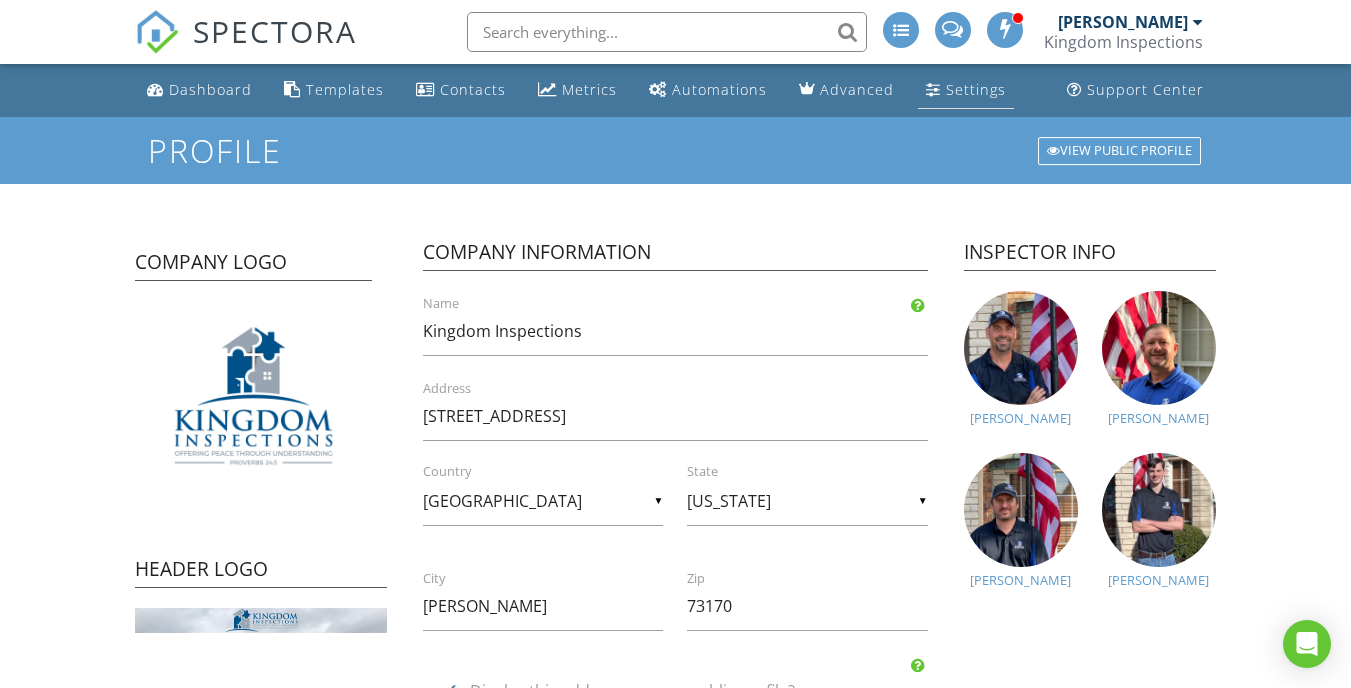 click on "Settings" at bounding box center [976, 89] 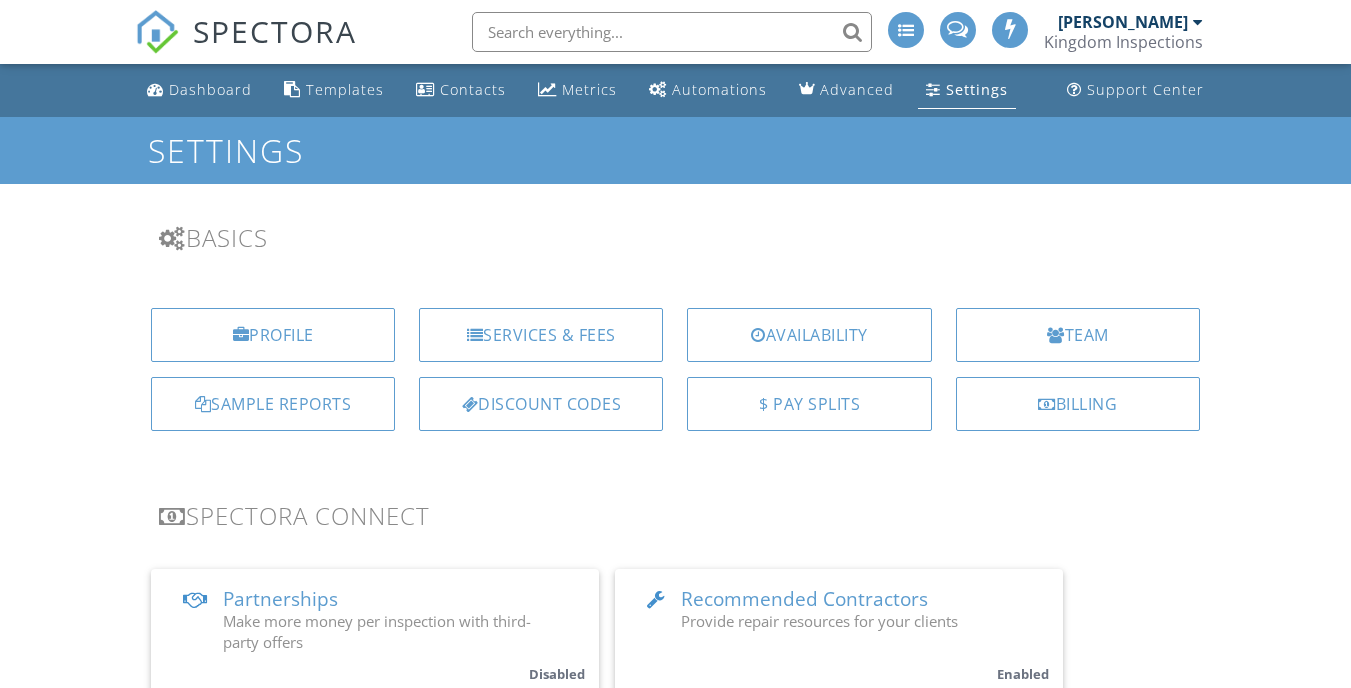 scroll, scrollTop: 0, scrollLeft: 0, axis: both 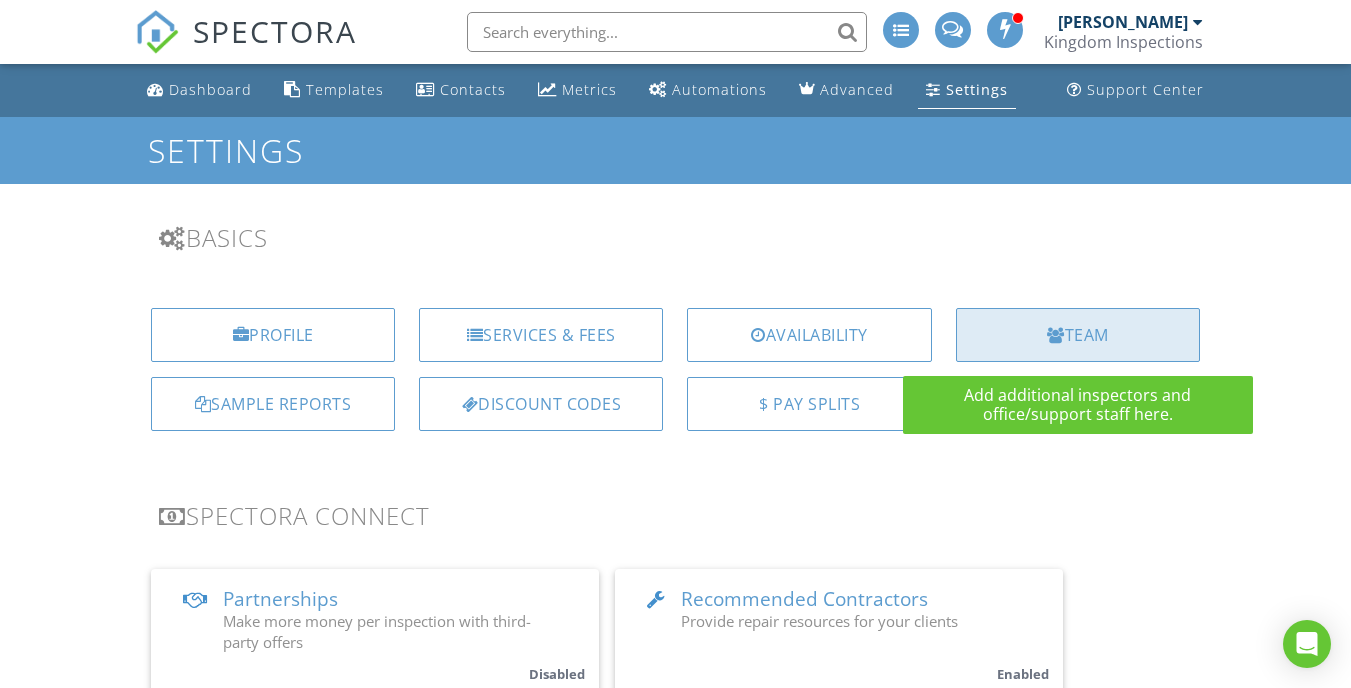 click at bounding box center [1056, 335] 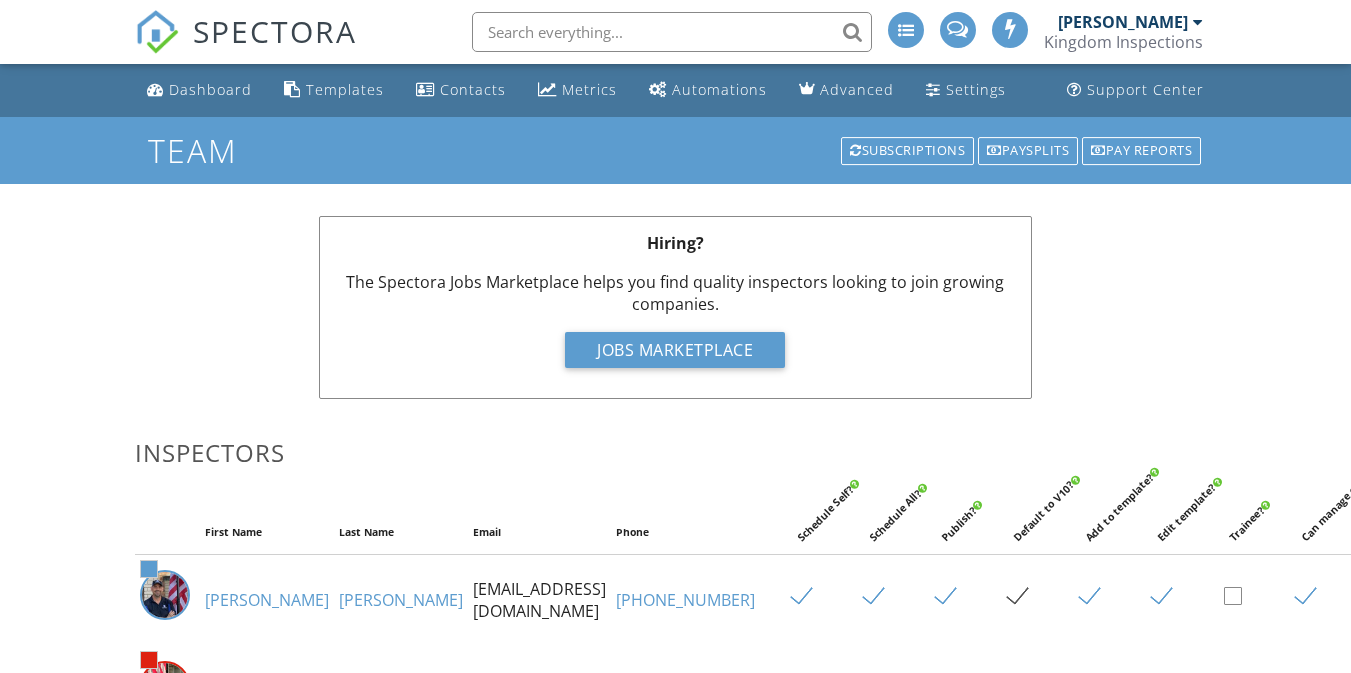 scroll, scrollTop: 0, scrollLeft: 0, axis: both 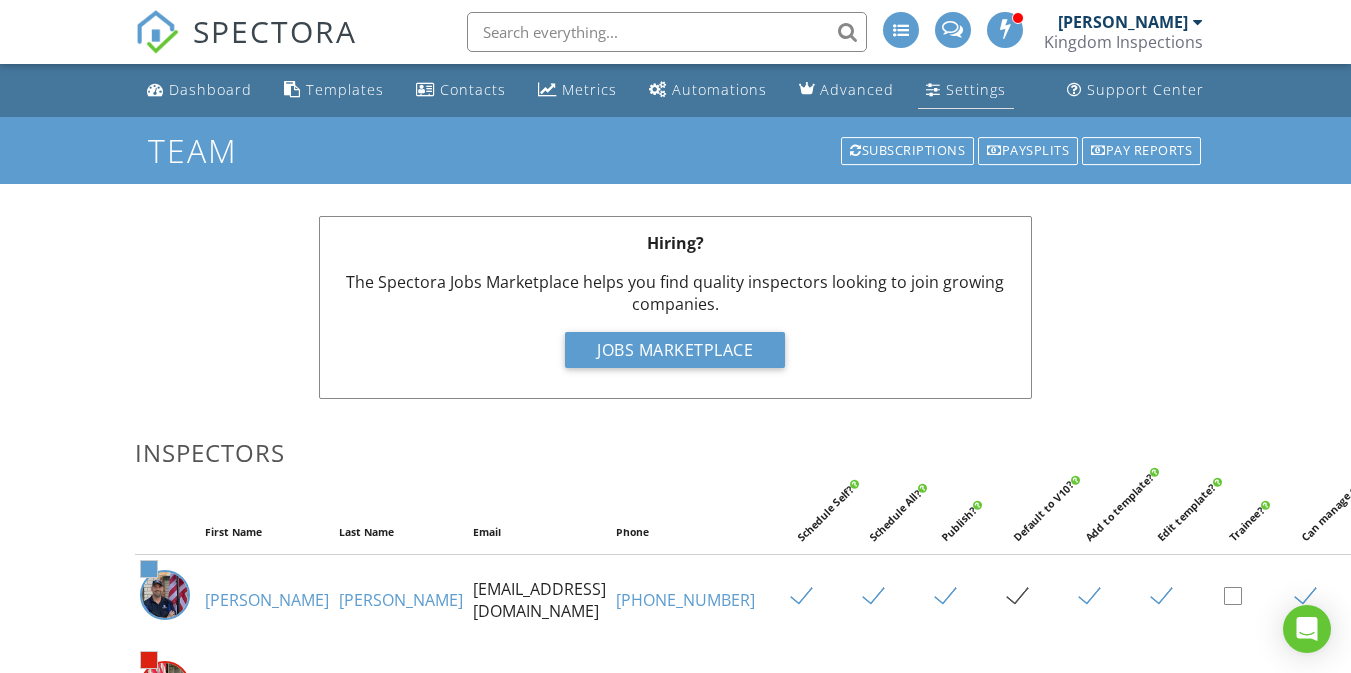click on "Settings" at bounding box center [976, 89] 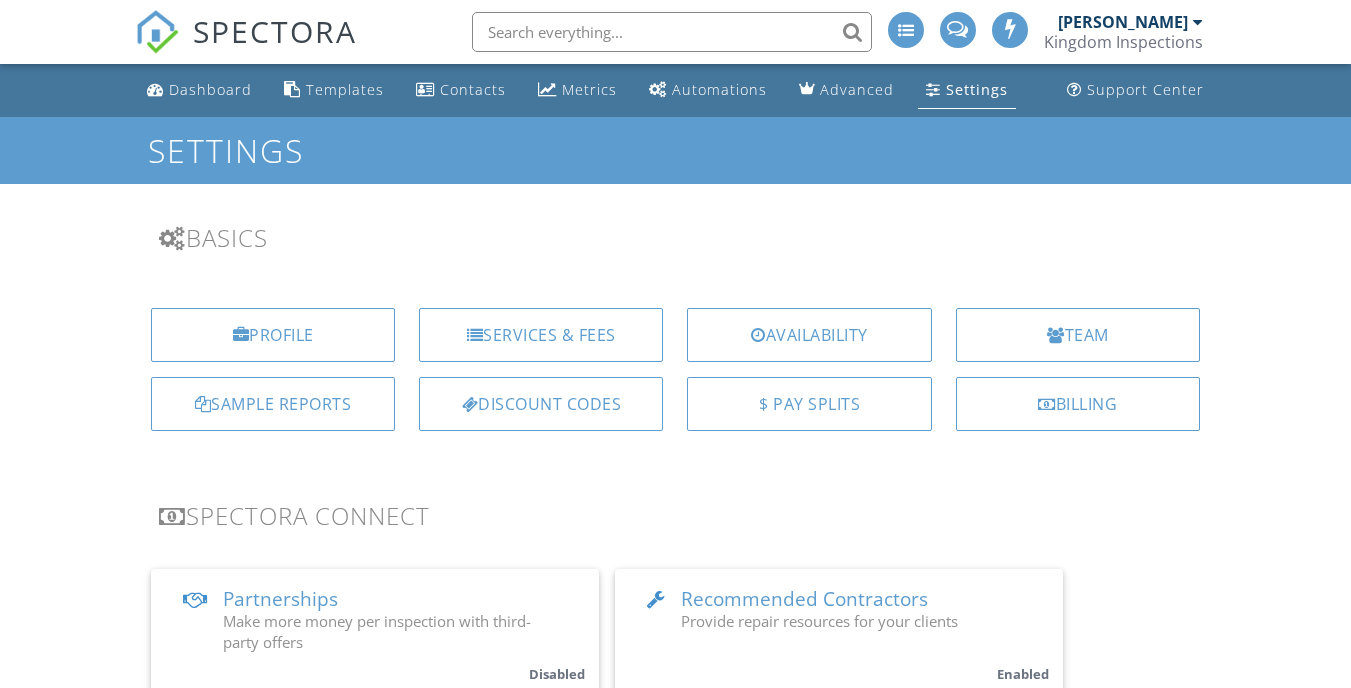 scroll, scrollTop: 0, scrollLeft: 0, axis: both 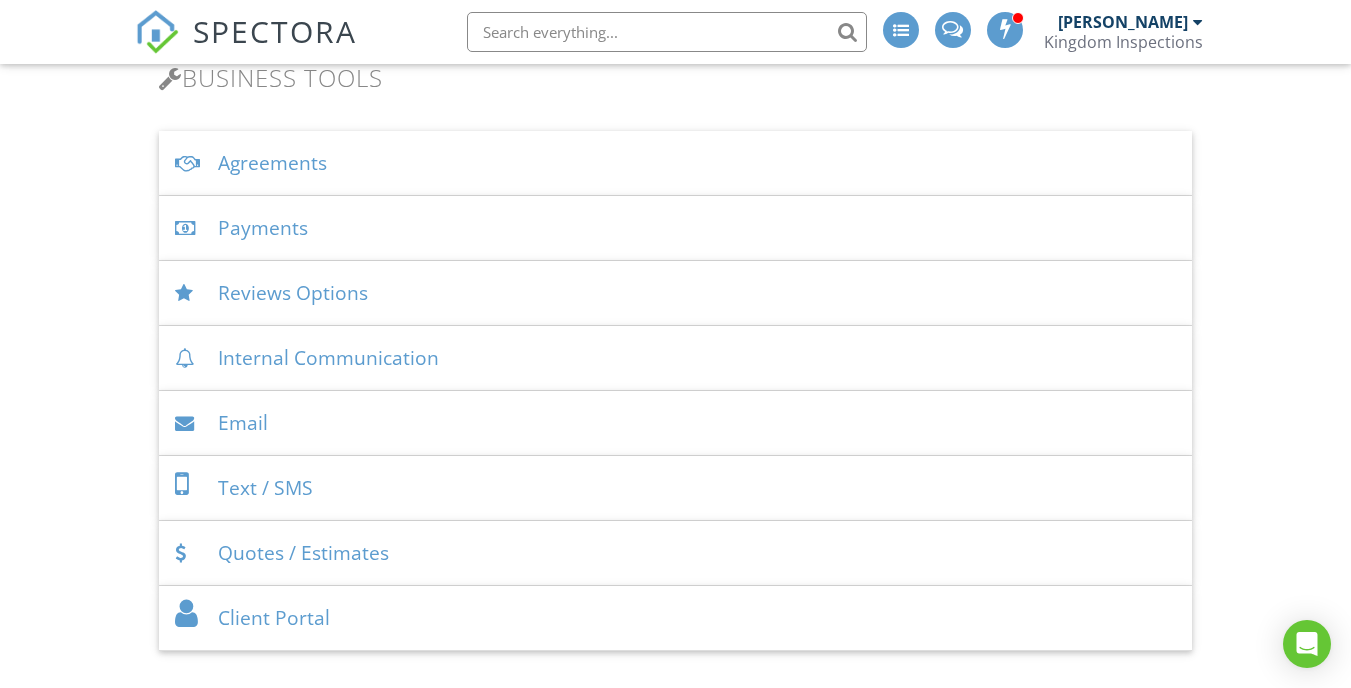 click on "Email" at bounding box center (675, 423) 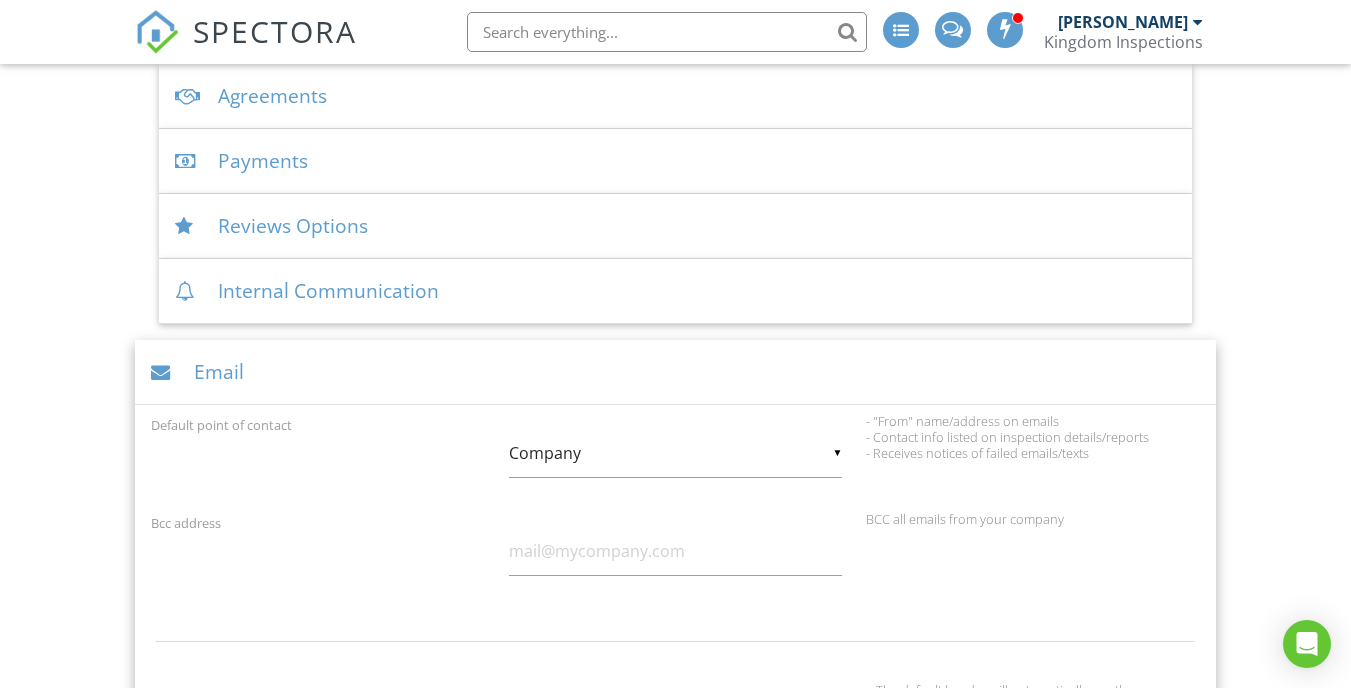 scroll, scrollTop: 797, scrollLeft: 0, axis: vertical 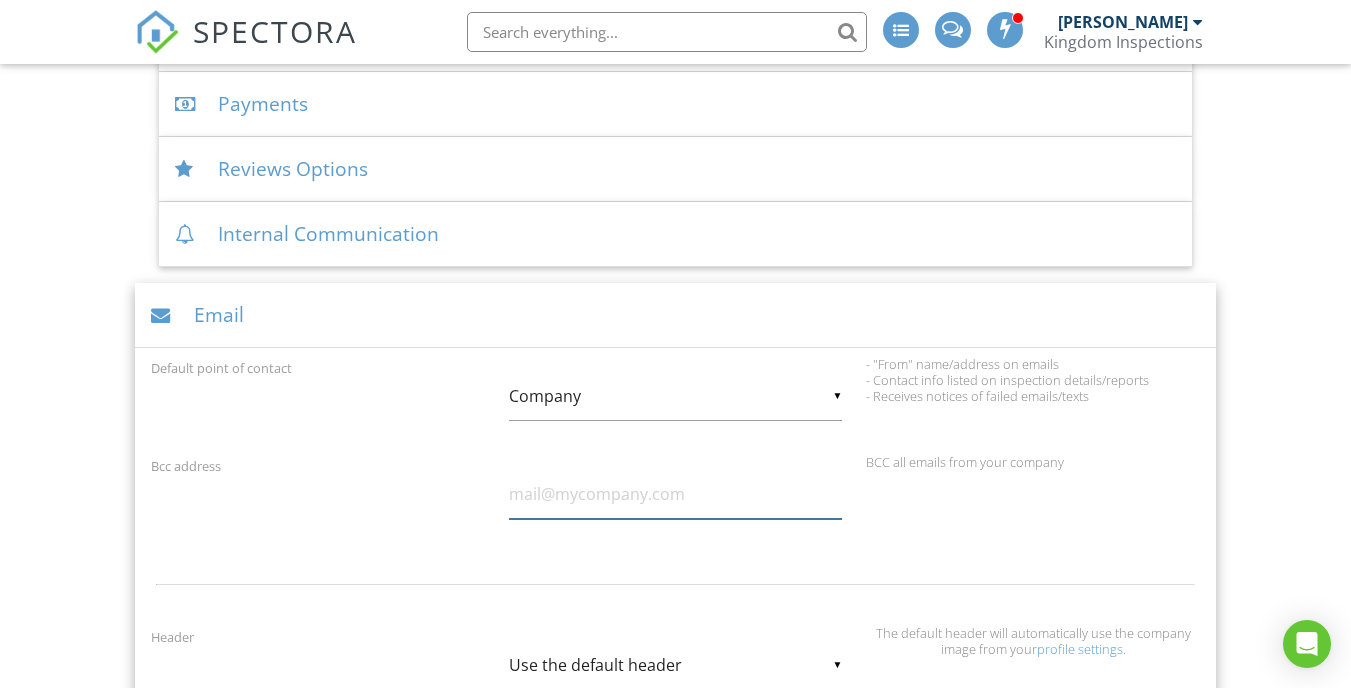 click at bounding box center [676, 494] 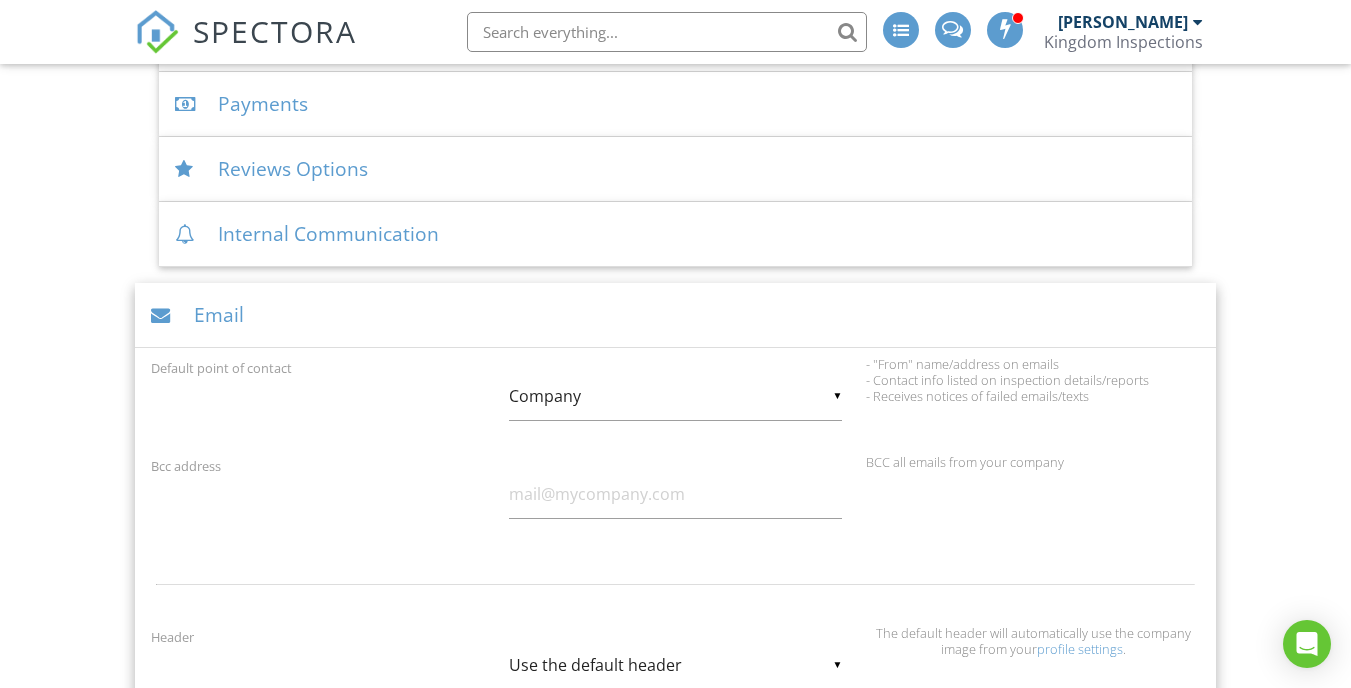 click on "▼ Company Inspector Company Inspector
Company" at bounding box center (676, 396) 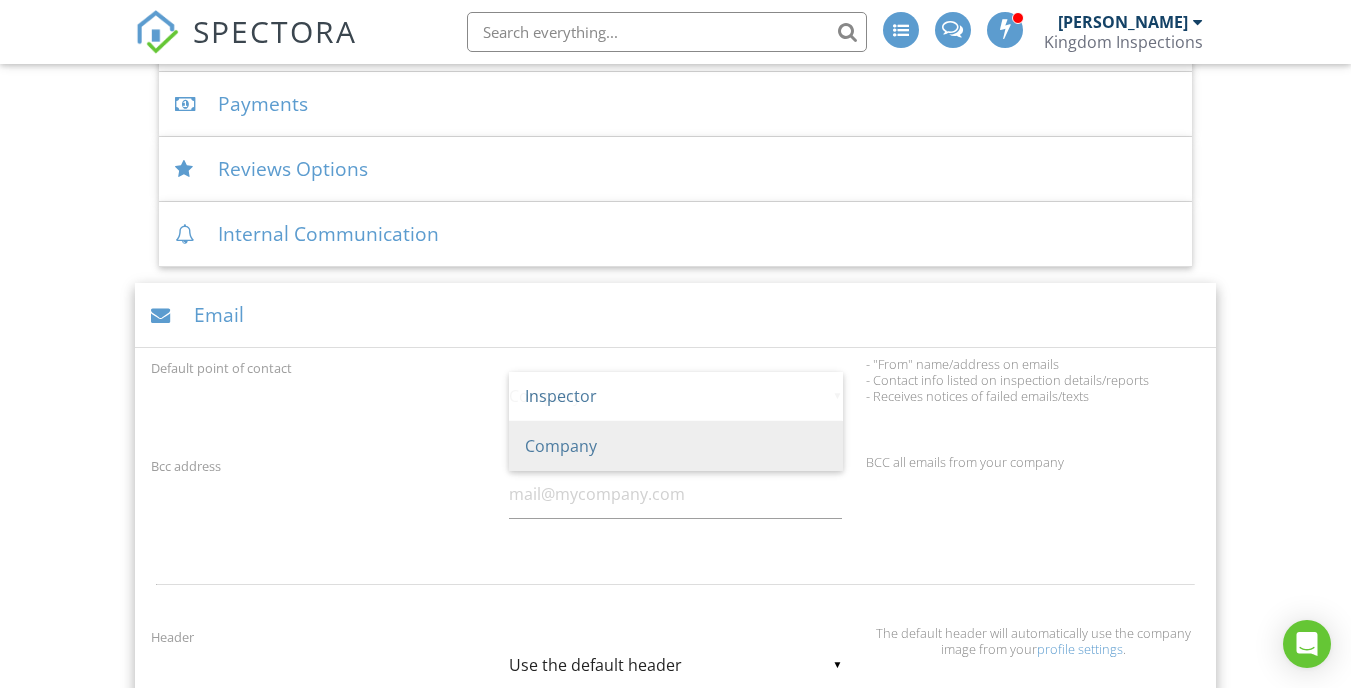 scroll, scrollTop: 0, scrollLeft: 0, axis: both 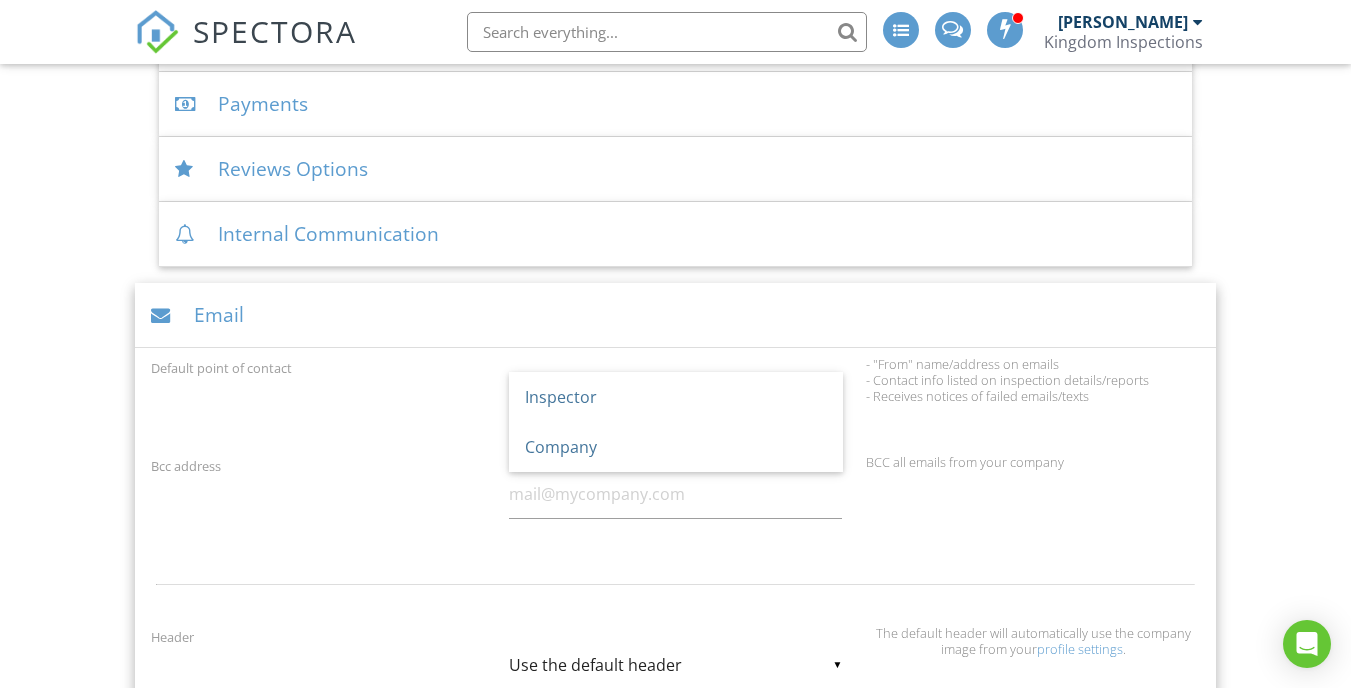click on "Default point of contact
▼ Company Inspector Company Inspector
Company
Email addresses notice
Yahoo/AOL does not support our email automation features.
We recommend non-Yahoo/AOL email addresses in order to allow your clients & agents to receive emails sent by [PERSON_NAME] on your behalf.
You can verify your inspectors are not using those addresses  here .
Warning!
This point of contact selection has a Yahoo/AOL email address.  Yahoo/AOL does not support our email automation features.
We recommend non-Yahoo/AOL email addresses in order to allow your clients & agents to receive emails sent by [PERSON_NAME] on your behalf.
You can change the company email address  here .
- "From" name/address on emails - Contact info listed on inspection details/reports - Receives notices of failed emails/texts" at bounding box center (675, 401) 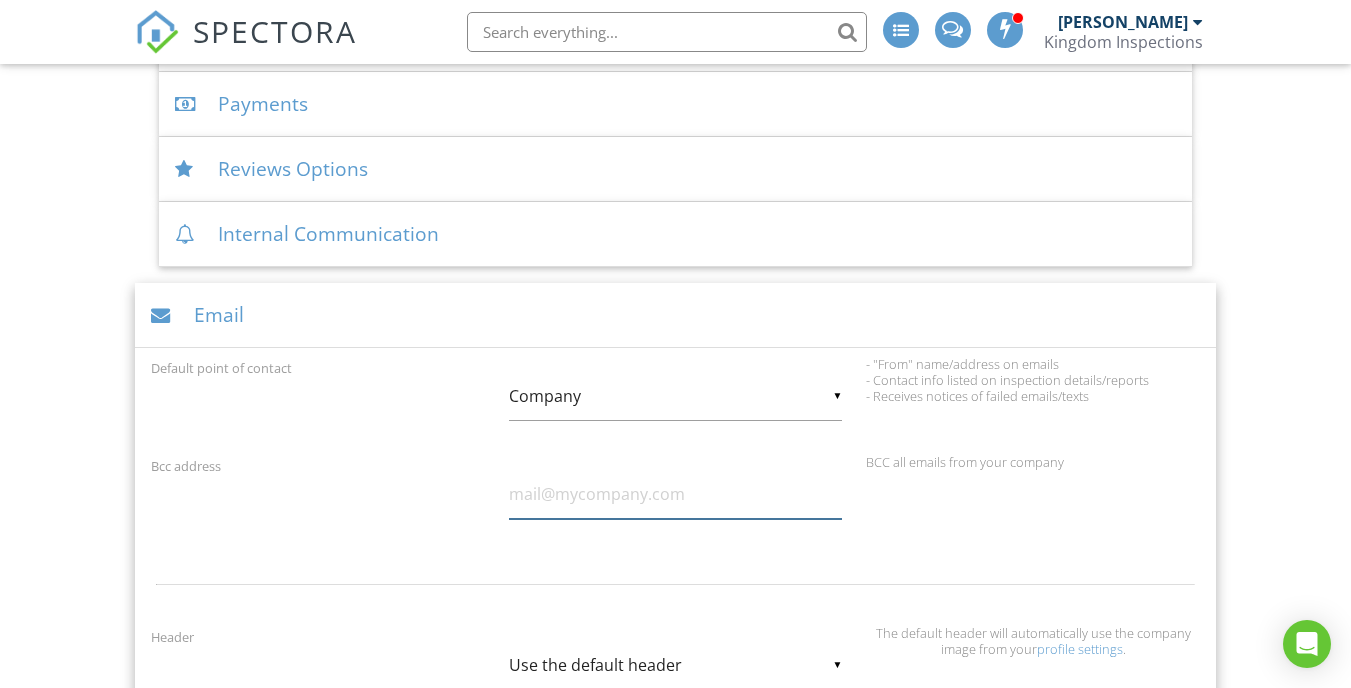 click at bounding box center (676, 494) 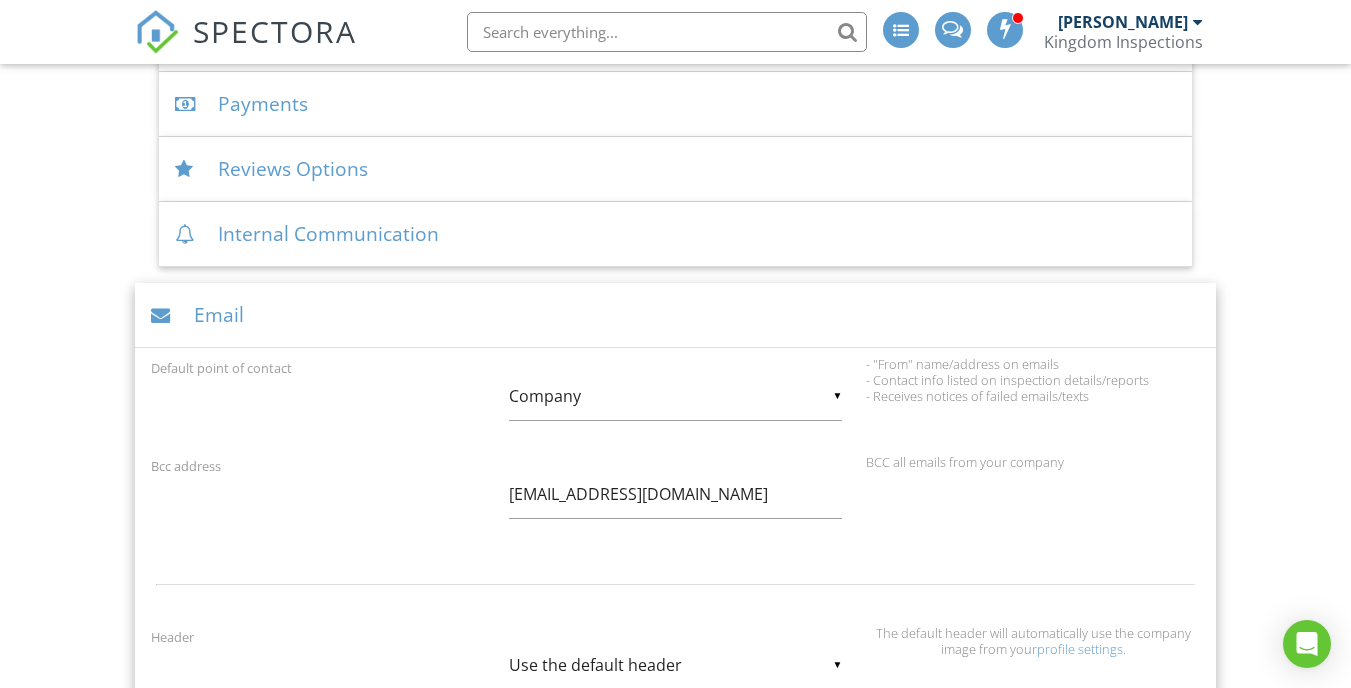 click on "Bcc address
[EMAIL_ADDRESS][DOMAIN_NAME]
BCC all emails from your company" at bounding box center [675, 499] 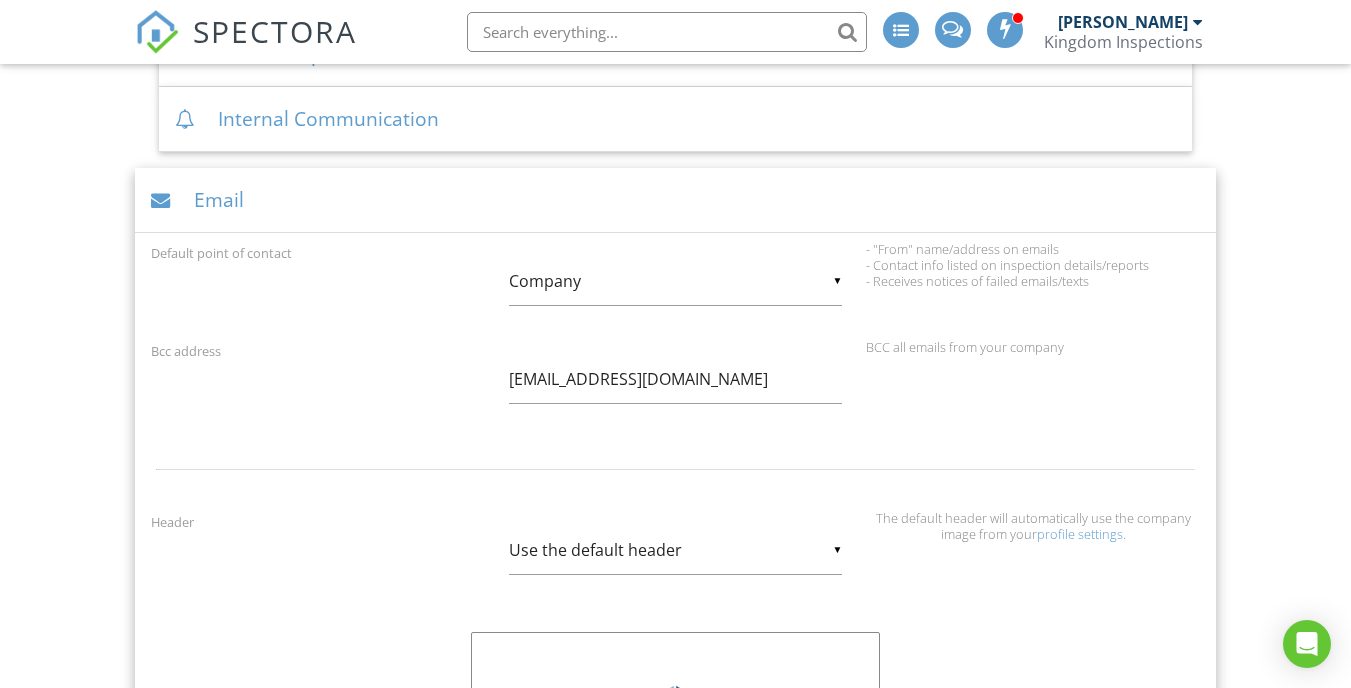 scroll, scrollTop: 730, scrollLeft: 0, axis: vertical 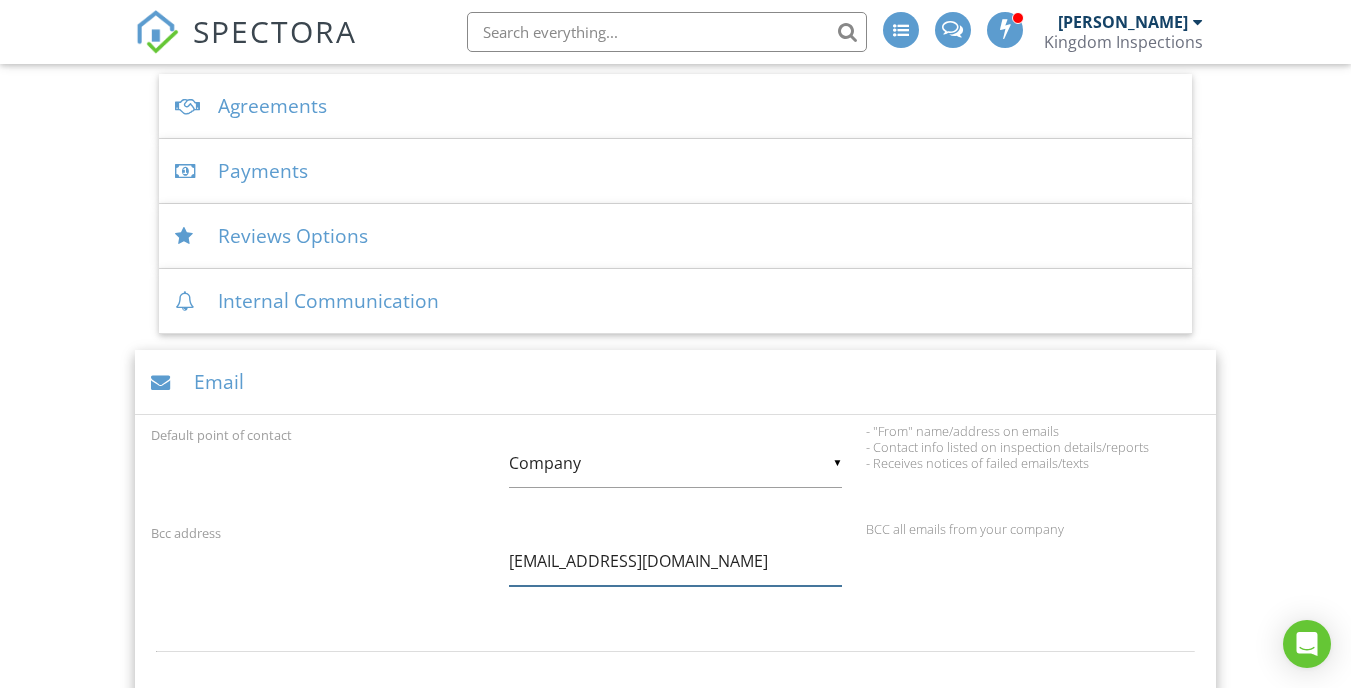 drag, startPoint x: 666, startPoint y: 564, endPoint x: 490, endPoint y: 556, distance: 176.18172 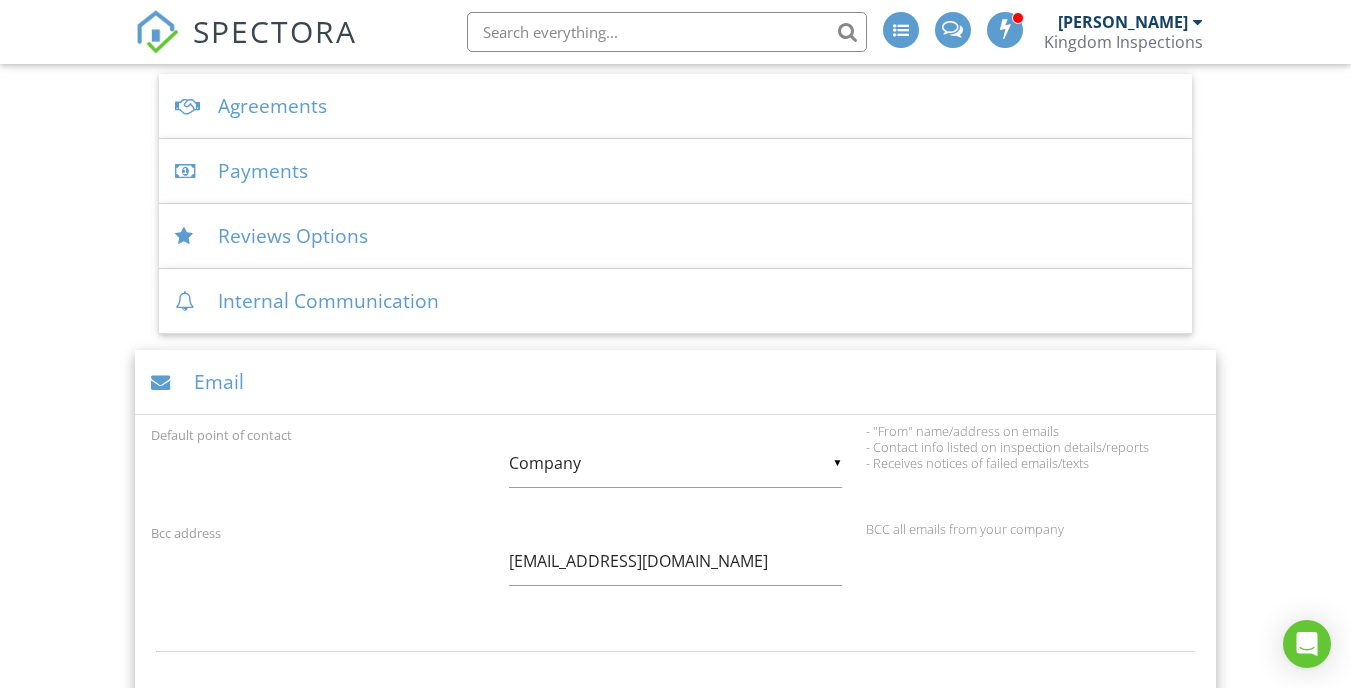 click on "Email" at bounding box center (675, 382) 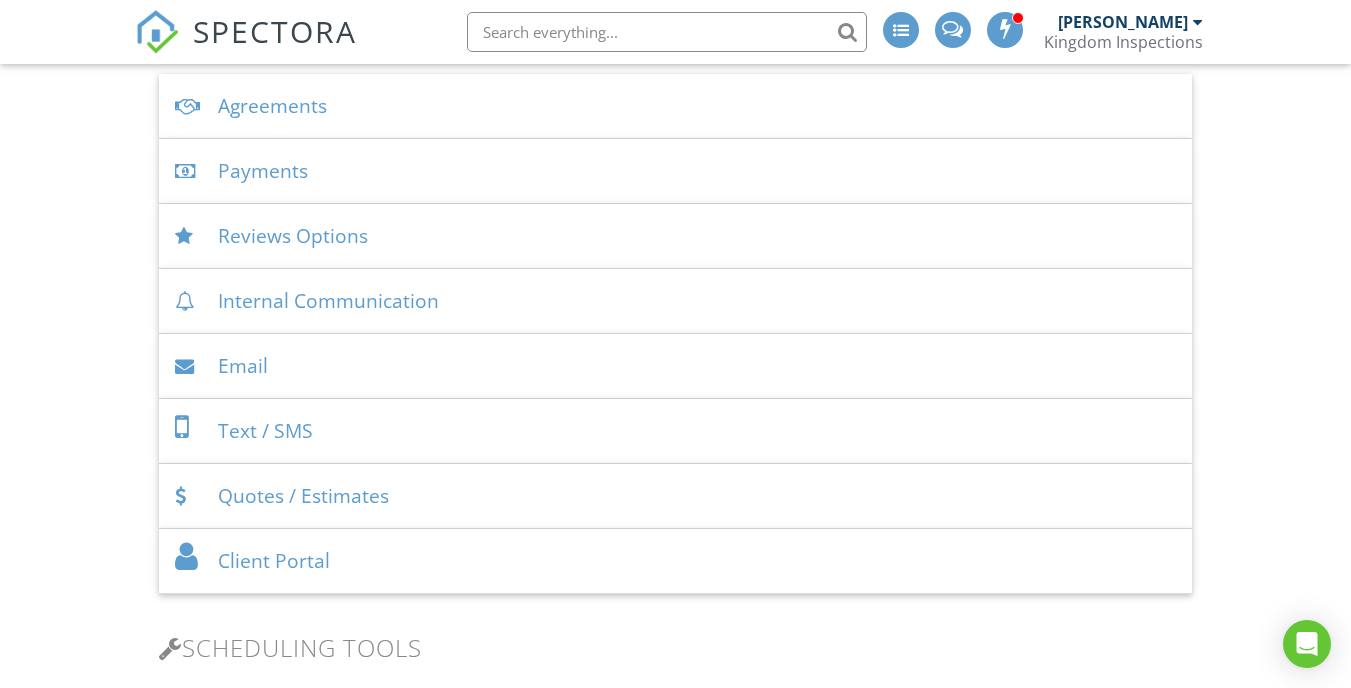 scroll, scrollTop: 366, scrollLeft: 0, axis: vertical 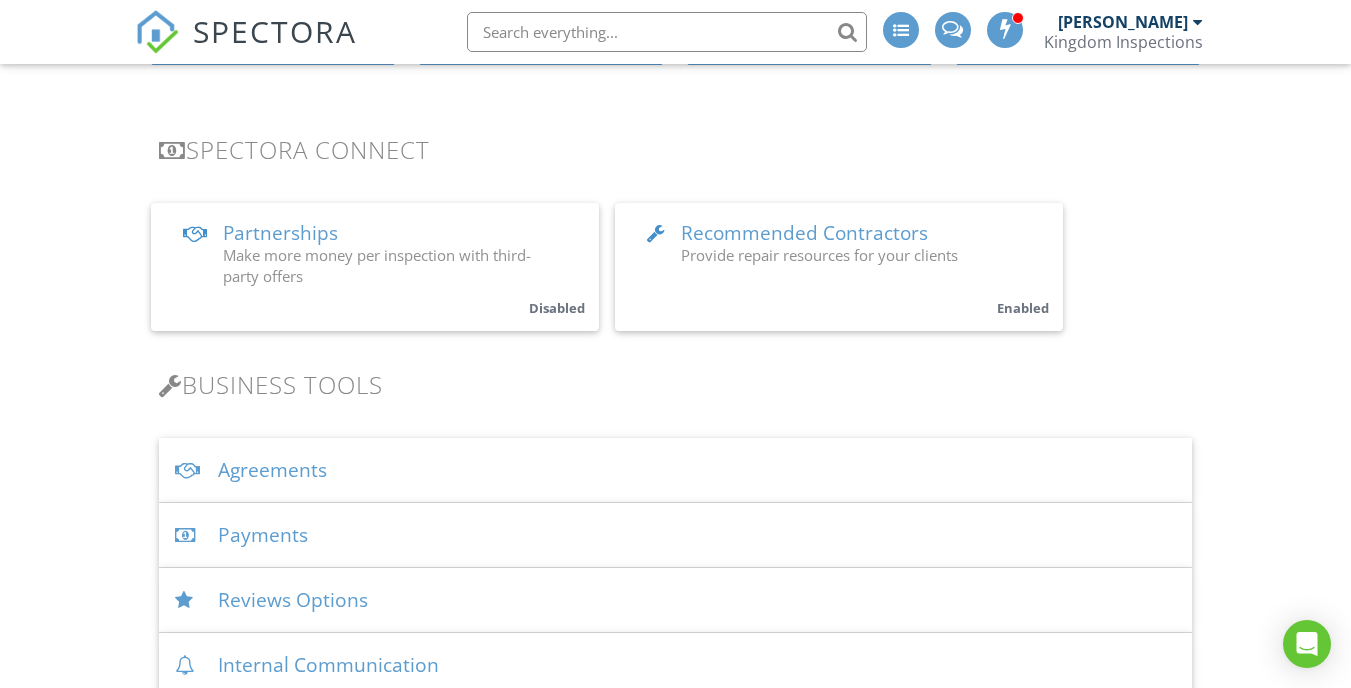 click on "Dashboard
Templates
Contacts
Metrics
Automations
Advanced
Settings
Support Center
Settings
Basics
Profile
Services & Fees
Availability
Team
Sample Reports
Discount Codes
$
Pay Splits
Billing
Spectora Connect
Partnerships
Make more money per inspection with third-party offers
Disabled
Recommended Contractors
Provide repair resources for your clients
Enabled
Business Tools
Agreements
Signature Type
▼ E-signature (checkbox) E-signature (checkbox) Written Signature E-signature (checkbox)
Written Signature
Client agreement instructions
This text will appear on the client portal under "Sign Agreement(s)"
Inline Style XLarge Large Normal Small Light Small/Light Bold Italic Underline" at bounding box center [675, 1278] 